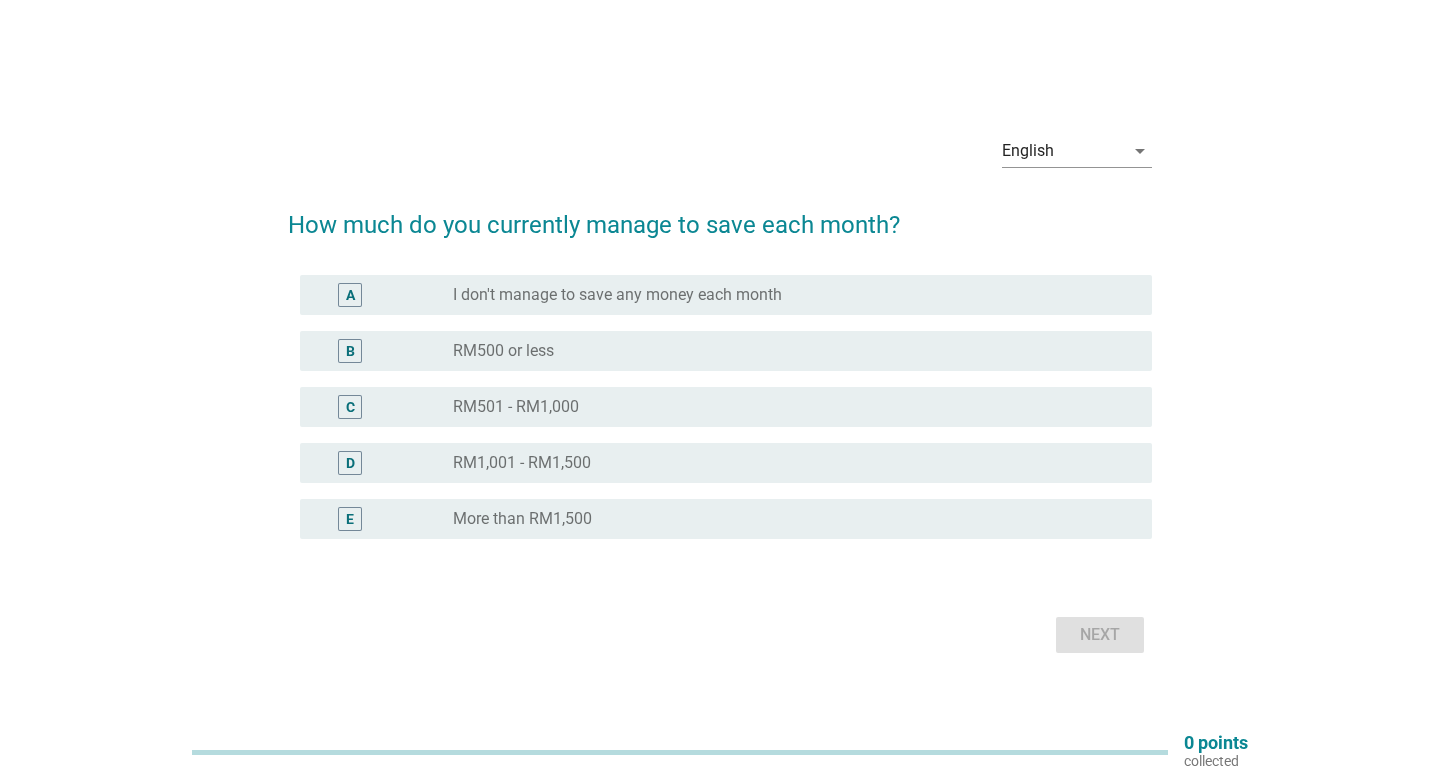 scroll, scrollTop: 0, scrollLeft: 0, axis: both 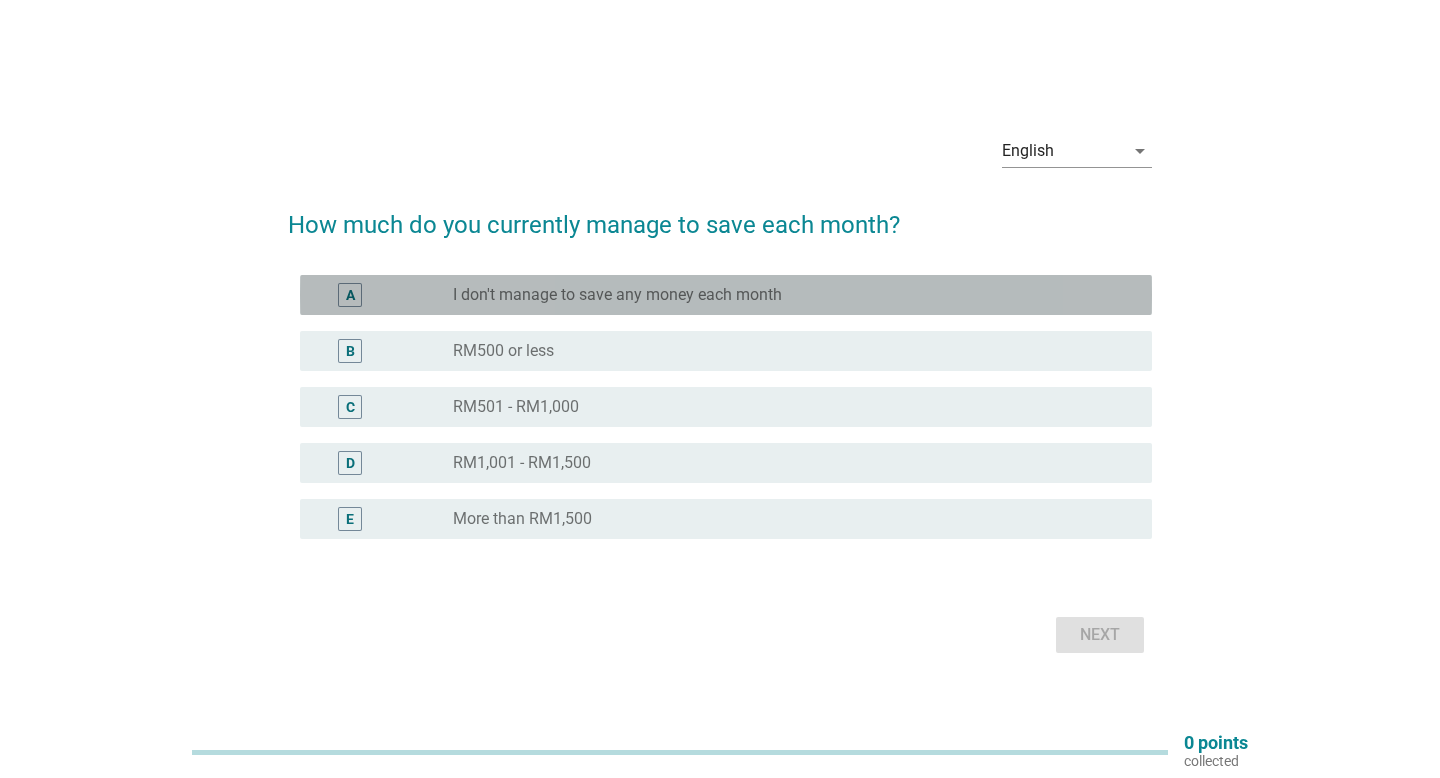 click on "I don't manage to save any money each month" at bounding box center (617, 295) 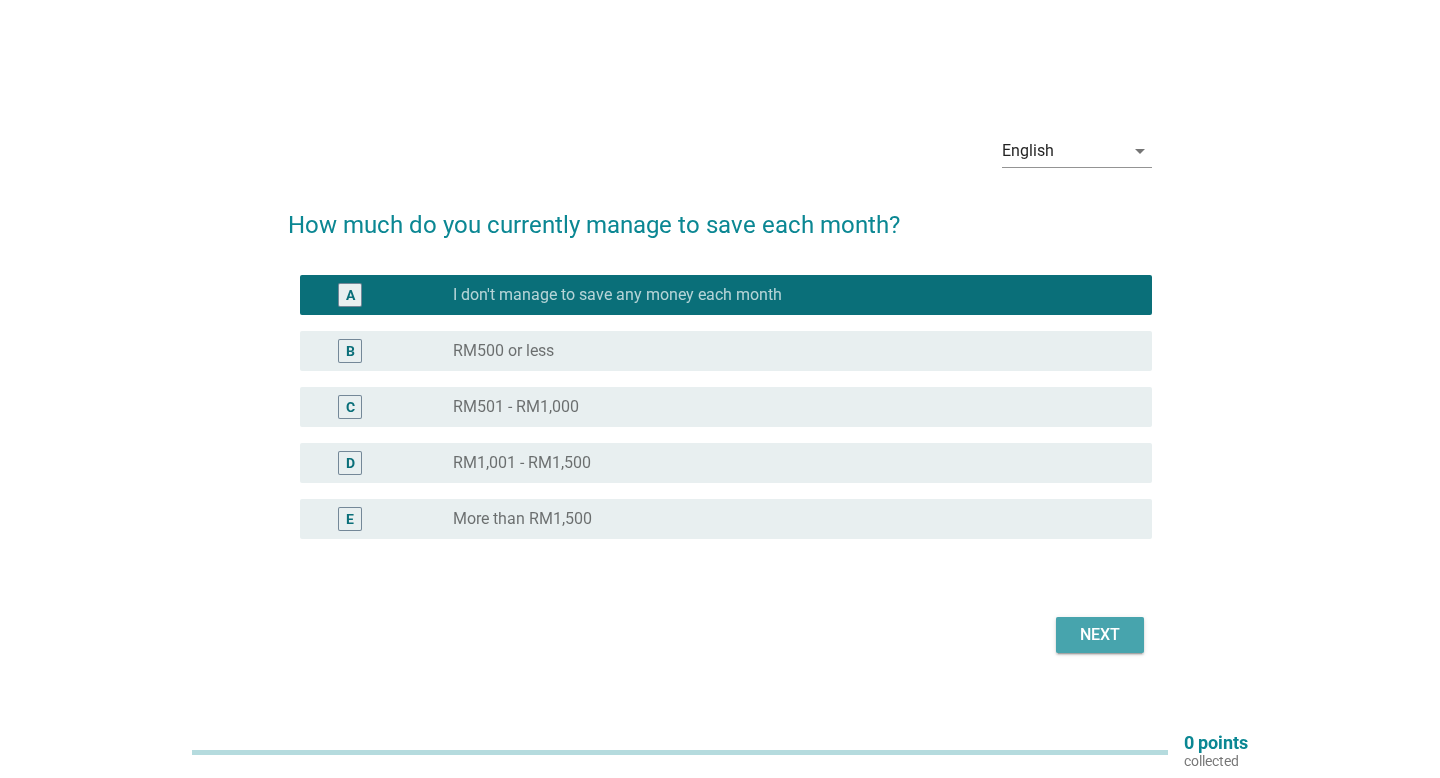 click on "Next" at bounding box center (1100, 635) 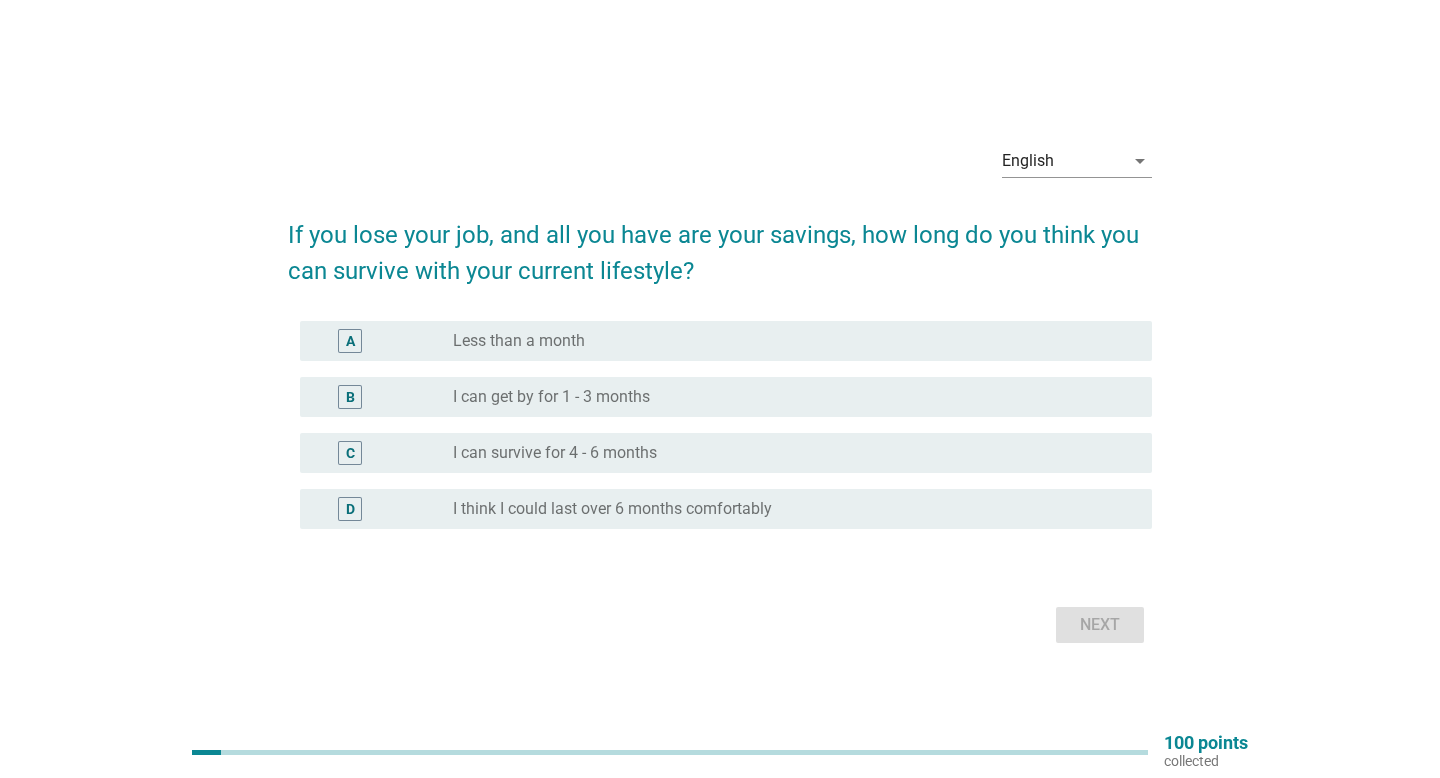 click on "radio_button_unchecked Less than a month" at bounding box center (786, 341) 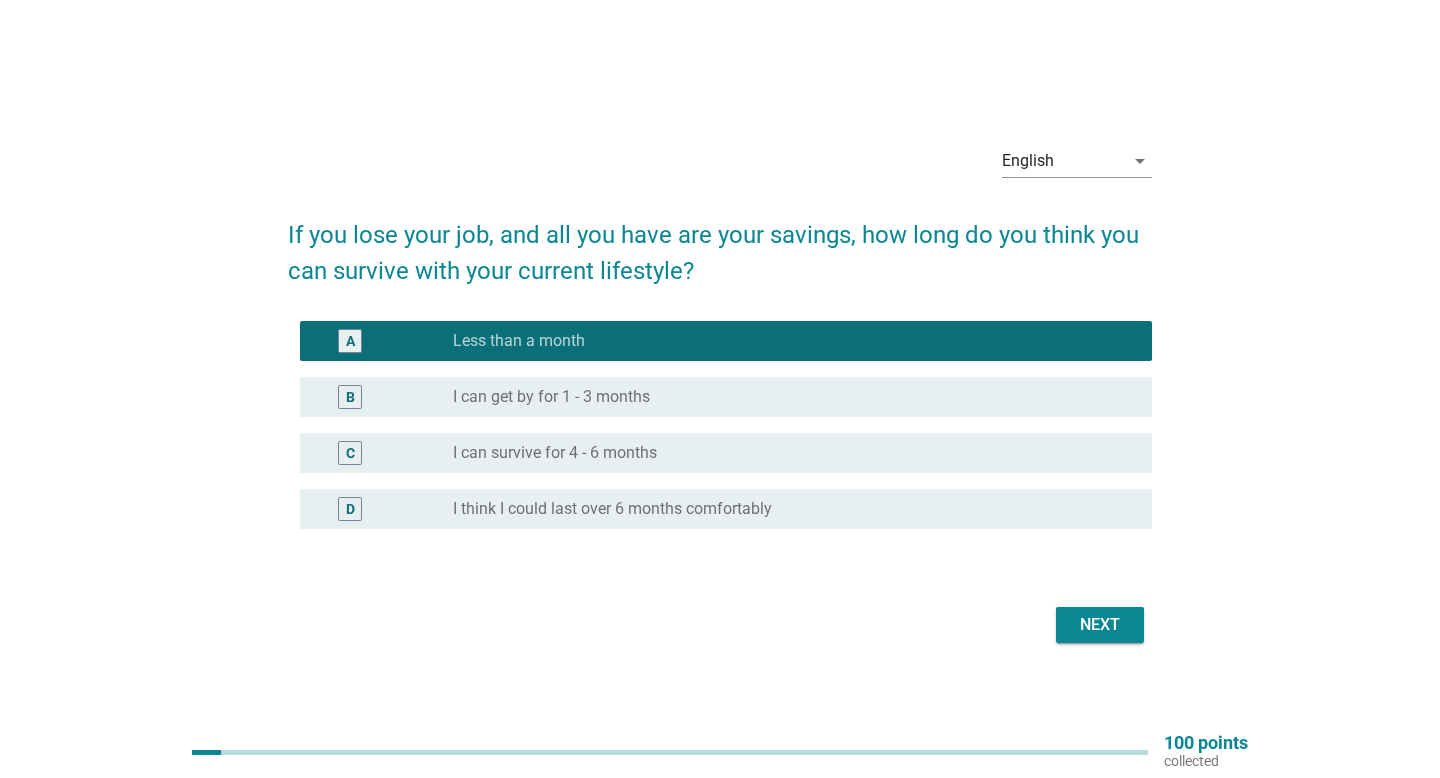 click on "Next" at bounding box center (1100, 625) 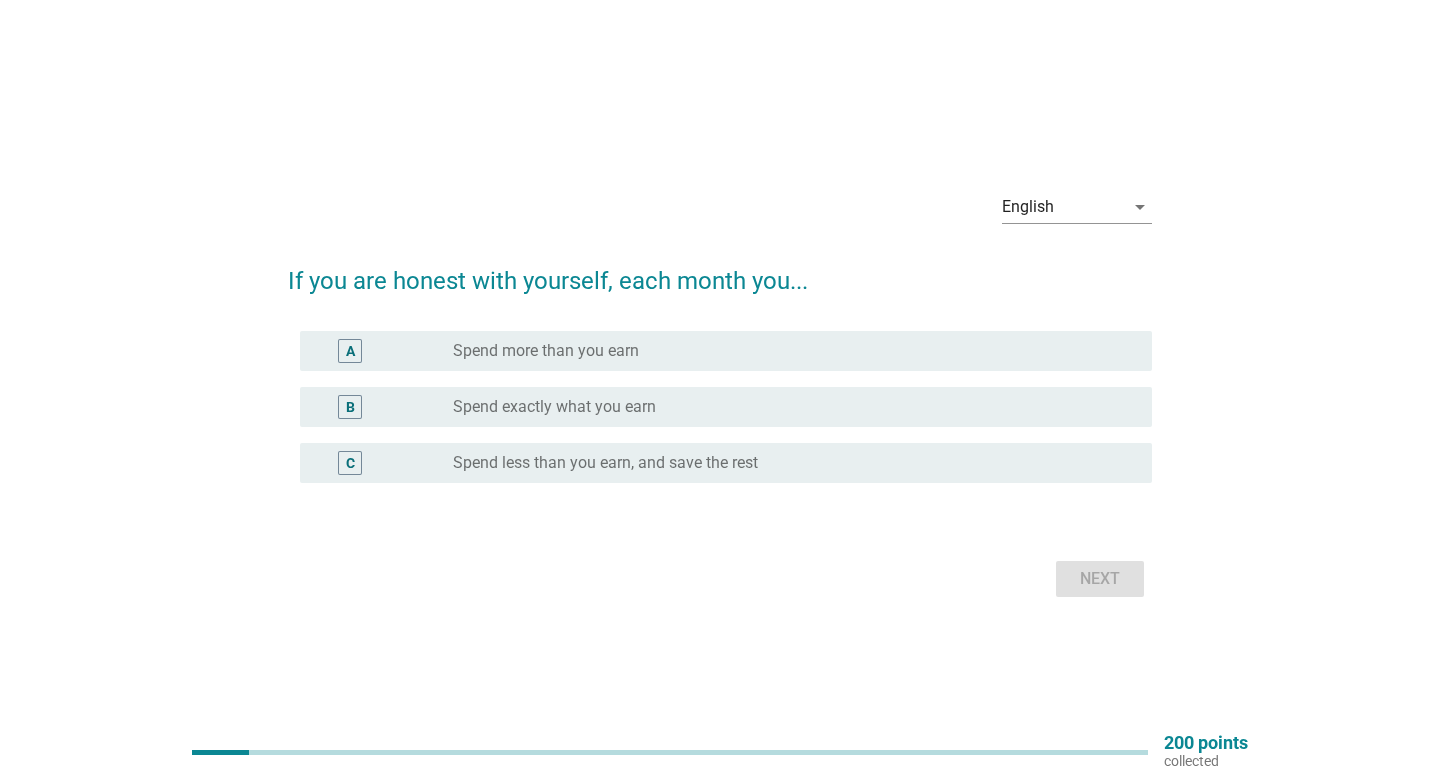 click on "radio_button_unchecked Spend exactly what you earn" at bounding box center [786, 407] 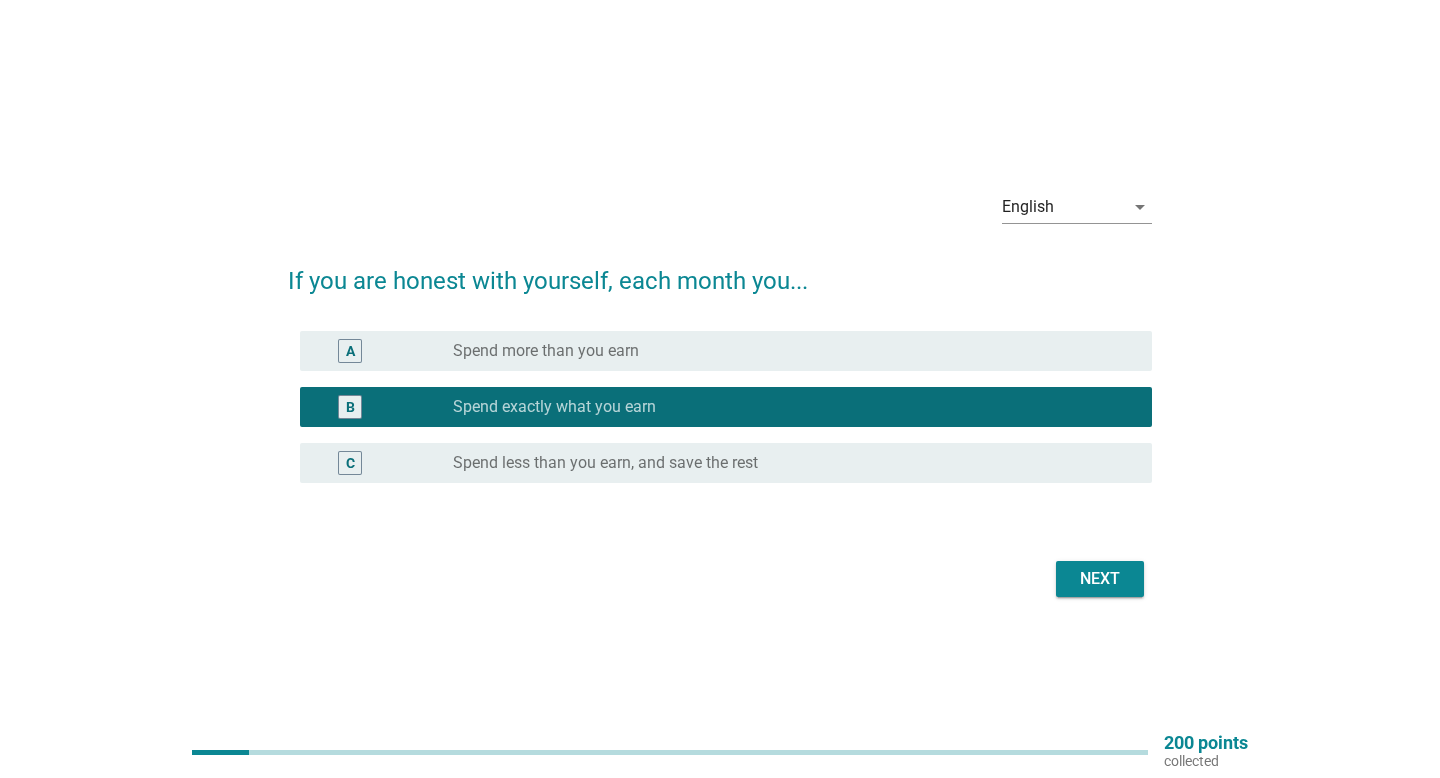 click on "A     radio_button_unchecked Spend more than you earn" at bounding box center [726, 351] 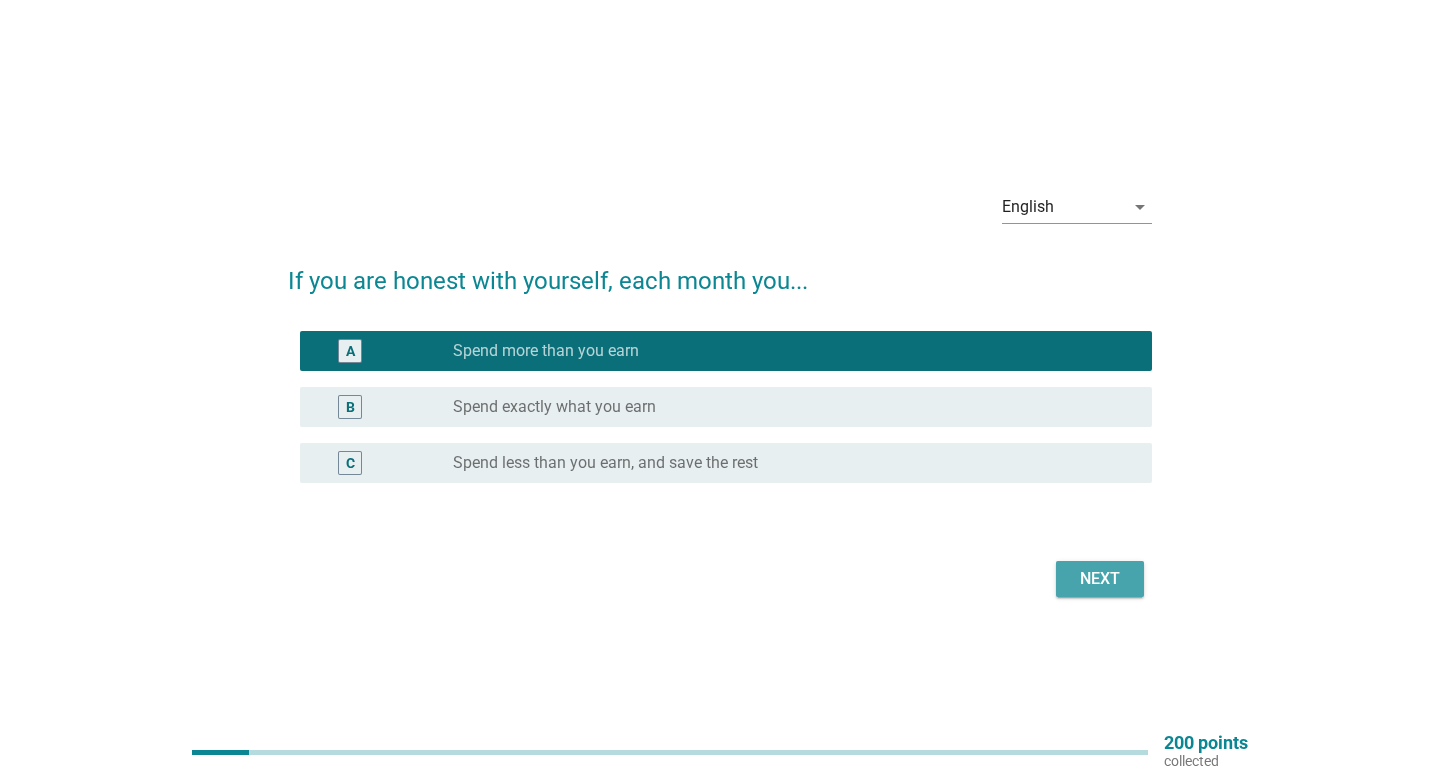 click on "Next" at bounding box center (1100, 579) 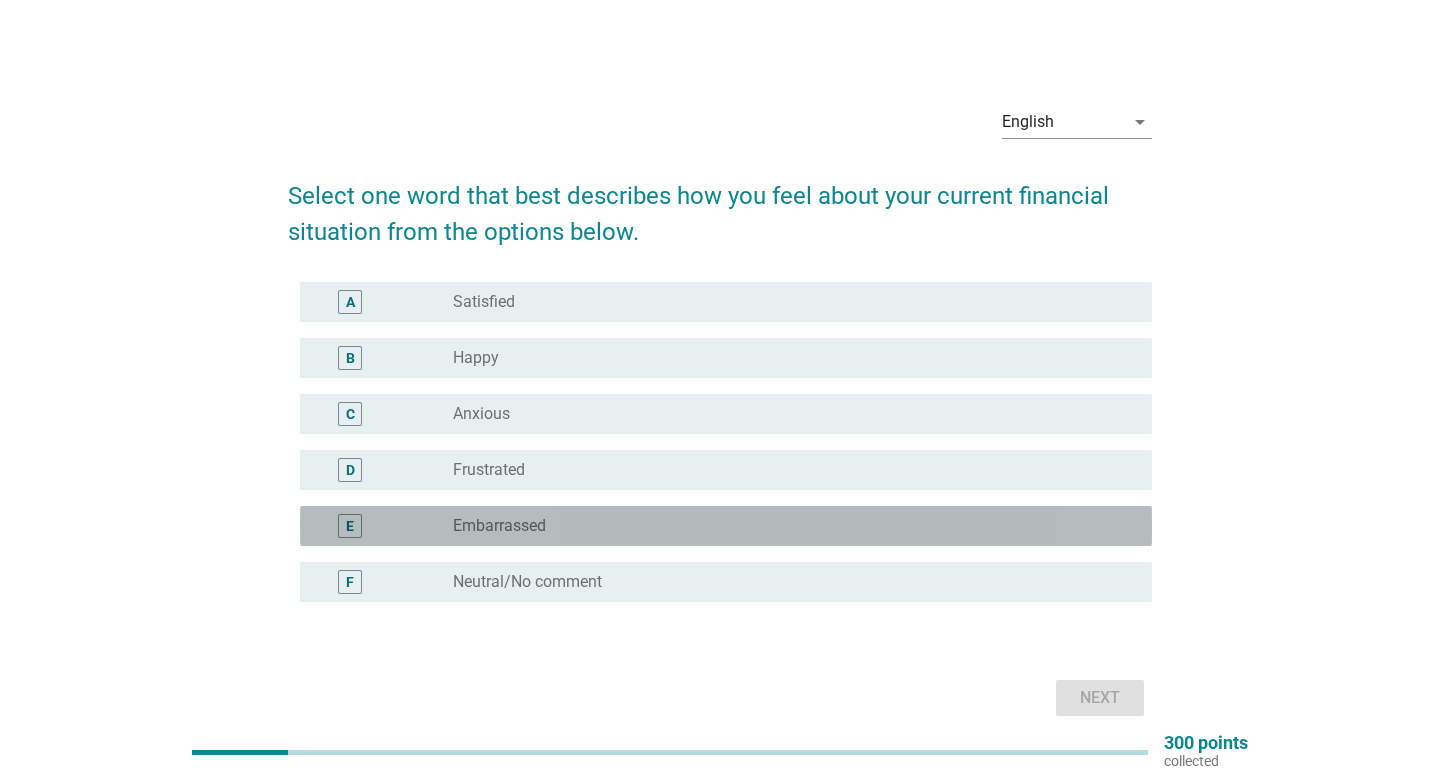 click on "radio_button_unchecked Embarrassed" at bounding box center (786, 526) 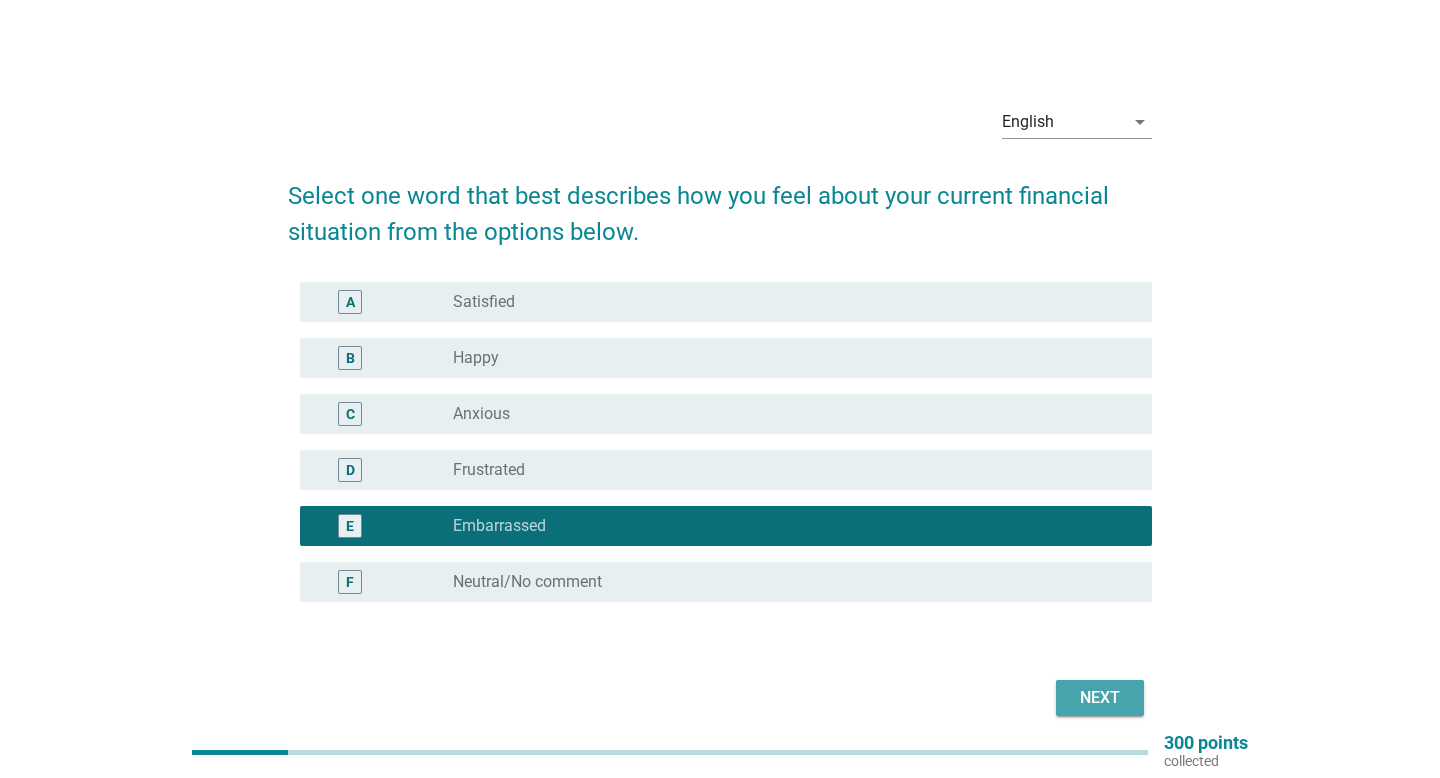 click on "Next" at bounding box center (1100, 698) 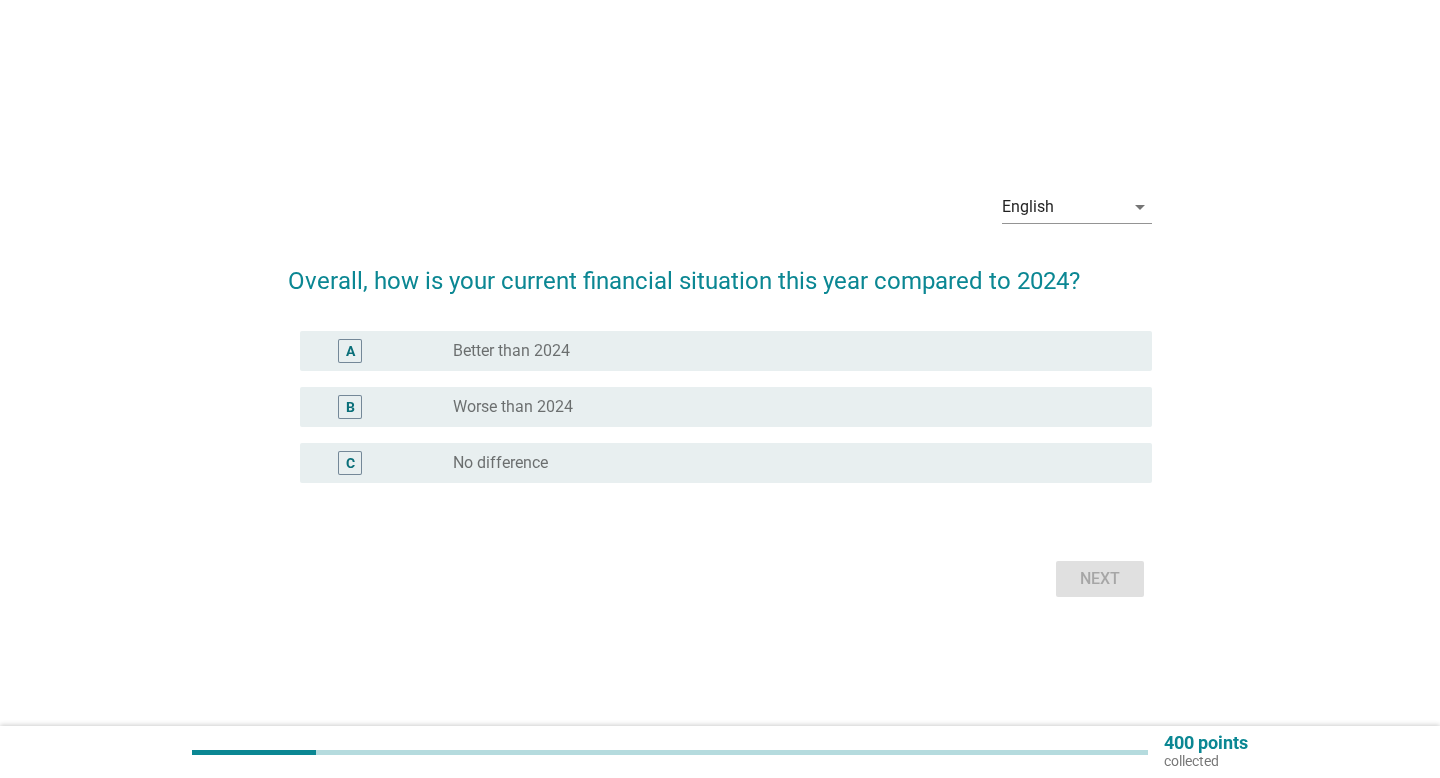 click on "radio_button_unchecked Worse than 2024" at bounding box center (786, 407) 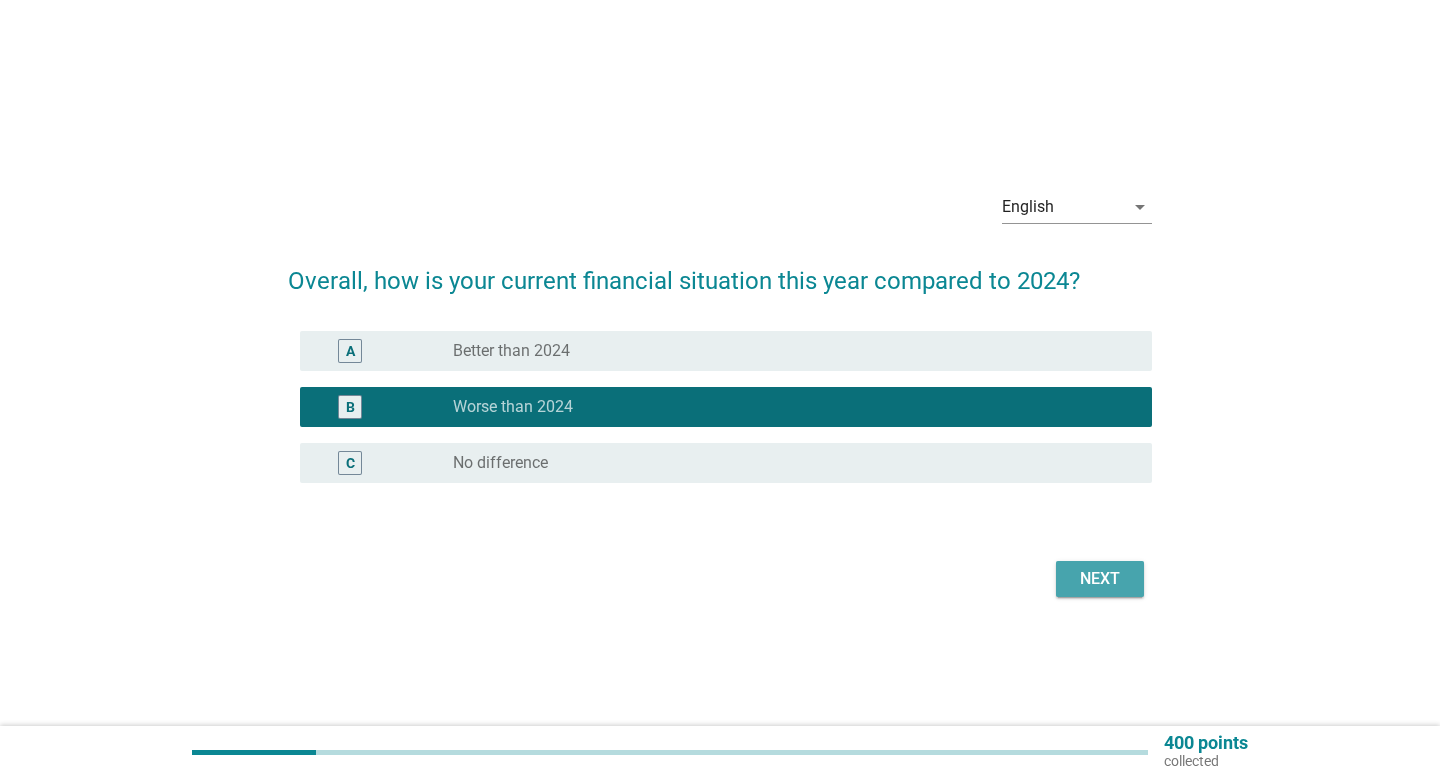 click on "Next" at bounding box center [1100, 579] 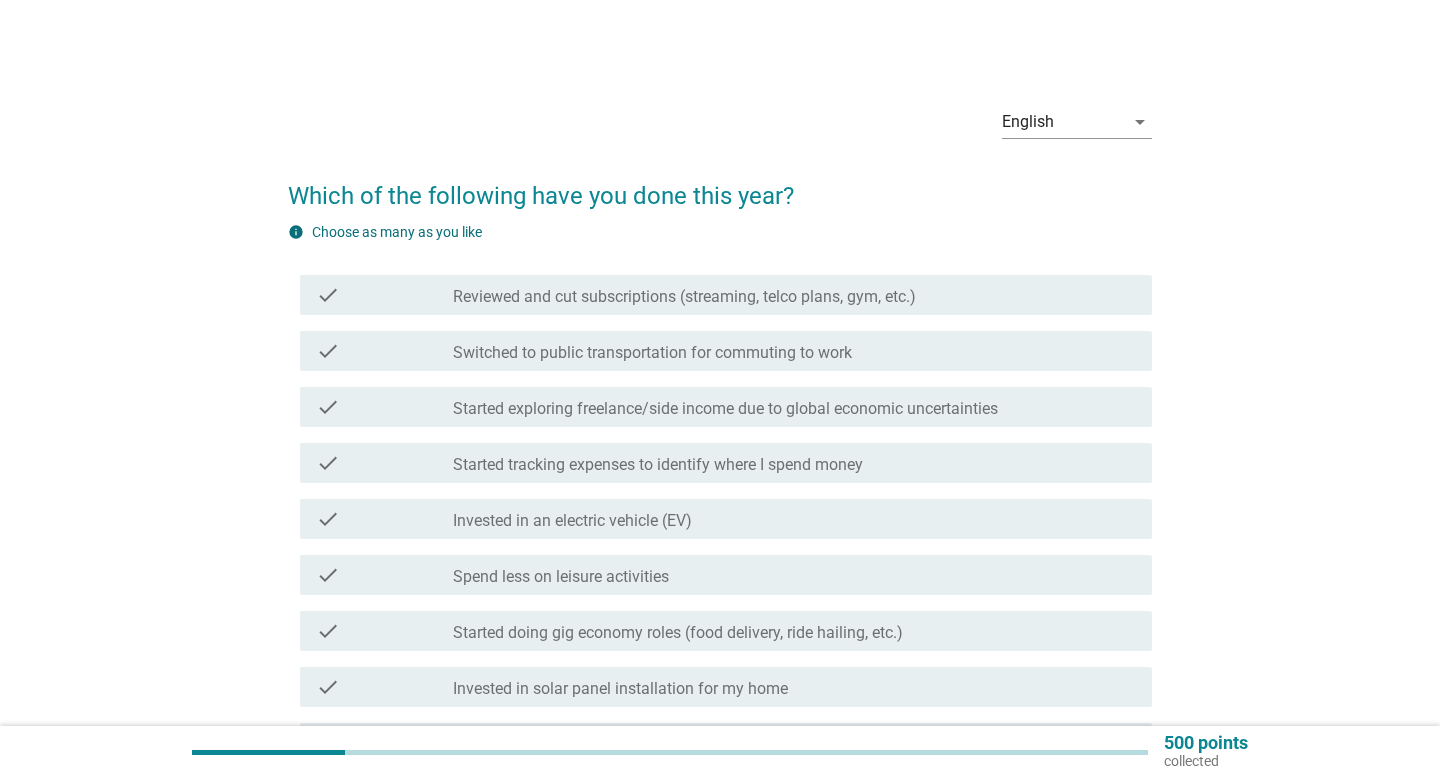 click on "check     check_box_outline_blank Reviewed and cut subscriptions (streaming, telco plans, gym, etc.)" at bounding box center [726, 295] 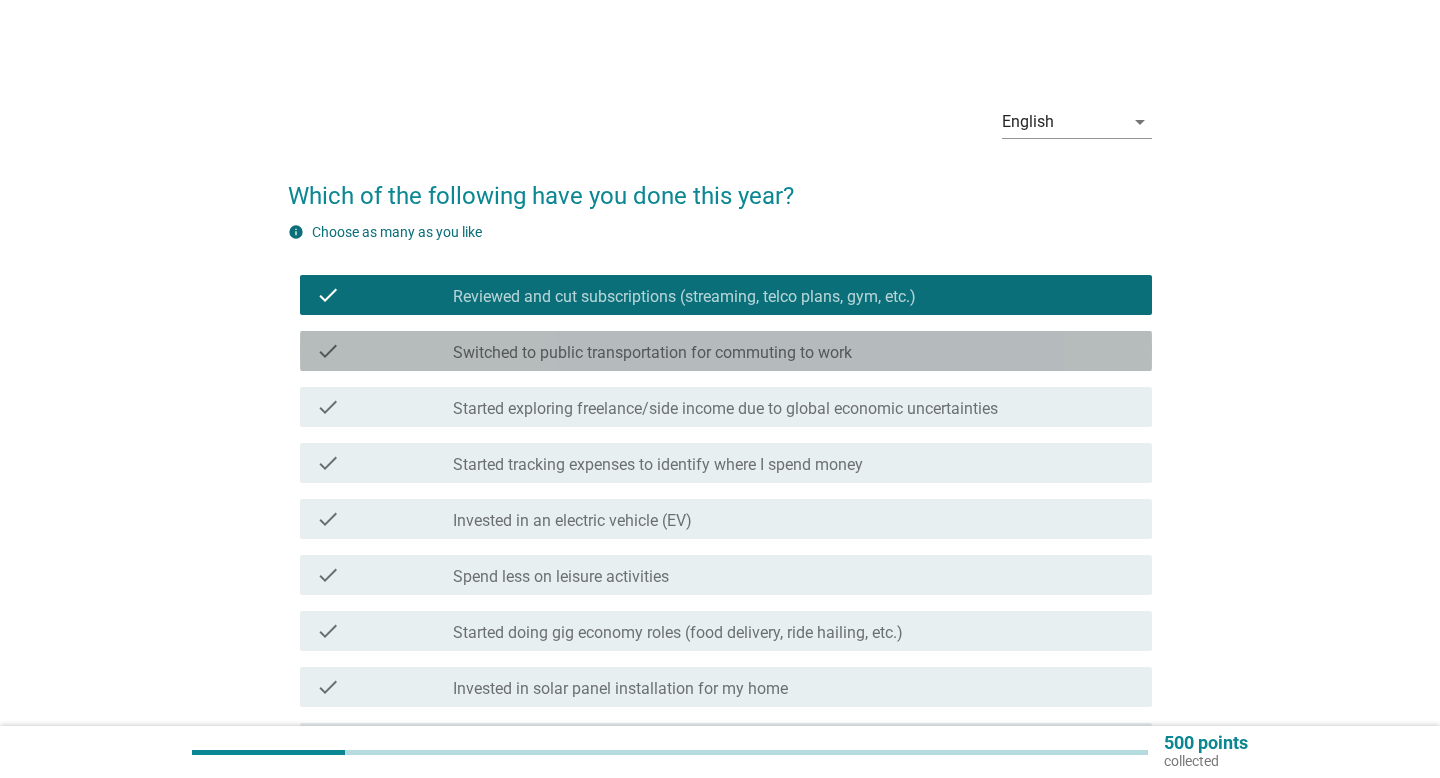 click on "check     check_box_outline_blank Switched to public transportation for commuting to work" at bounding box center (726, 351) 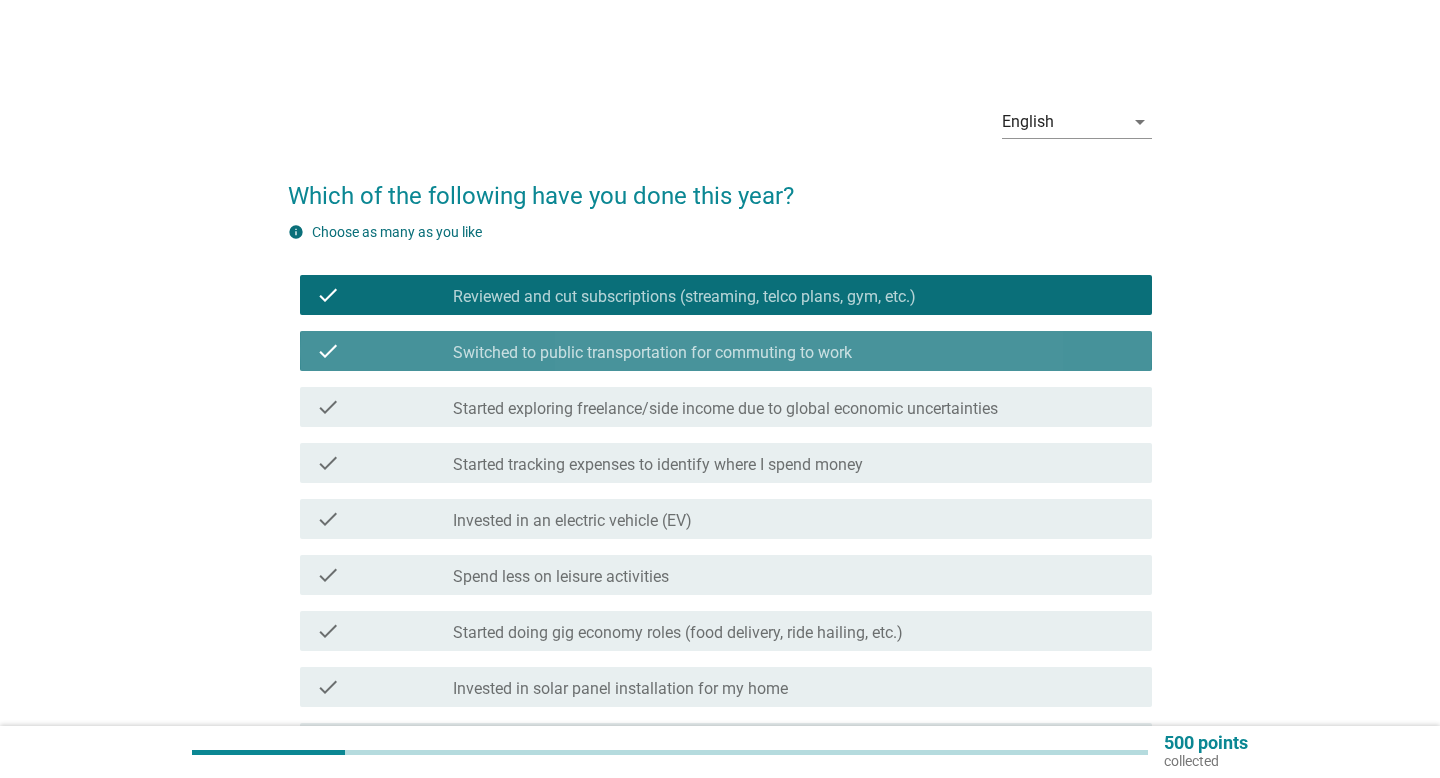 click on "check     check_box_outline_blank Switched to public transportation for commuting to work" at bounding box center [726, 351] 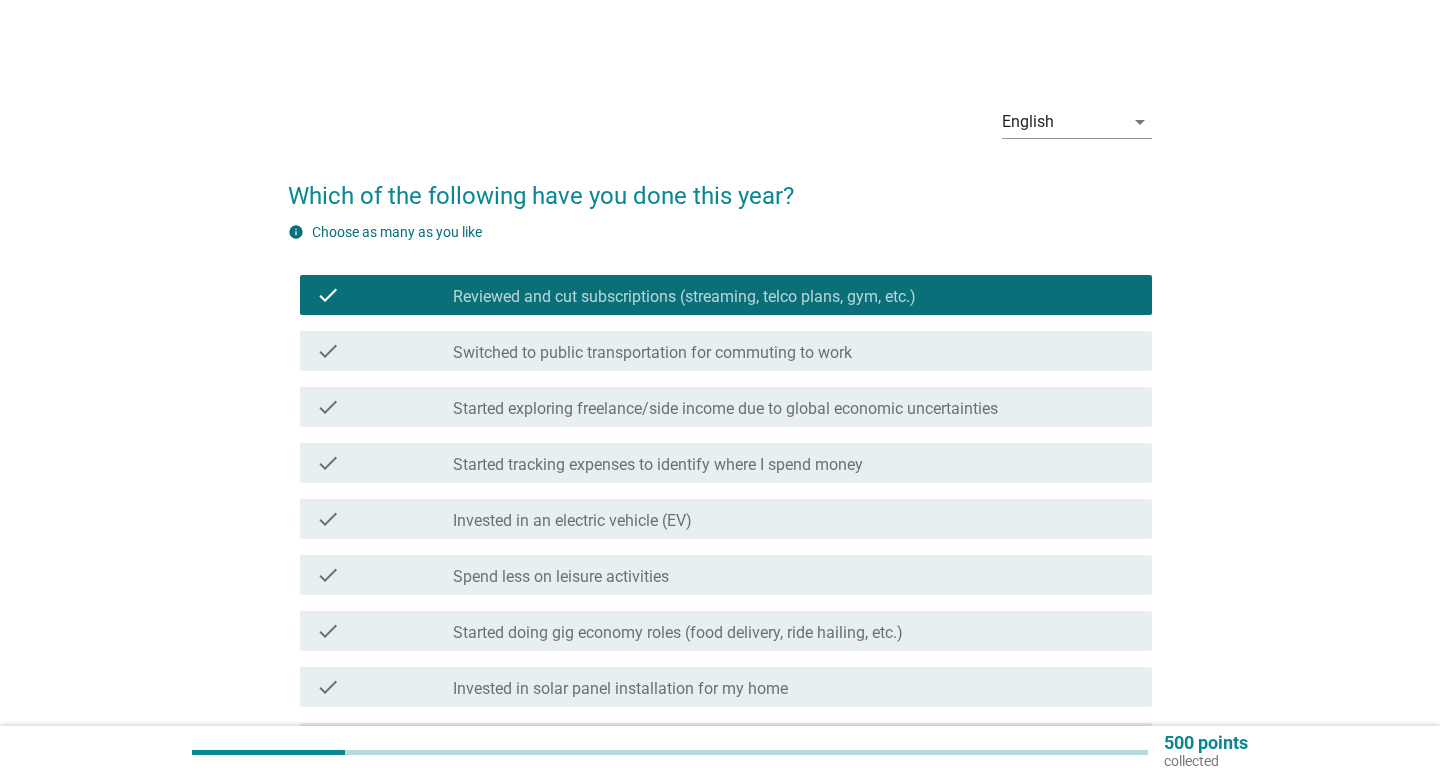click on "Started exploring freelance/side income due to global economic uncertainties" at bounding box center (725, 409) 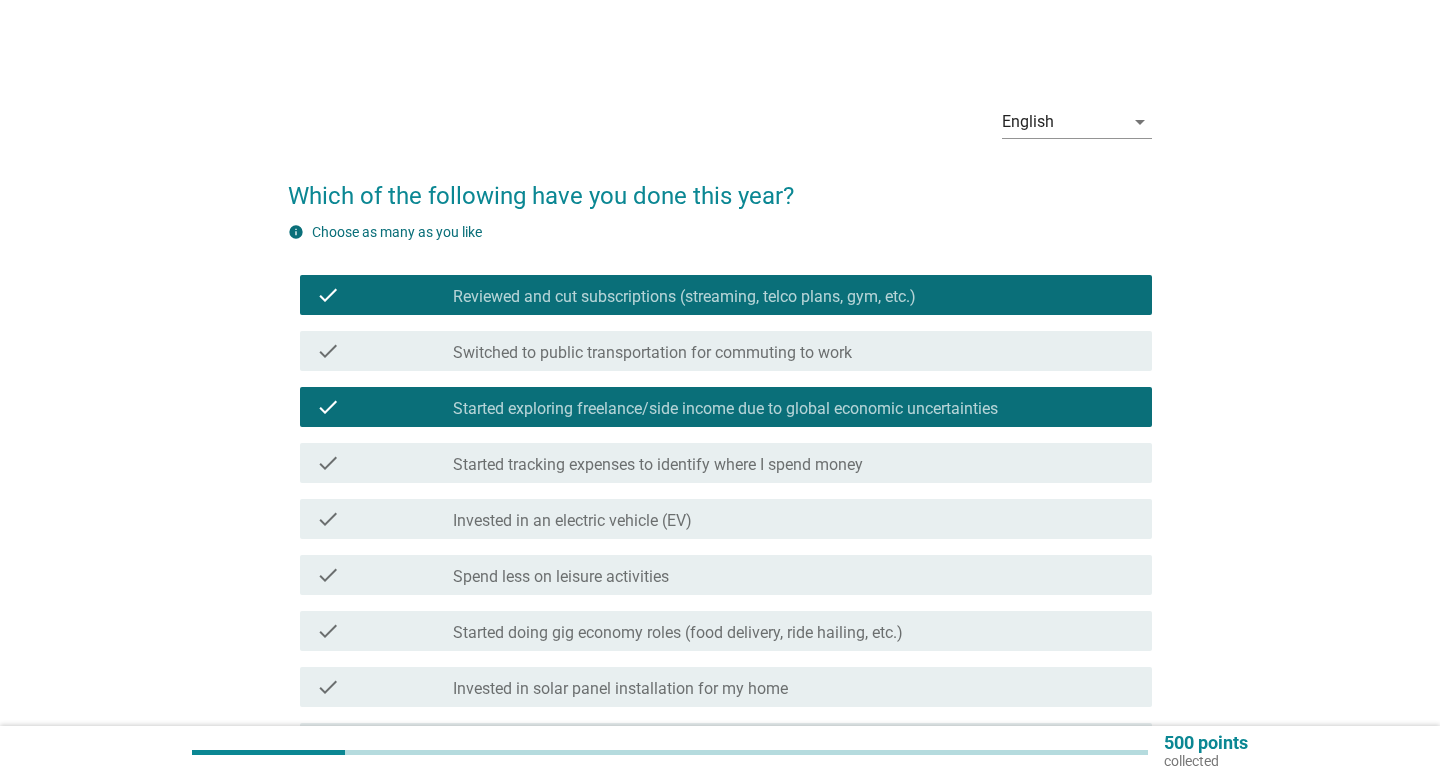 click on "Started tracking expenses to identify where I spend money" at bounding box center (658, 465) 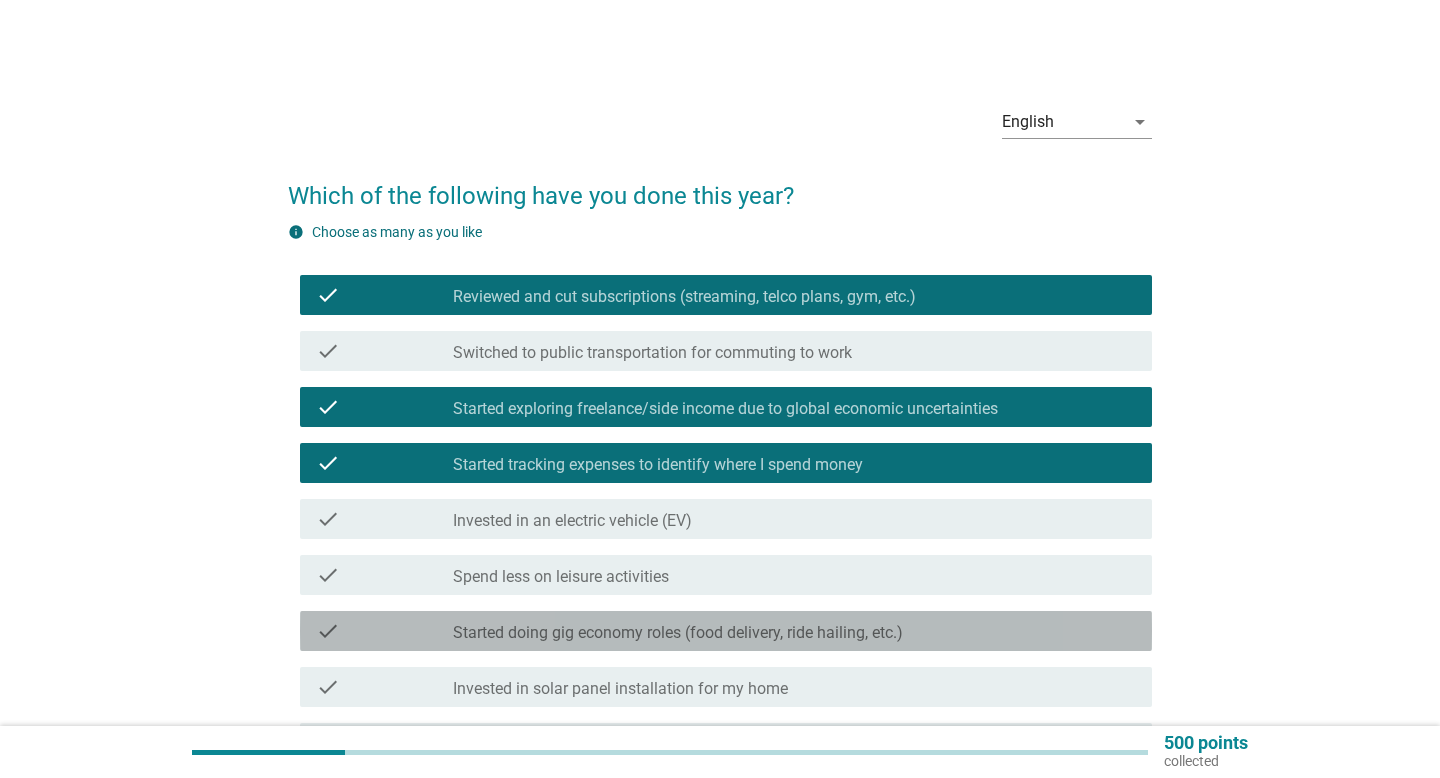 click on "check     check_box_outline_blank Started doing gig economy roles (food delivery, ride hailing, etc.)" at bounding box center [726, 631] 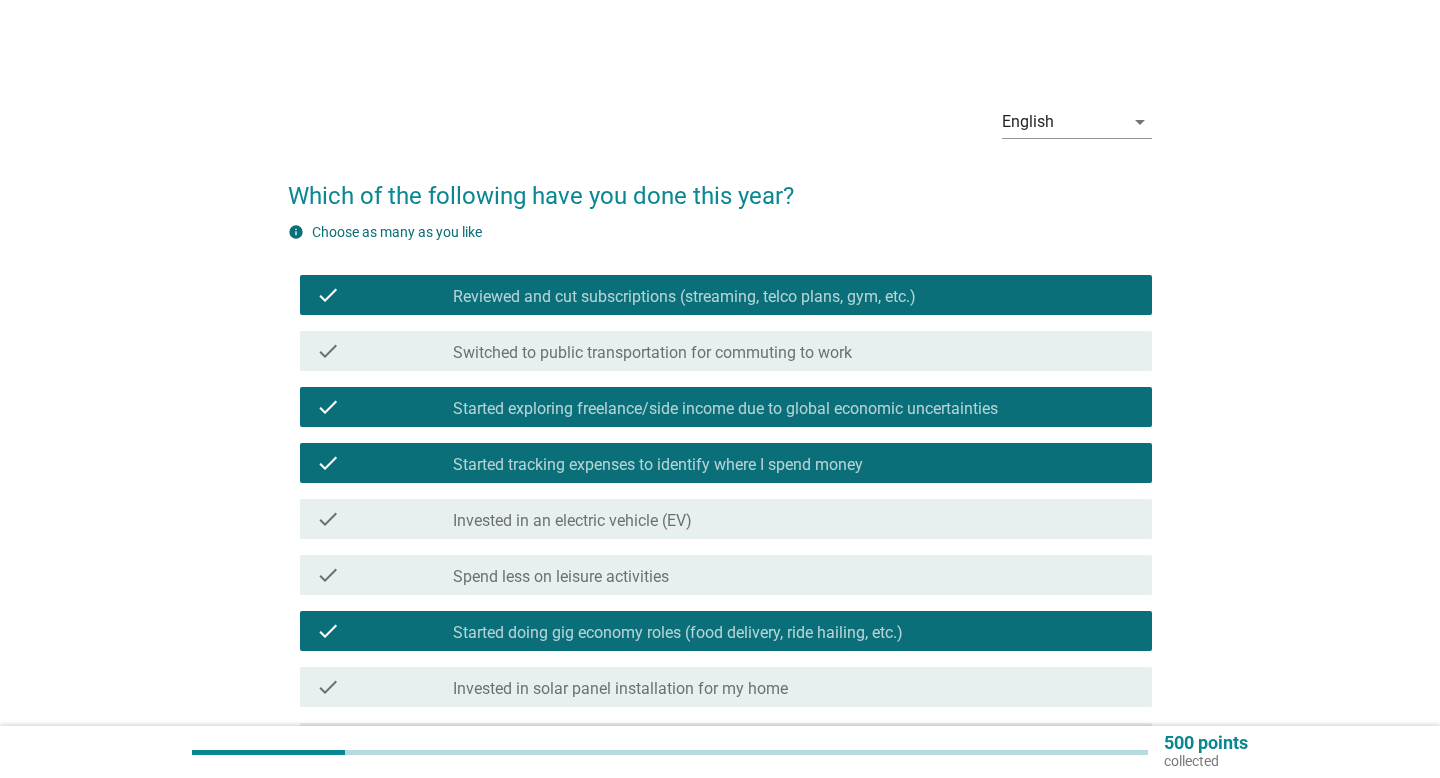 click on "Started doing gig economy roles (food delivery, ride hailing, etc.)" at bounding box center [678, 633] 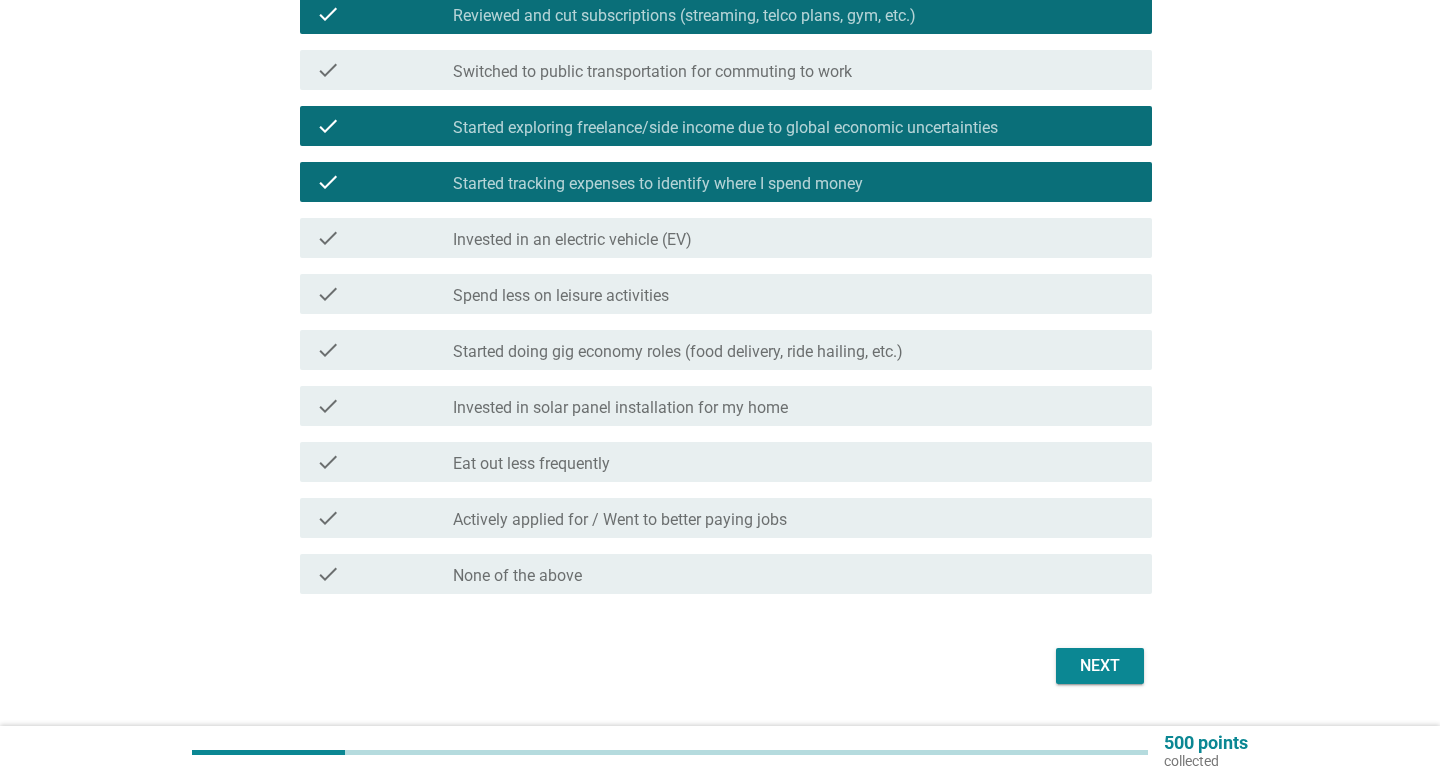 scroll, scrollTop: 335, scrollLeft: 0, axis: vertical 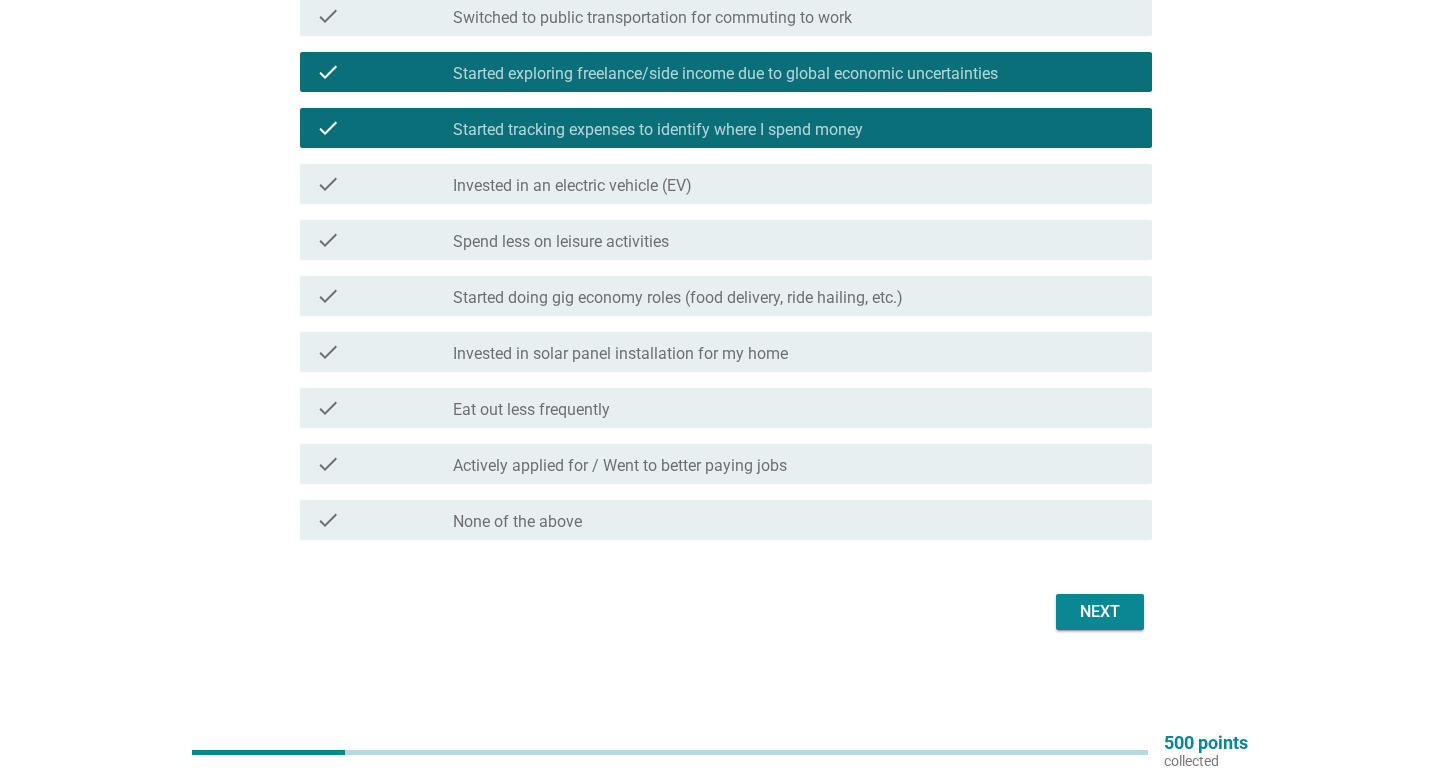 click on "check_box_outline_blank Eat out less frequently" at bounding box center [794, 408] 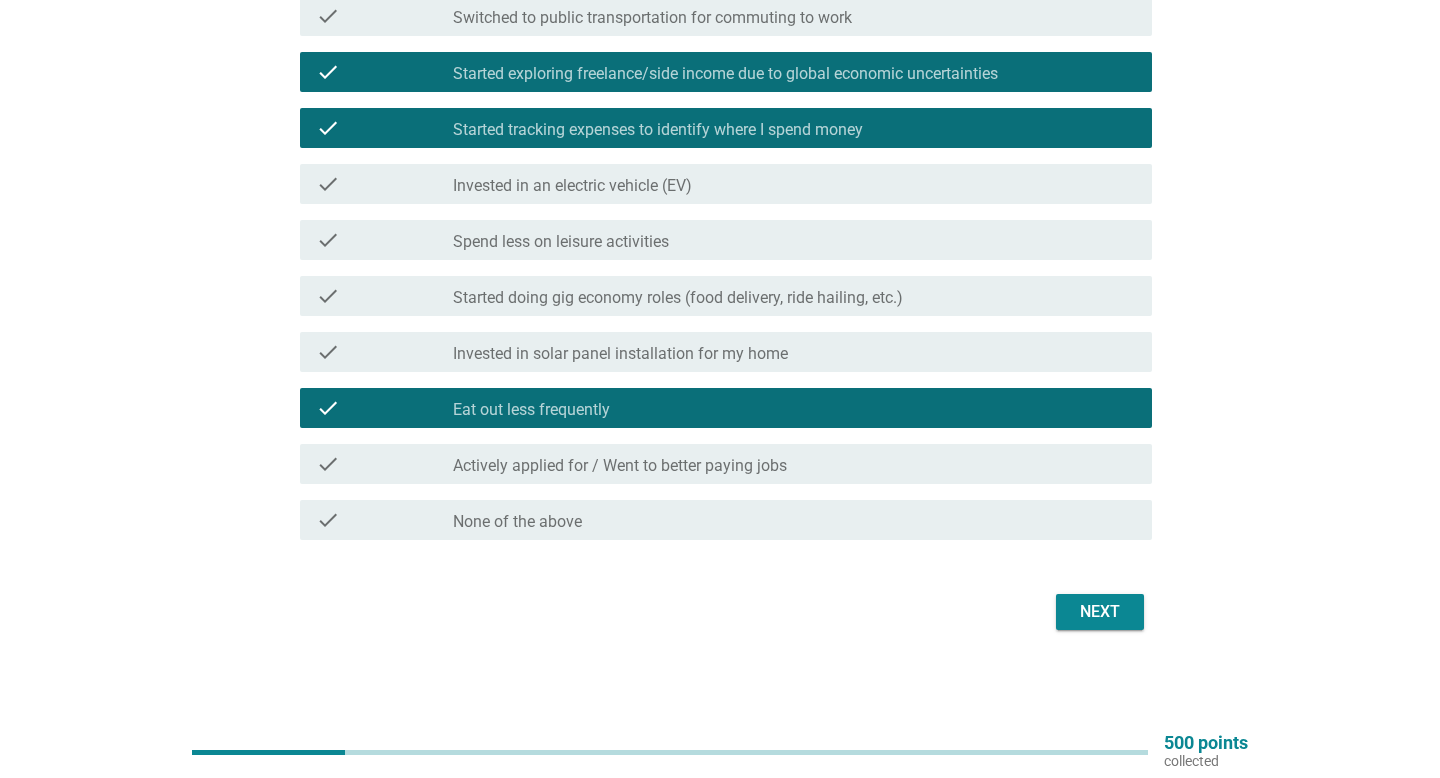 click on "Next" at bounding box center (1100, 612) 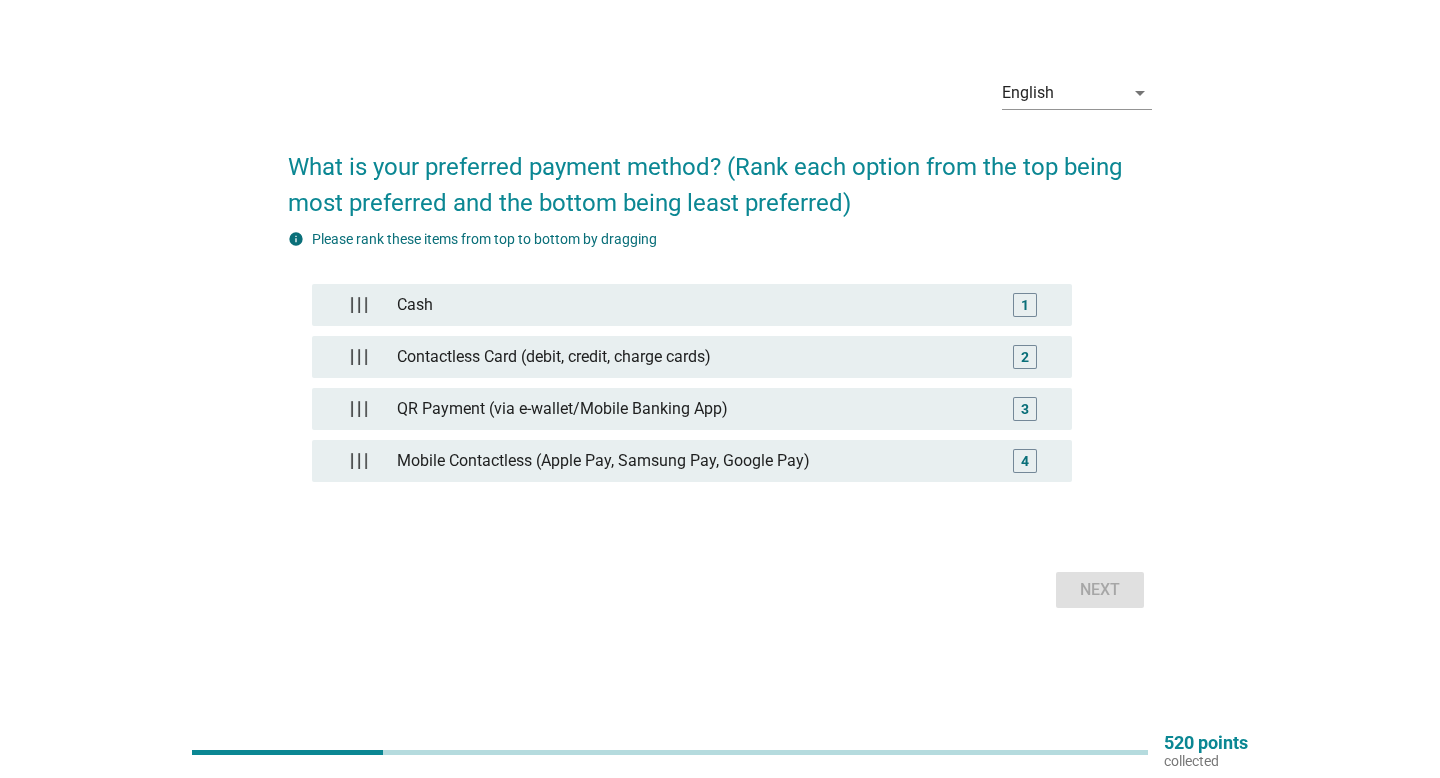 scroll, scrollTop: 0, scrollLeft: 0, axis: both 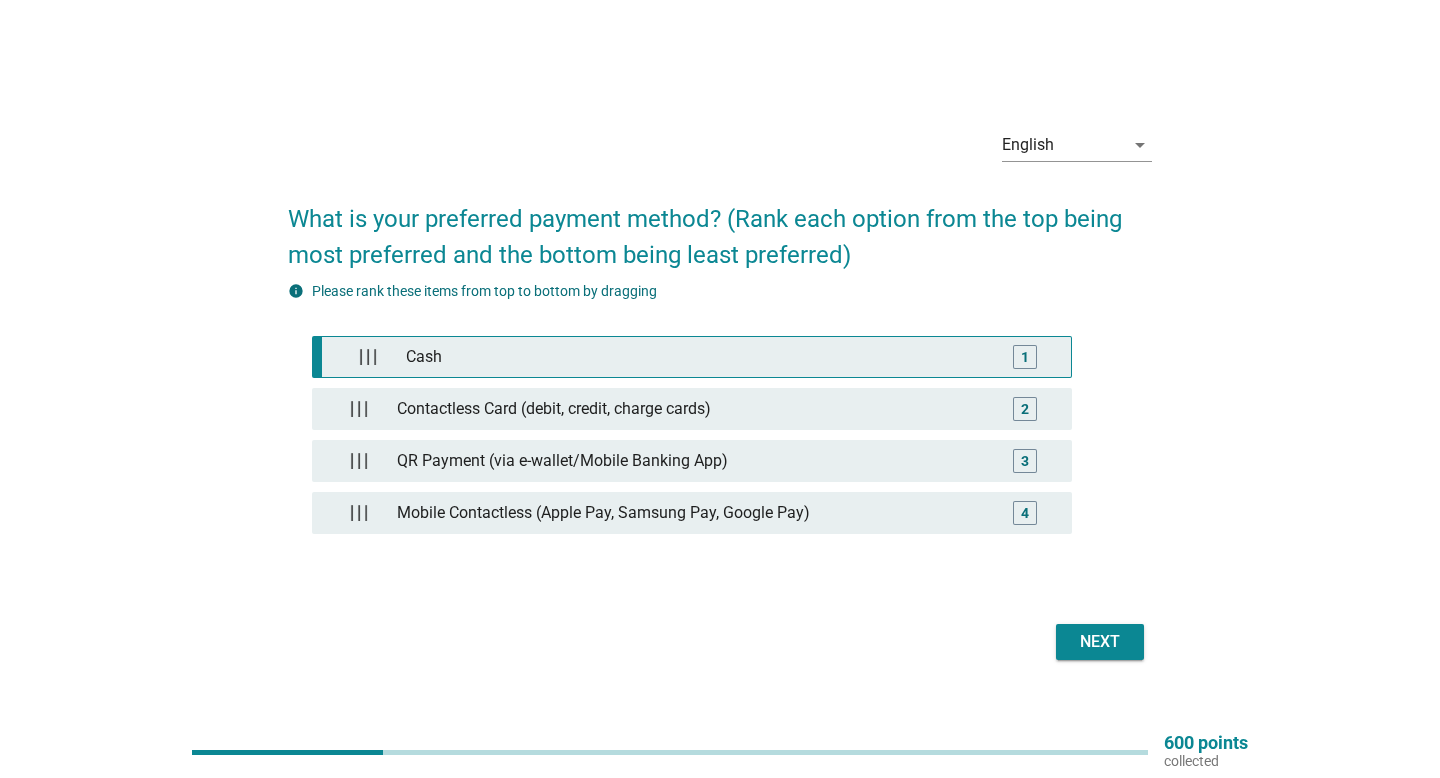 click on "Cash" at bounding box center [696, 357] 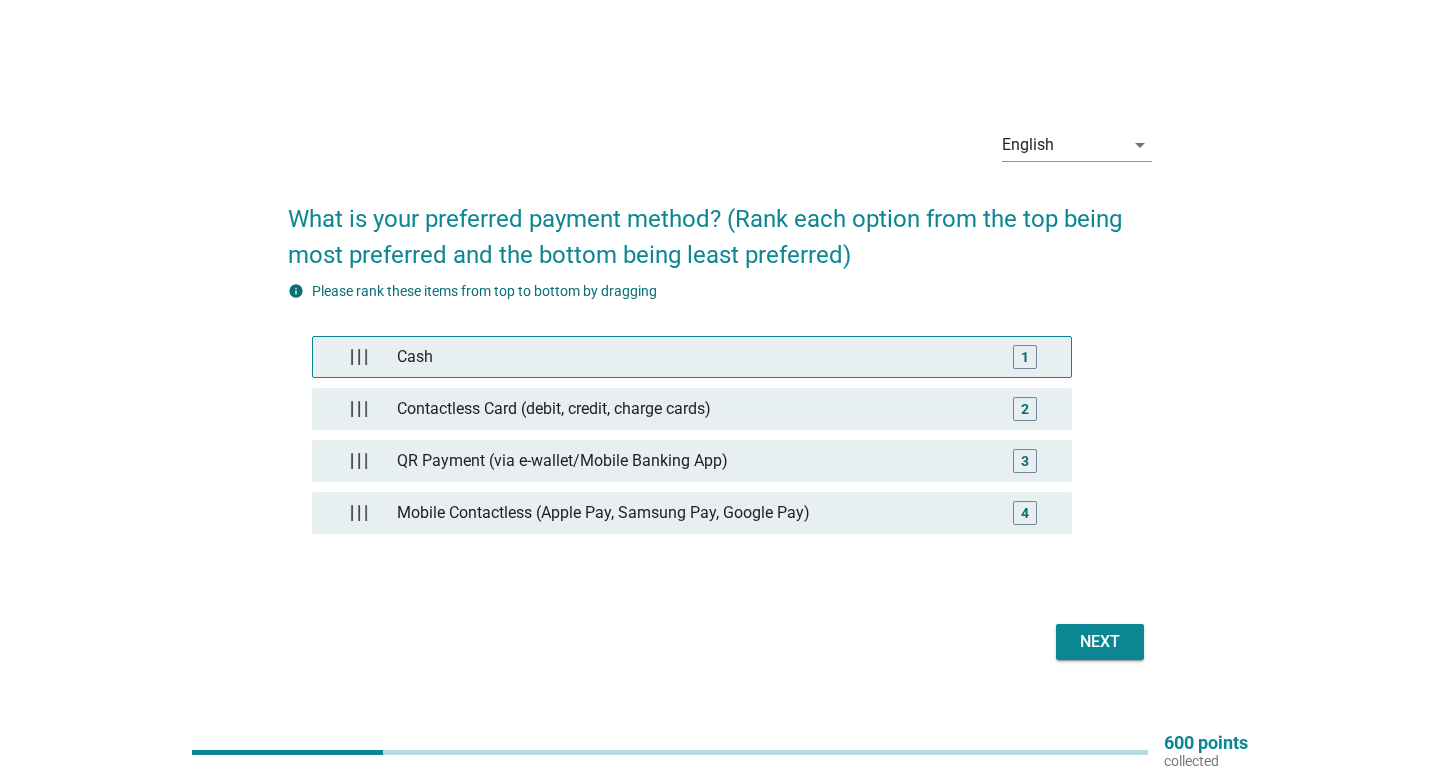 click on "Cash" at bounding box center [691, 357] 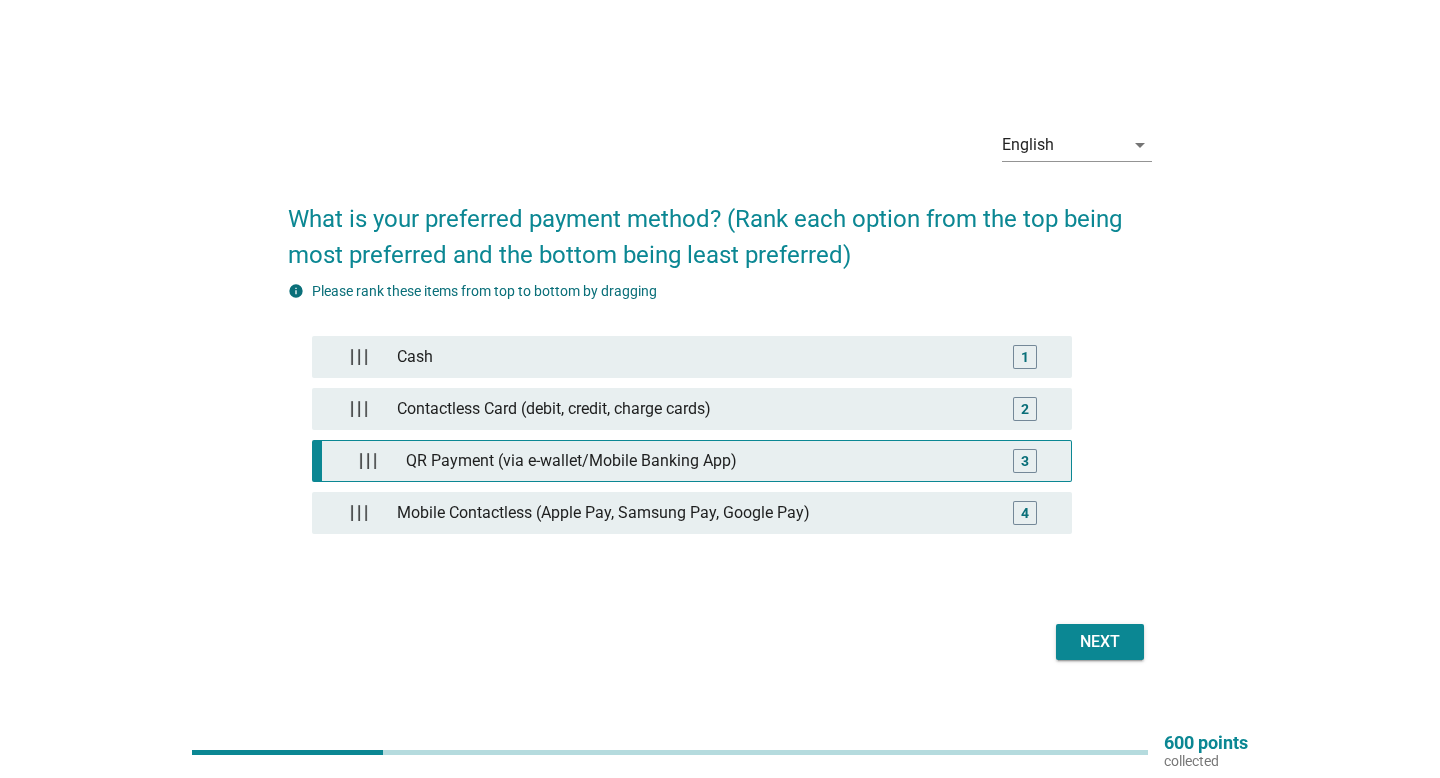 type 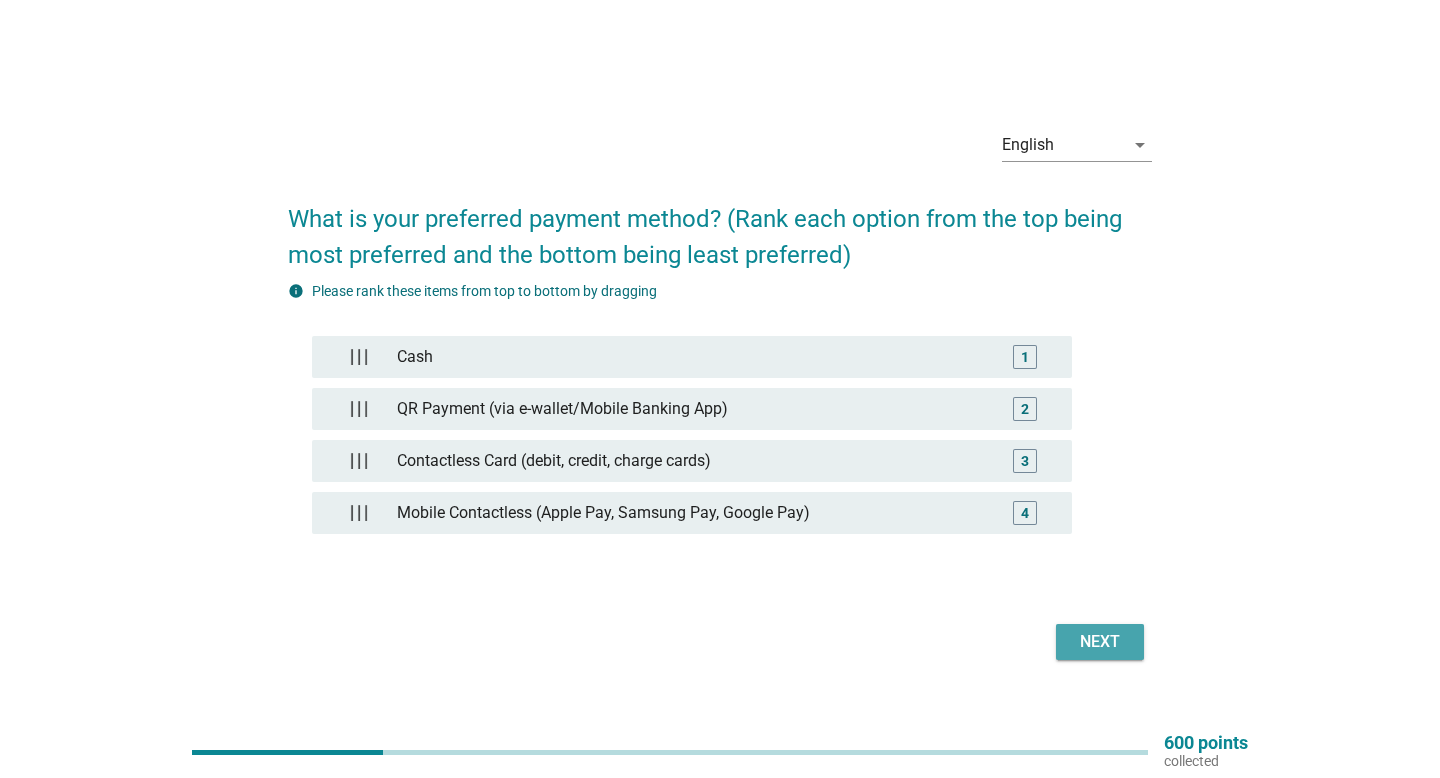 click on "Next" at bounding box center (1100, 642) 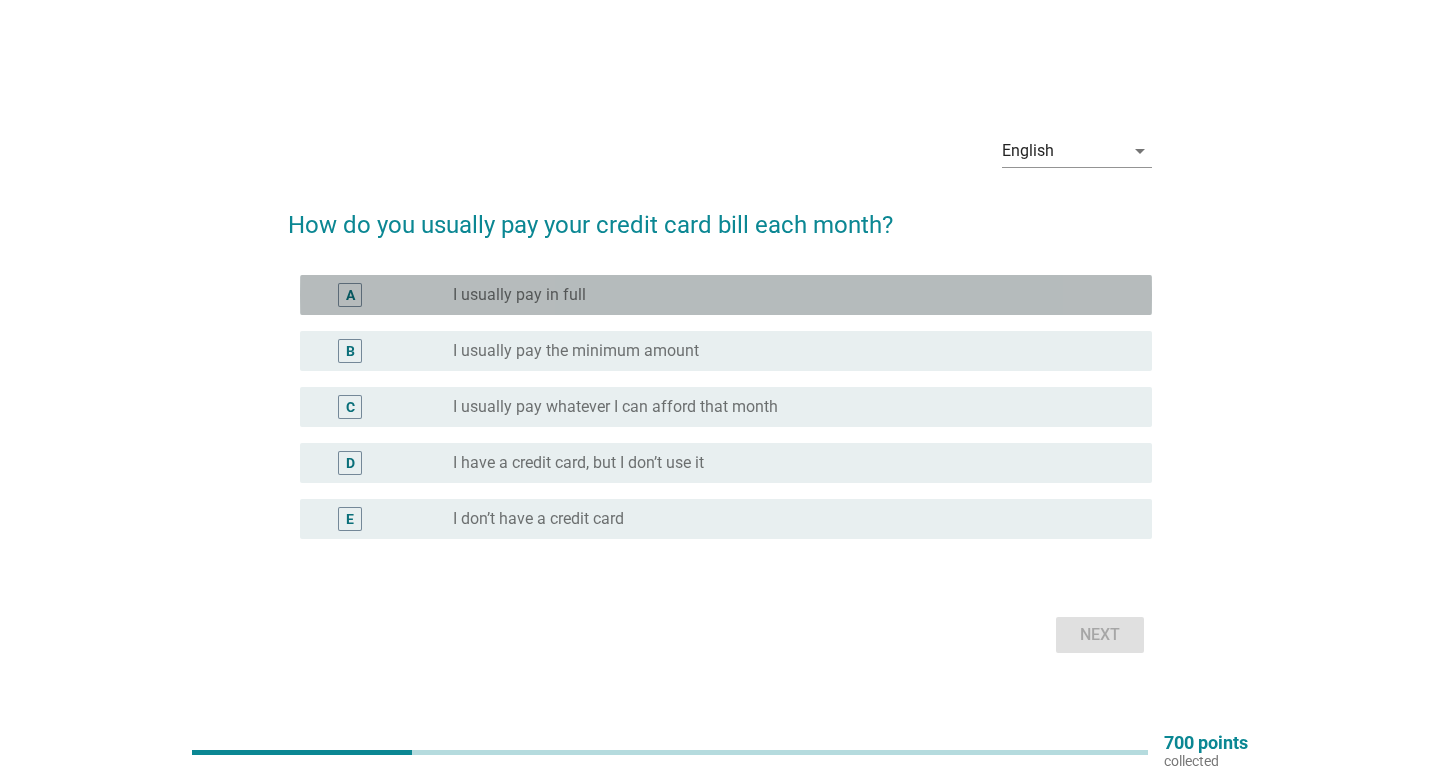 click on "radio_button_unchecked I usually pay in full" at bounding box center (786, 295) 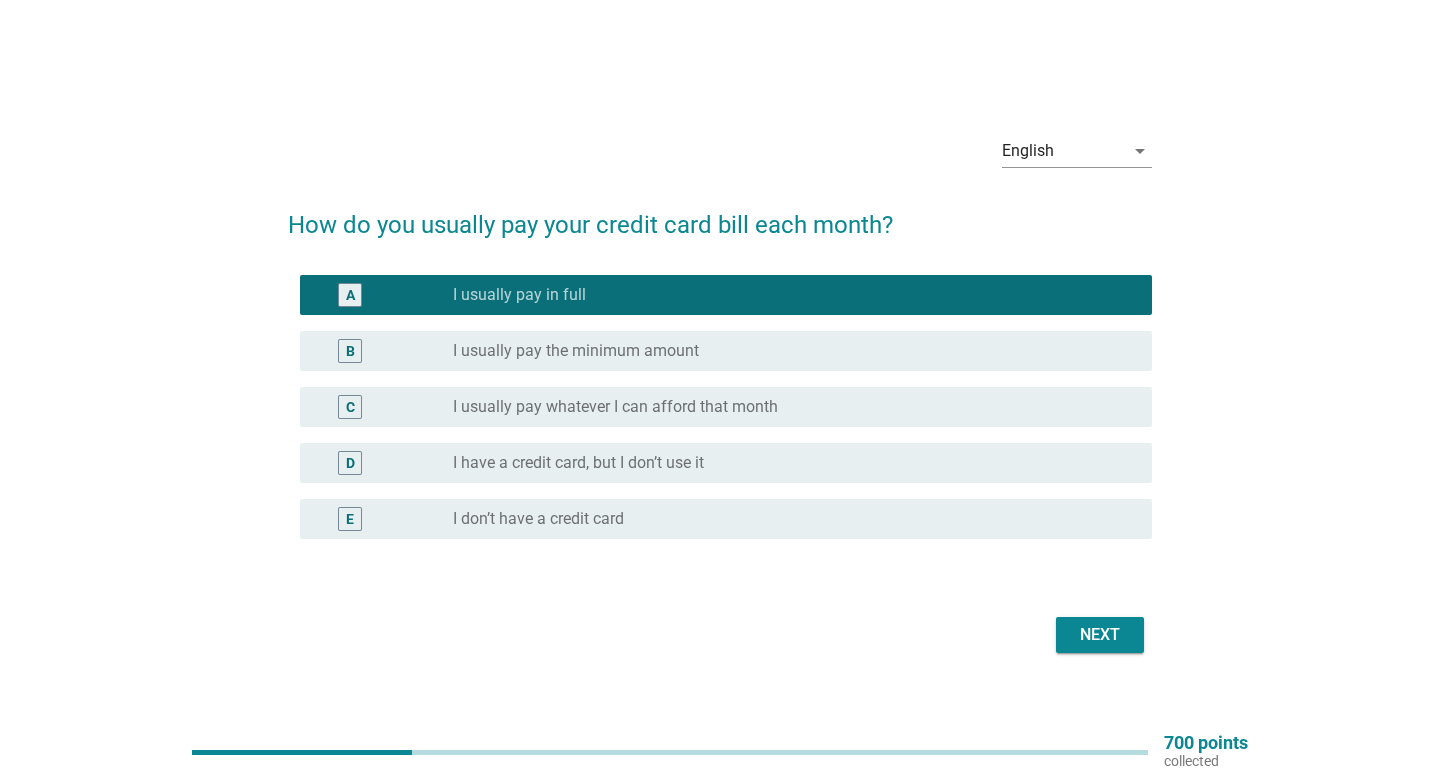 click on "Next" at bounding box center (1100, 635) 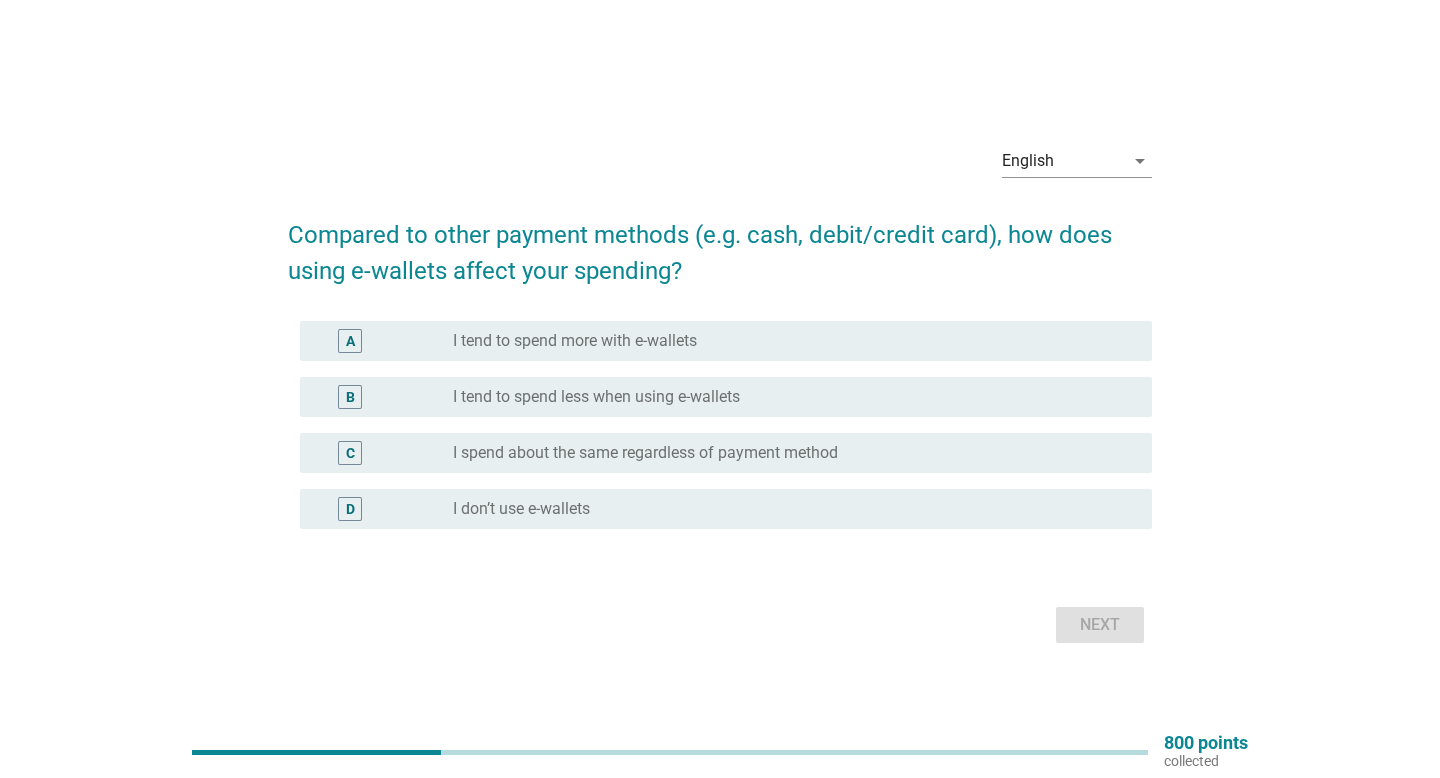 click on "radio_button_unchecked I tend to spend more with e-wallets" at bounding box center (786, 341) 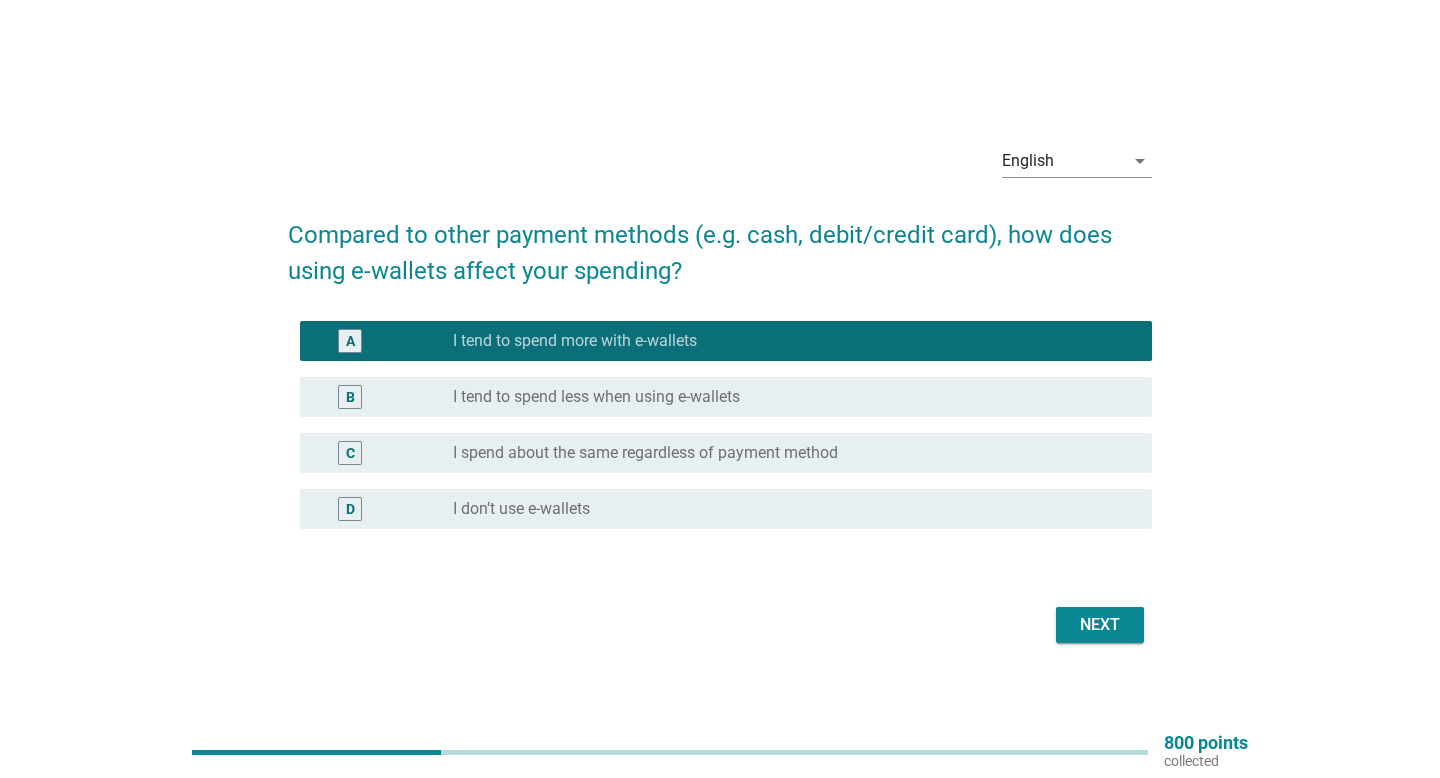 click on "Next" at bounding box center (1100, 625) 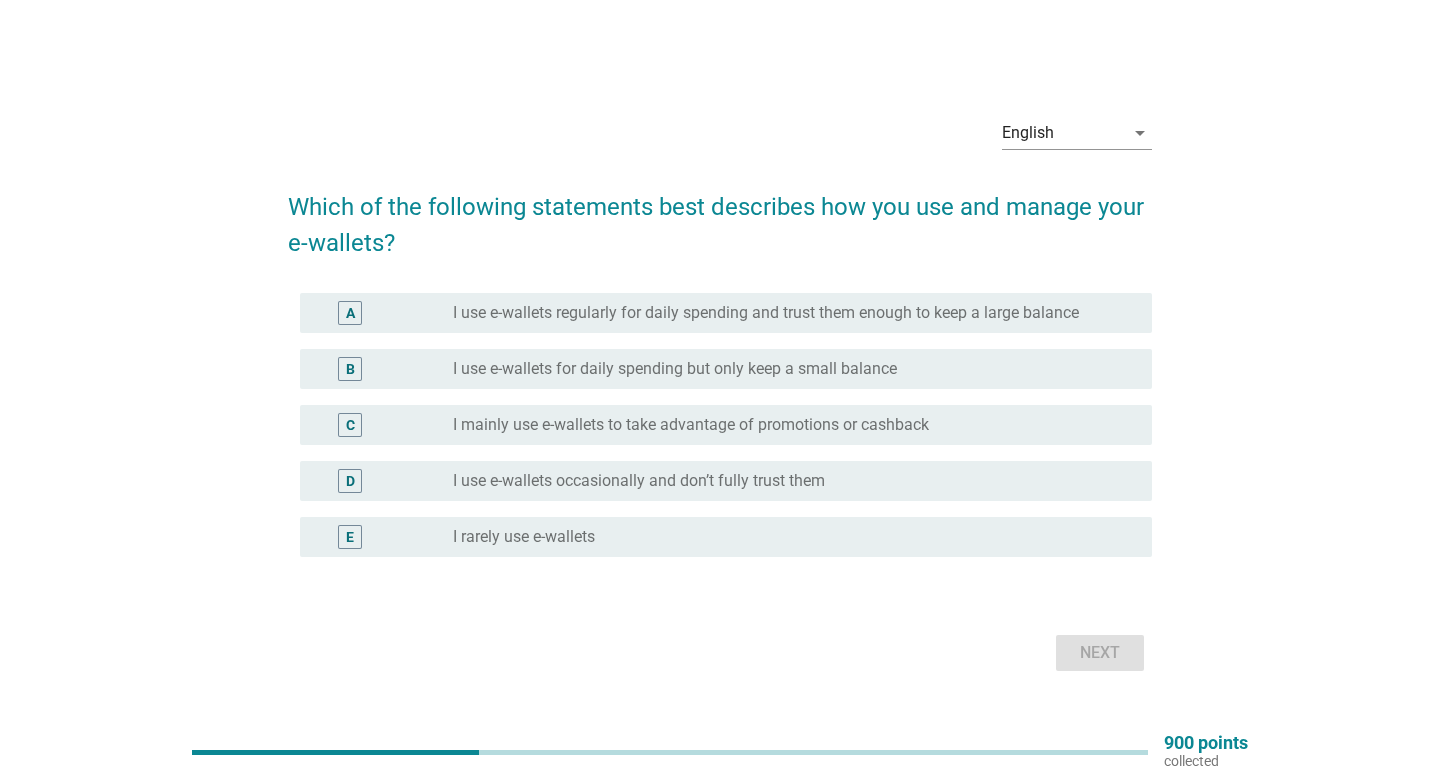 click on "radio_button_unchecked I use e-wallets regularly for daily spending and trust them enough to keep a large balance" at bounding box center [794, 313] 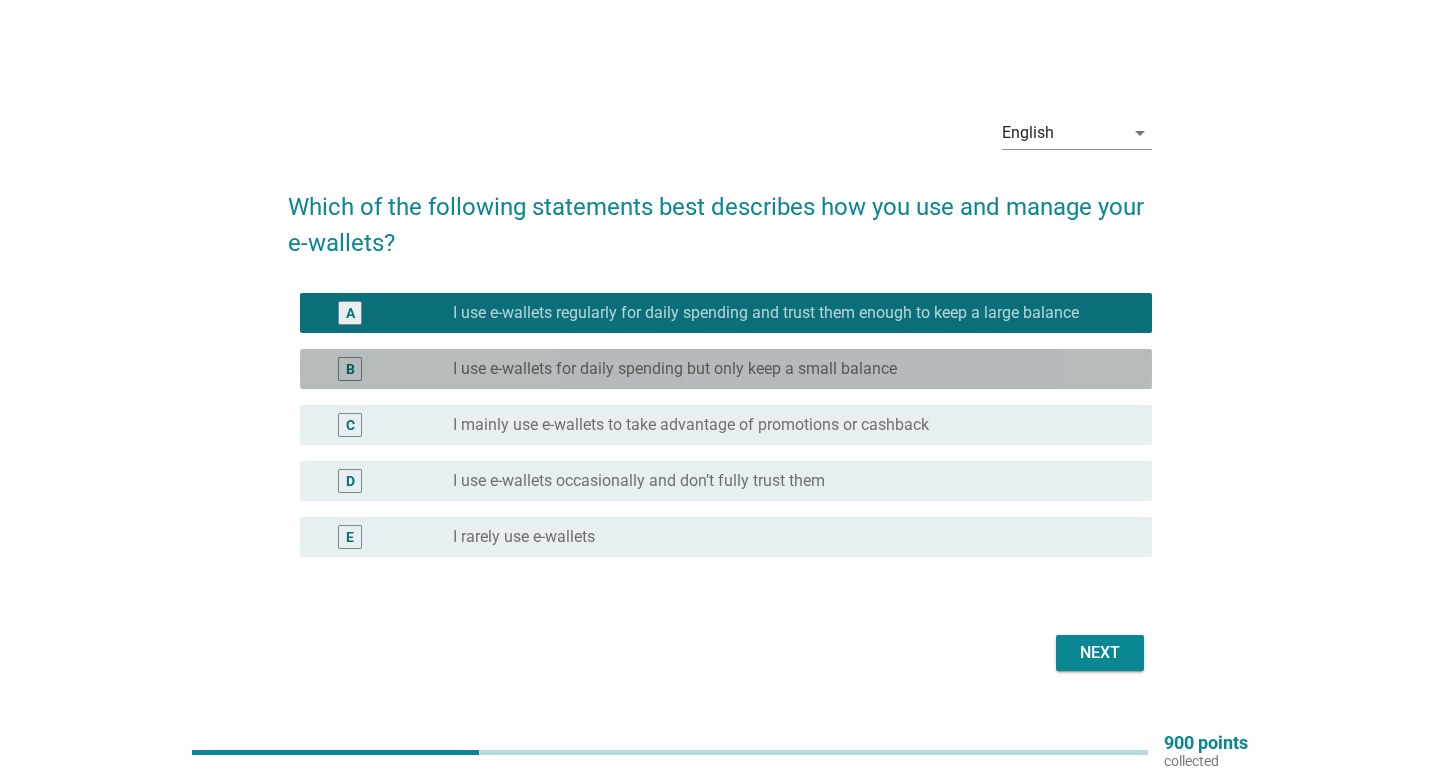 click on "I use e-wallets for daily spending but only keep a small balance" at bounding box center (675, 369) 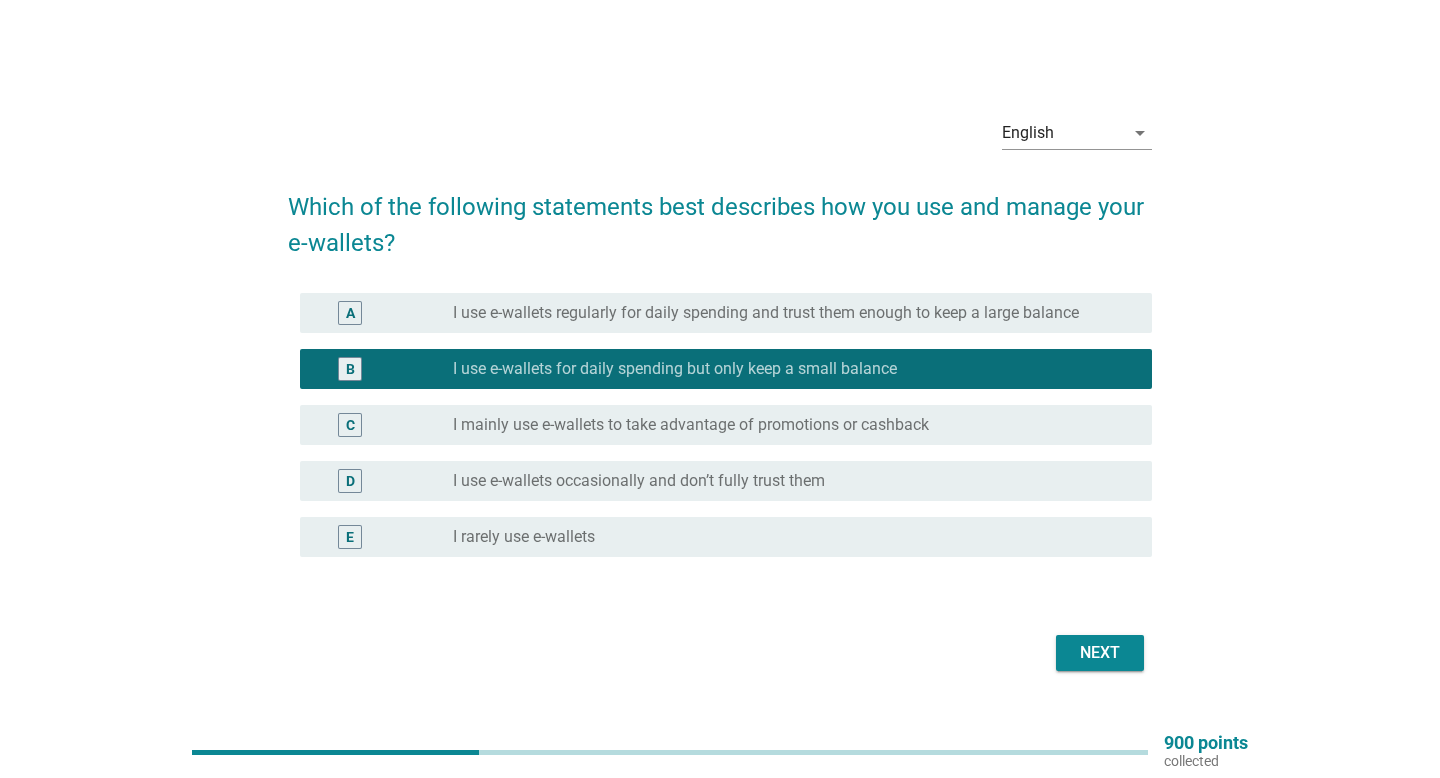 drag, startPoint x: 865, startPoint y: 377, endPoint x: 865, endPoint y: 299, distance: 78 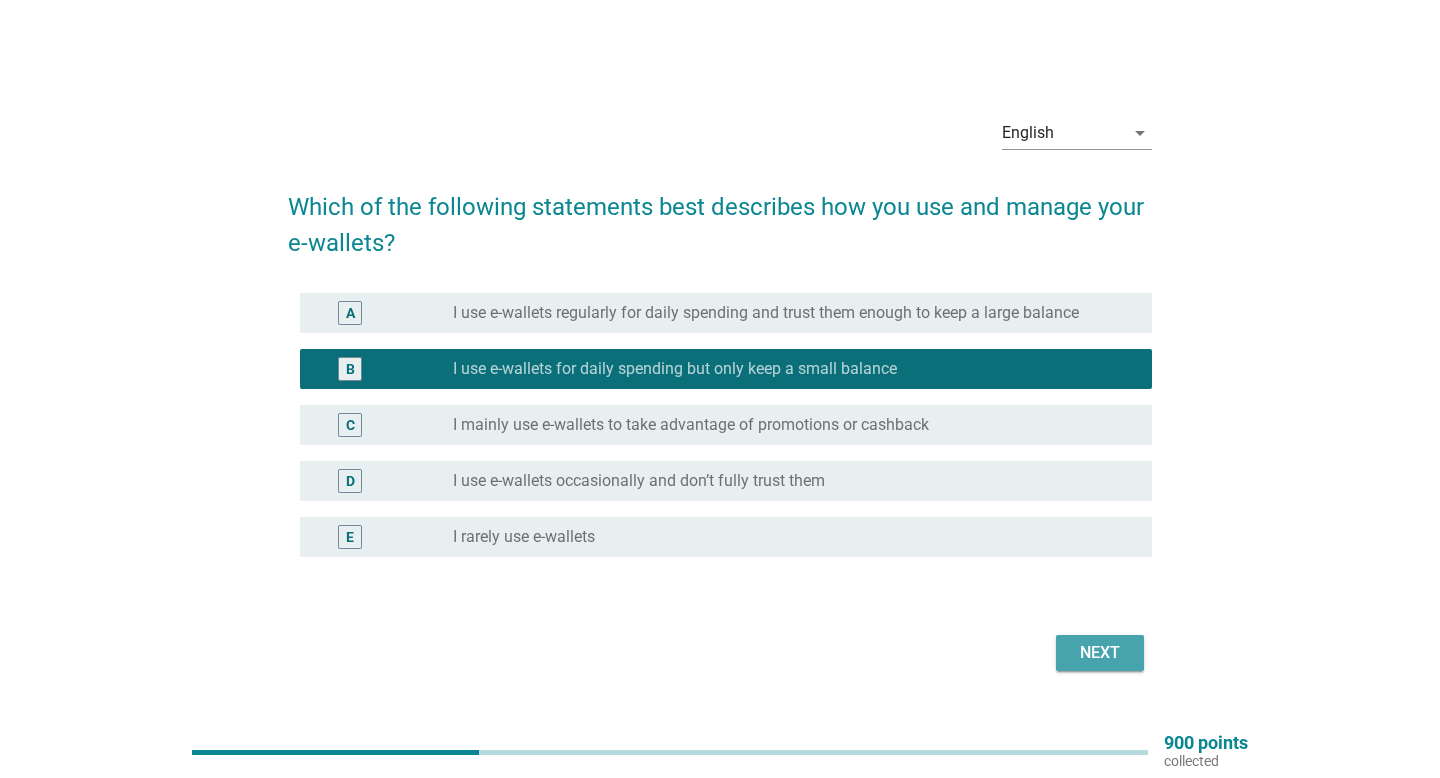 click on "Next" at bounding box center [1100, 653] 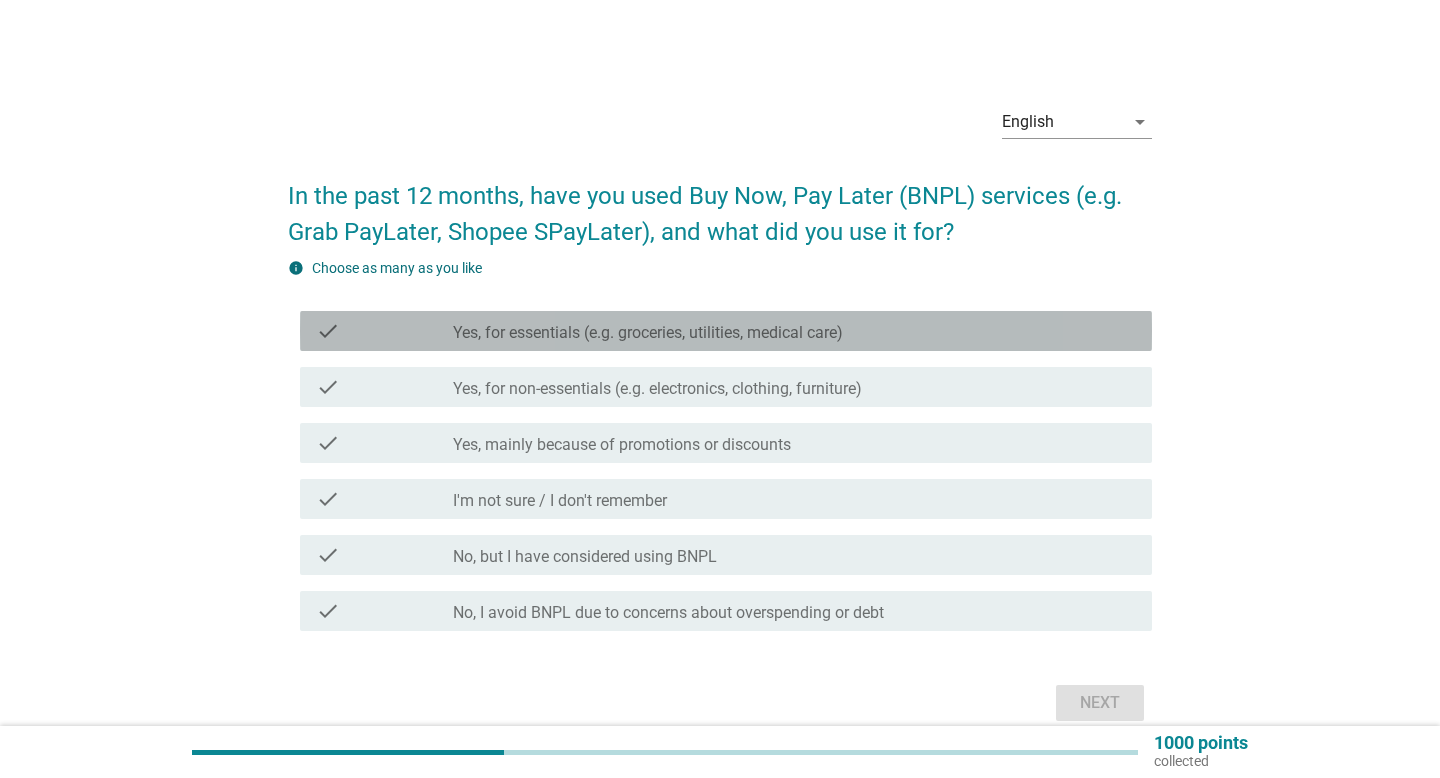 click on "check_box_outline_blank Yes, for essentials (e.g. groceries, utilities, medical care)" at bounding box center (794, 331) 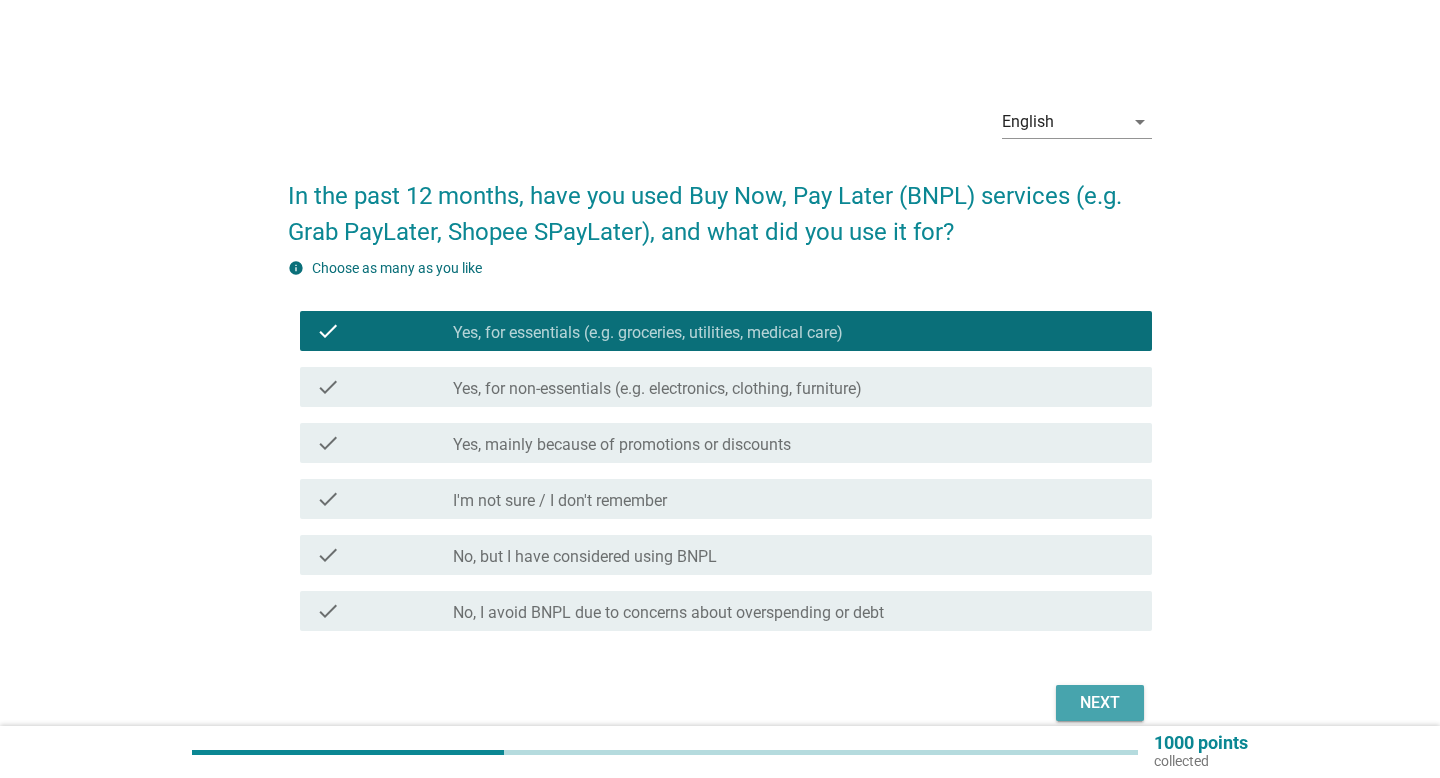 click on "Next" at bounding box center [1100, 703] 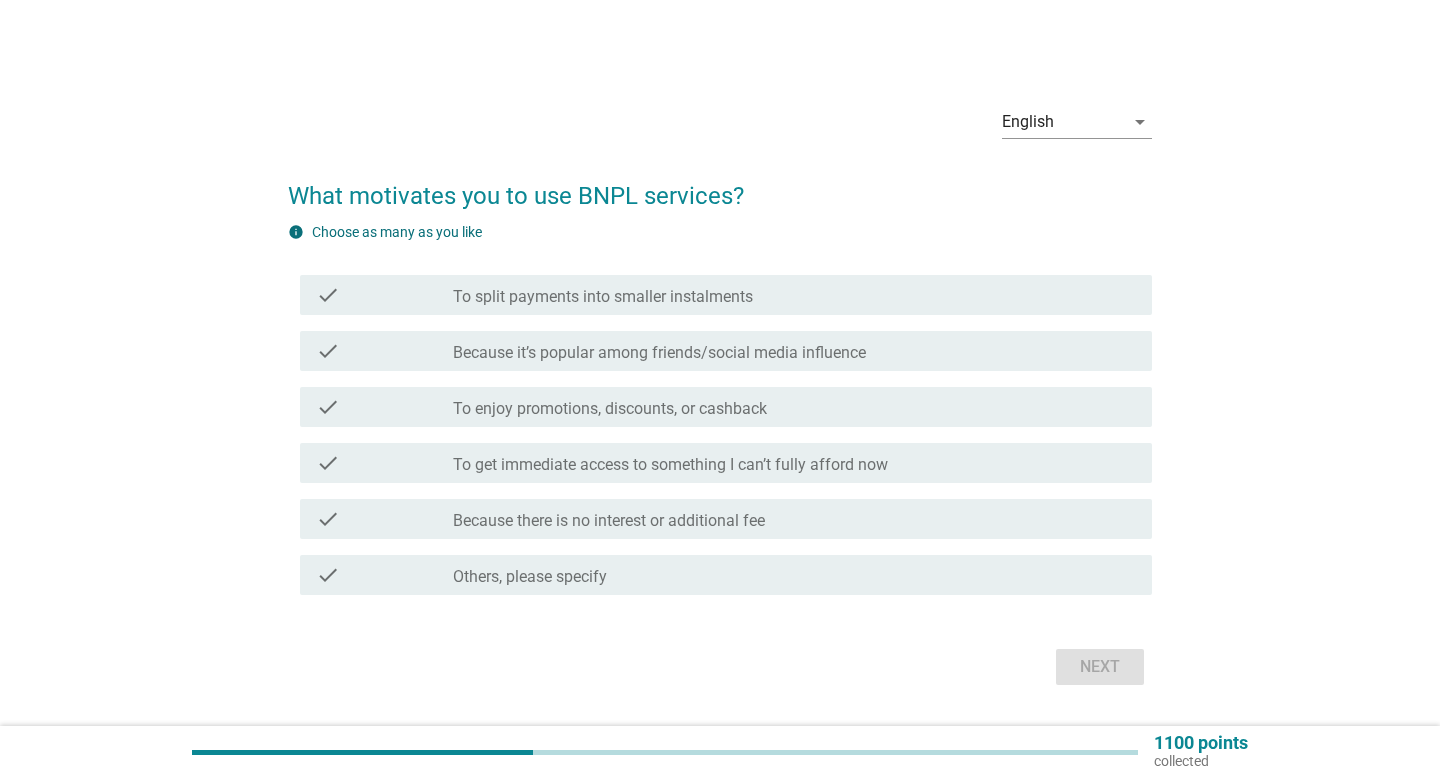 click on "To split payments into smaller instalments" at bounding box center [603, 297] 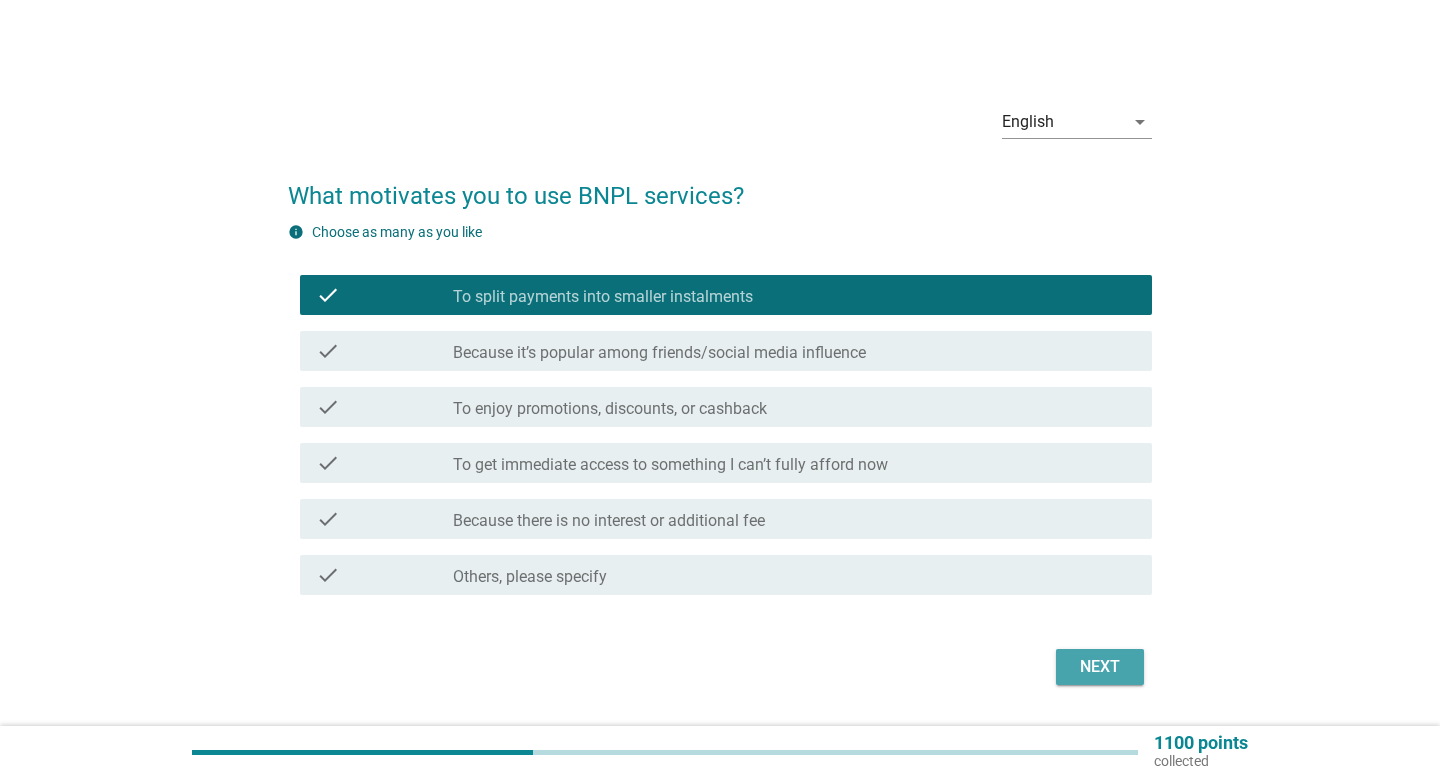 click on "Next" at bounding box center [1100, 667] 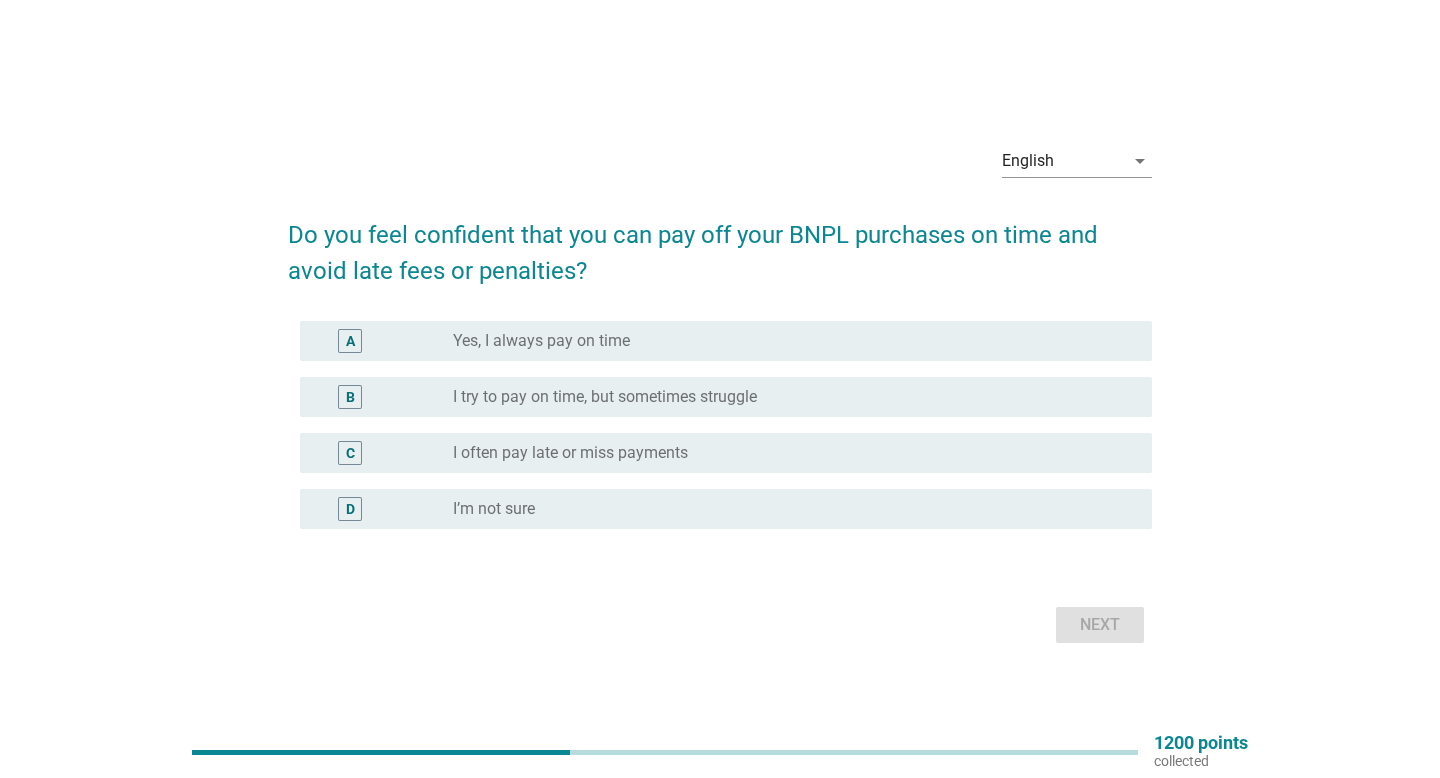 click on "radio_button_unchecked I try to pay on time, but sometimes struggle" at bounding box center [786, 397] 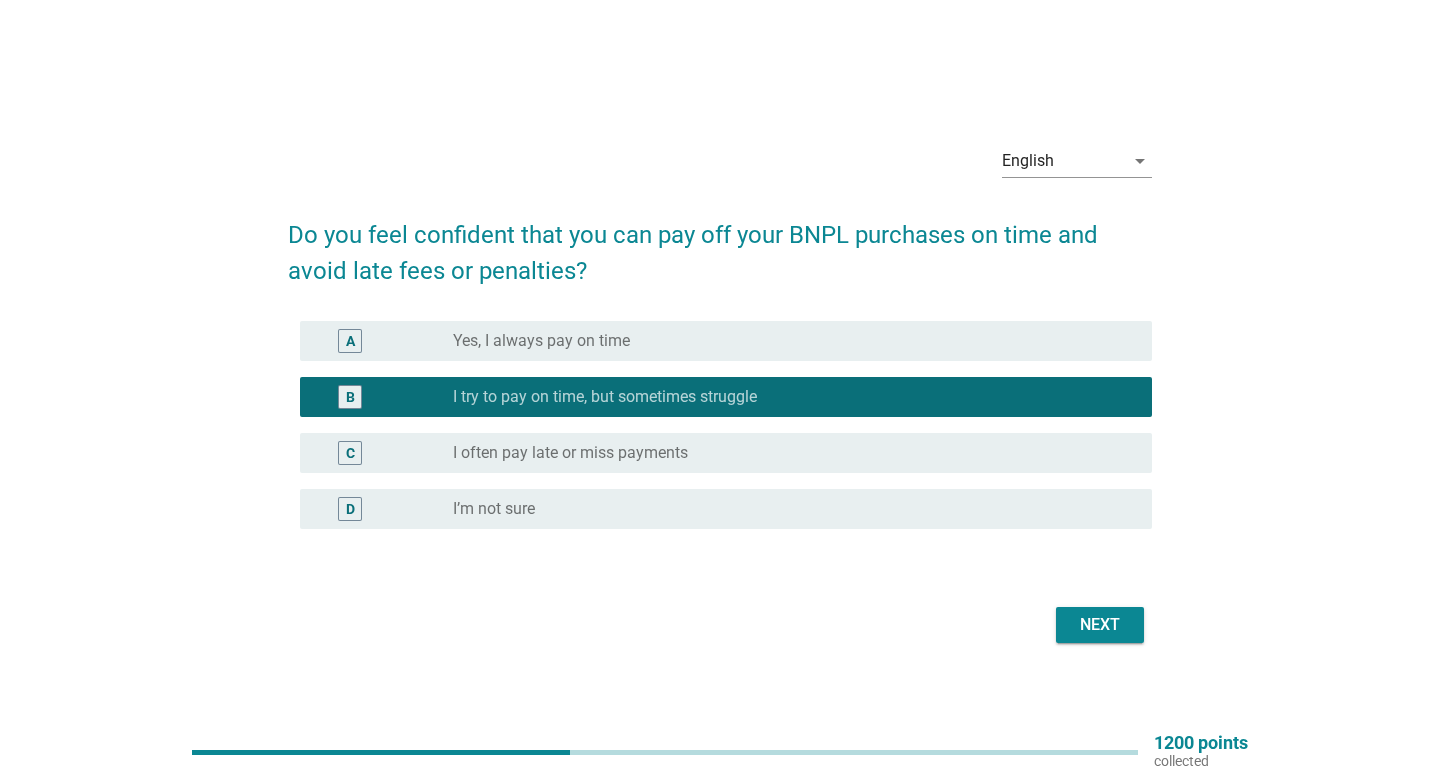 click on "Next" at bounding box center (1100, 625) 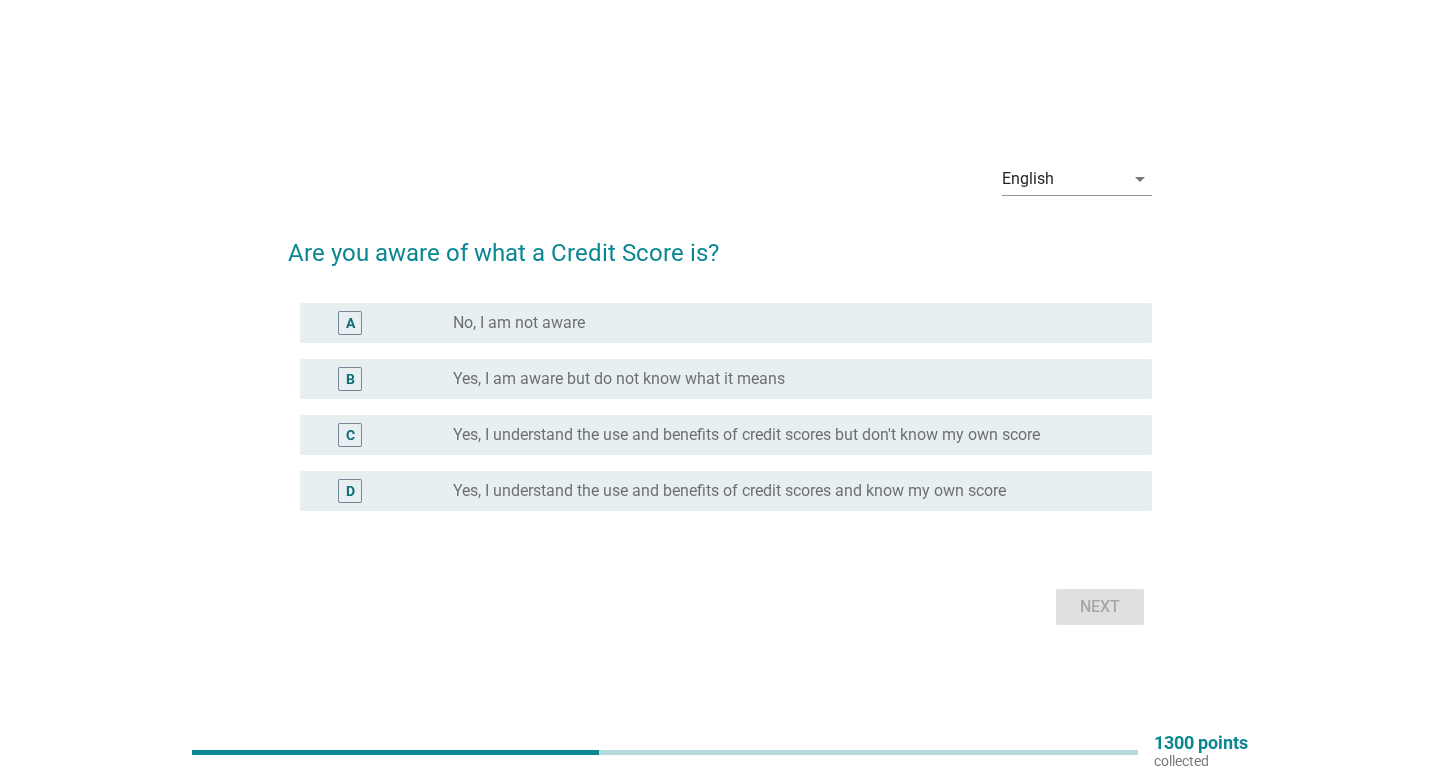 click on "radio_button_unchecked No, I am not aware" at bounding box center [786, 323] 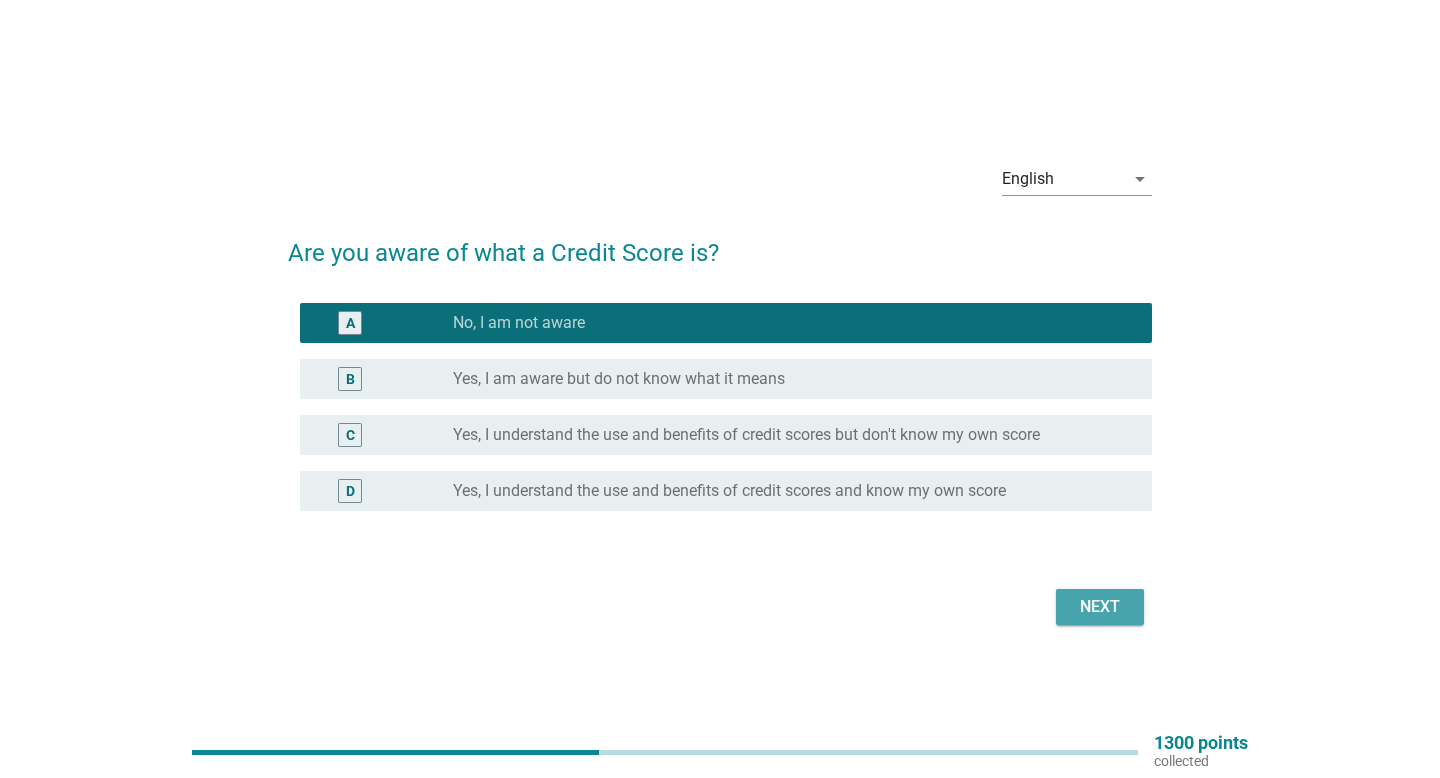 click on "Next" at bounding box center [1100, 607] 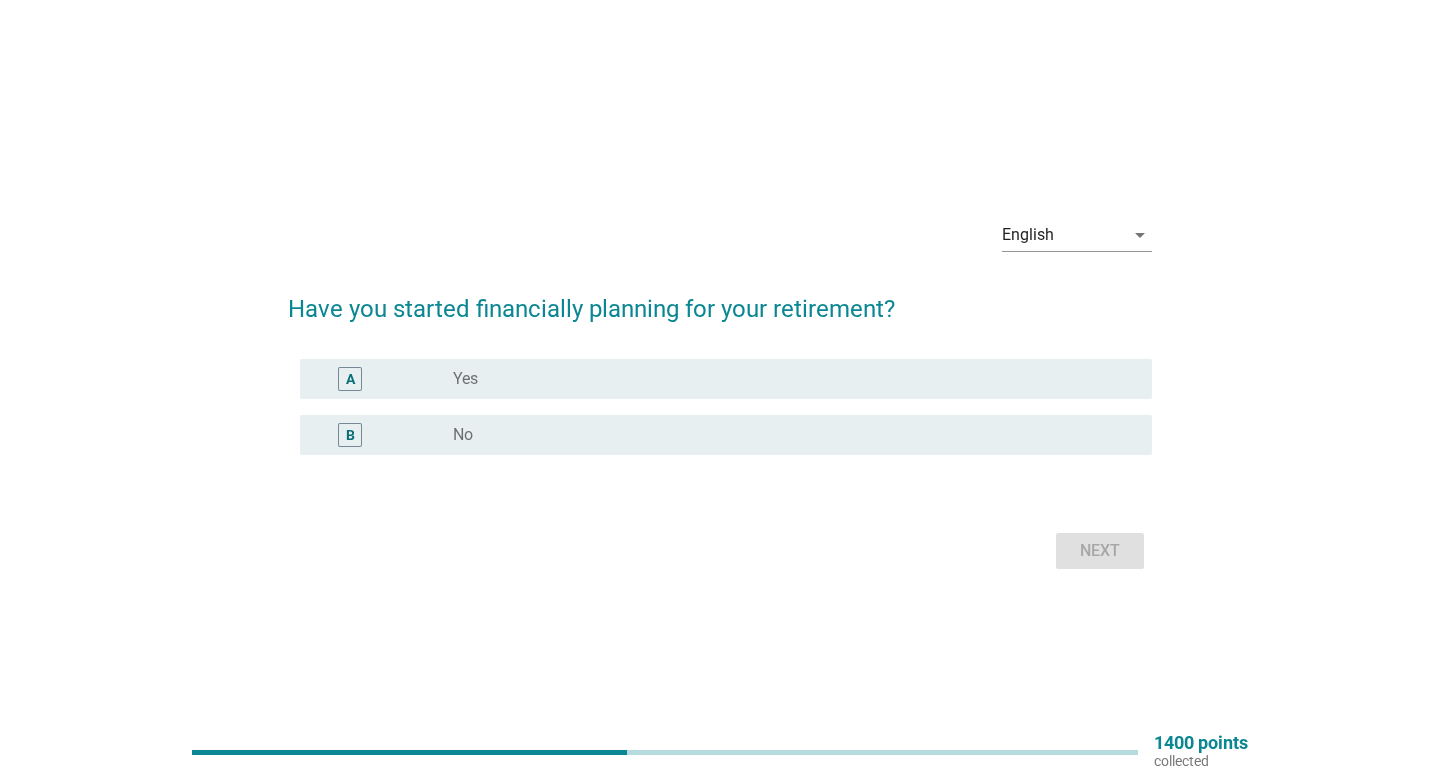 click on "radio_button_unchecked Yes" at bounding box center (786, 379) 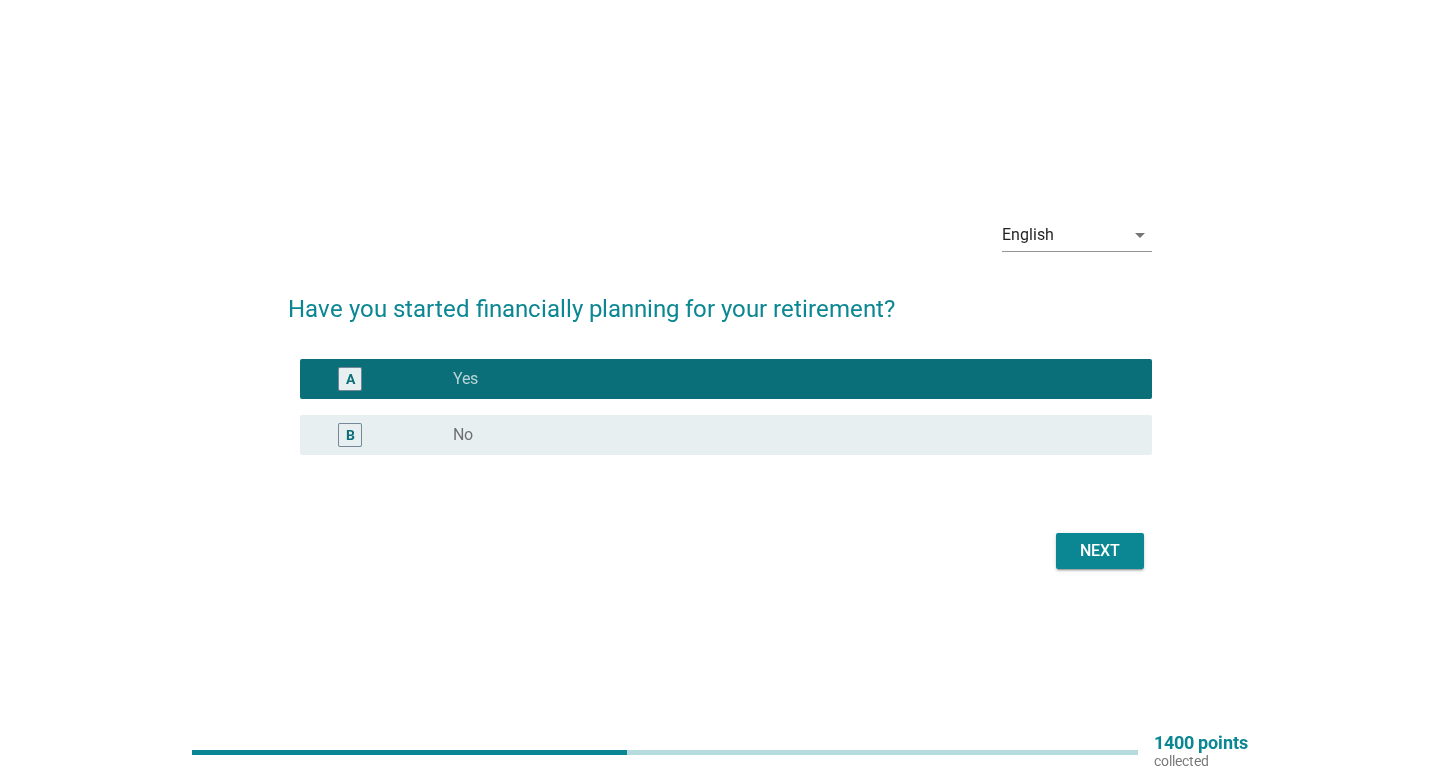 click on "Next" at bounding box center (1100, 551) 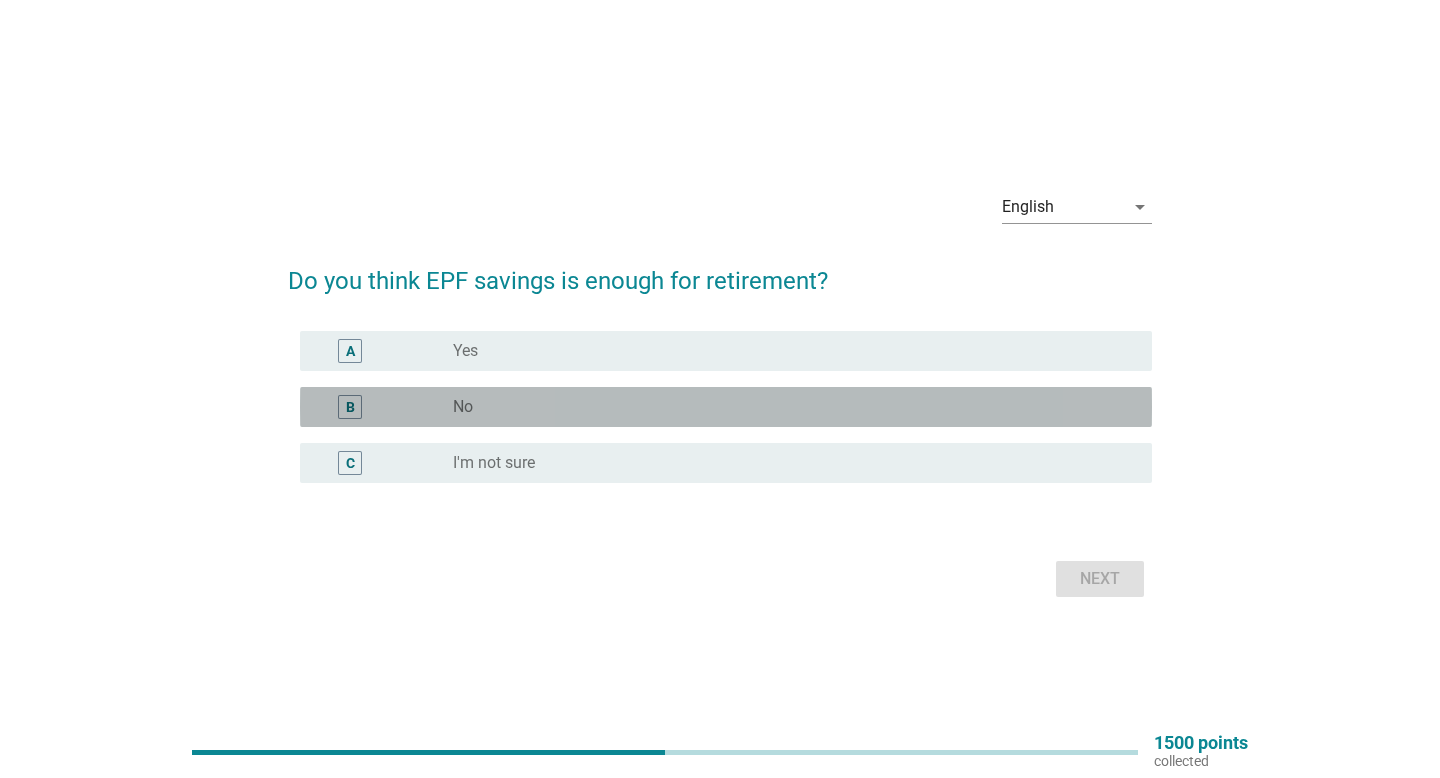 click on "radio_button_unchecked No" at bounding box center (794, 407) 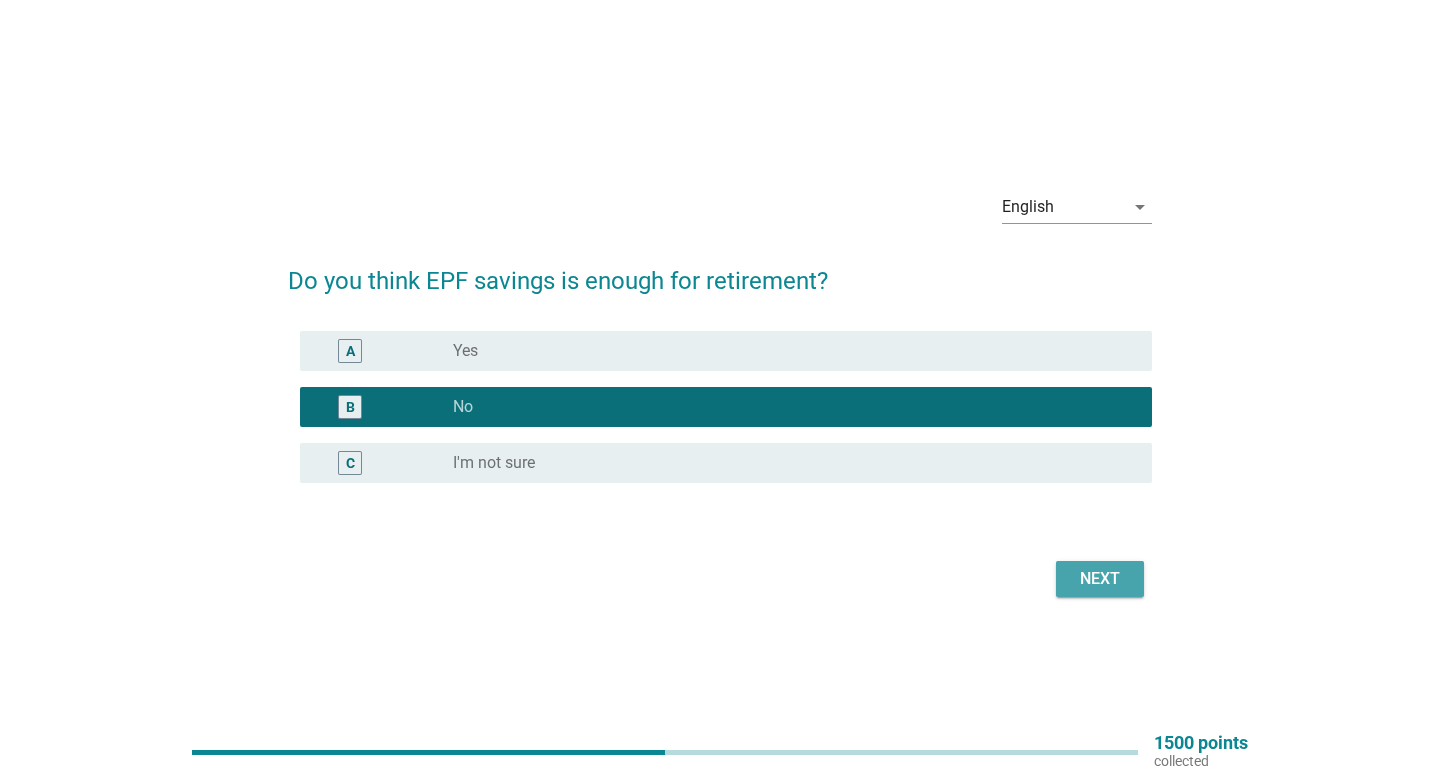 click on "Next" at bounding box center (1100, 579) 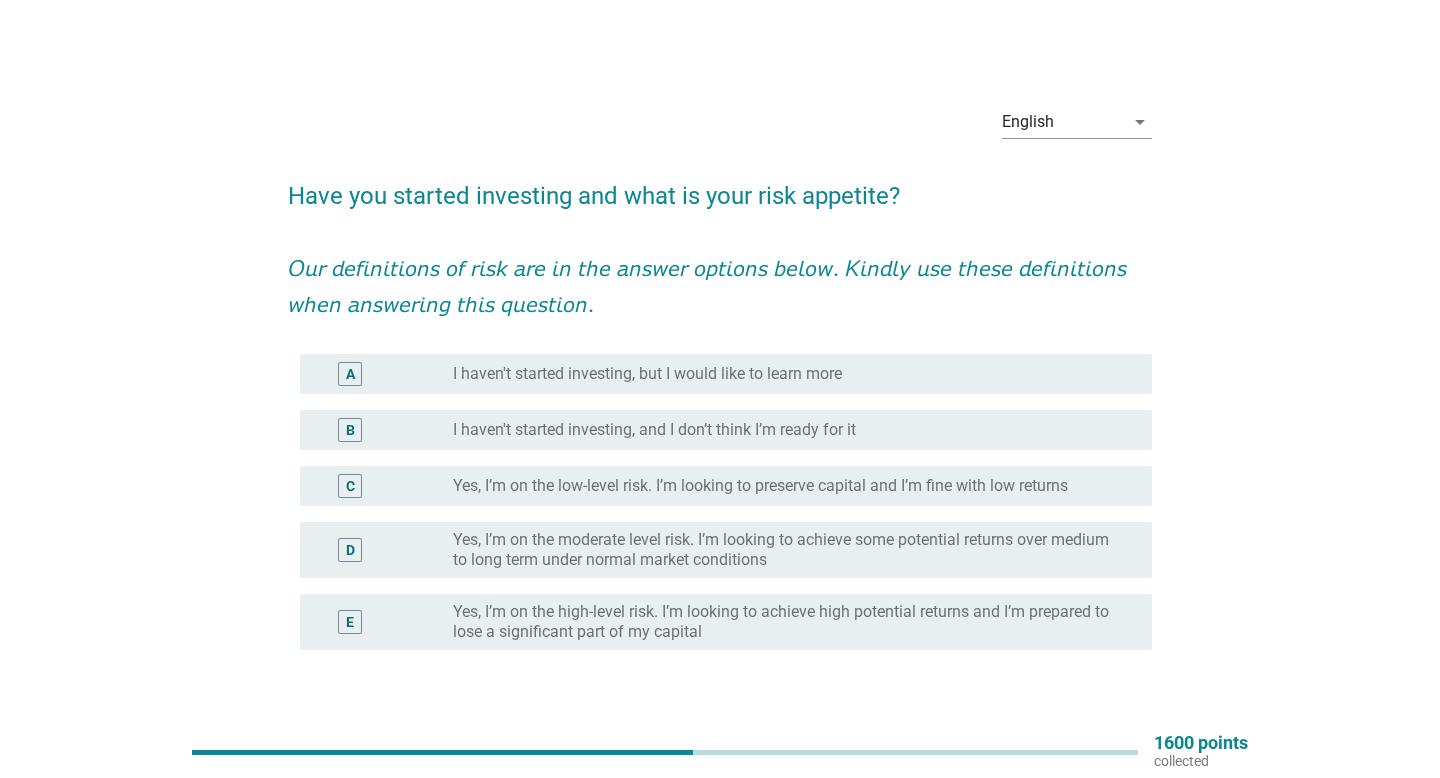 click on "radio_button_unchecked I haven't started investing, but I would like to learn more" at bounding box center [786, 374] 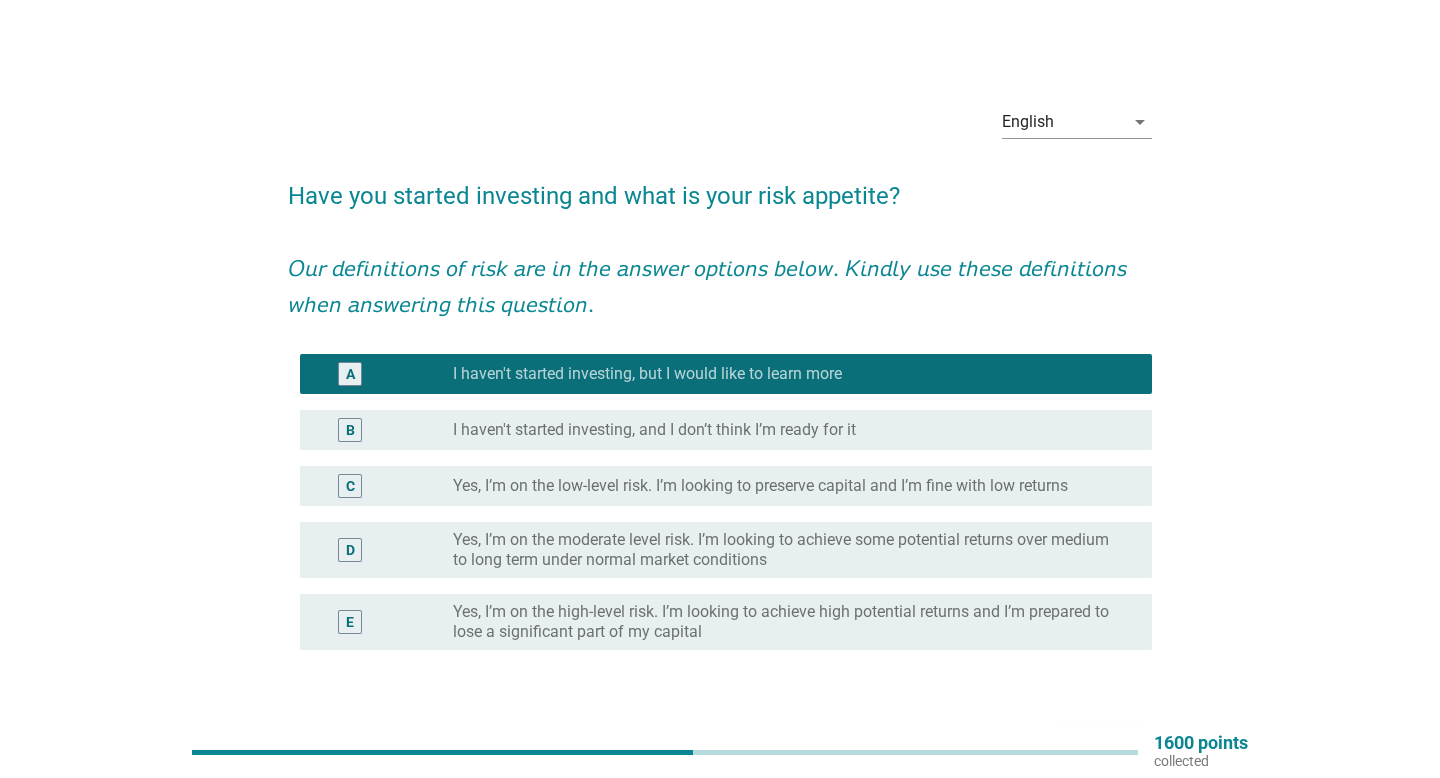 click at bounding box center [720, 676] 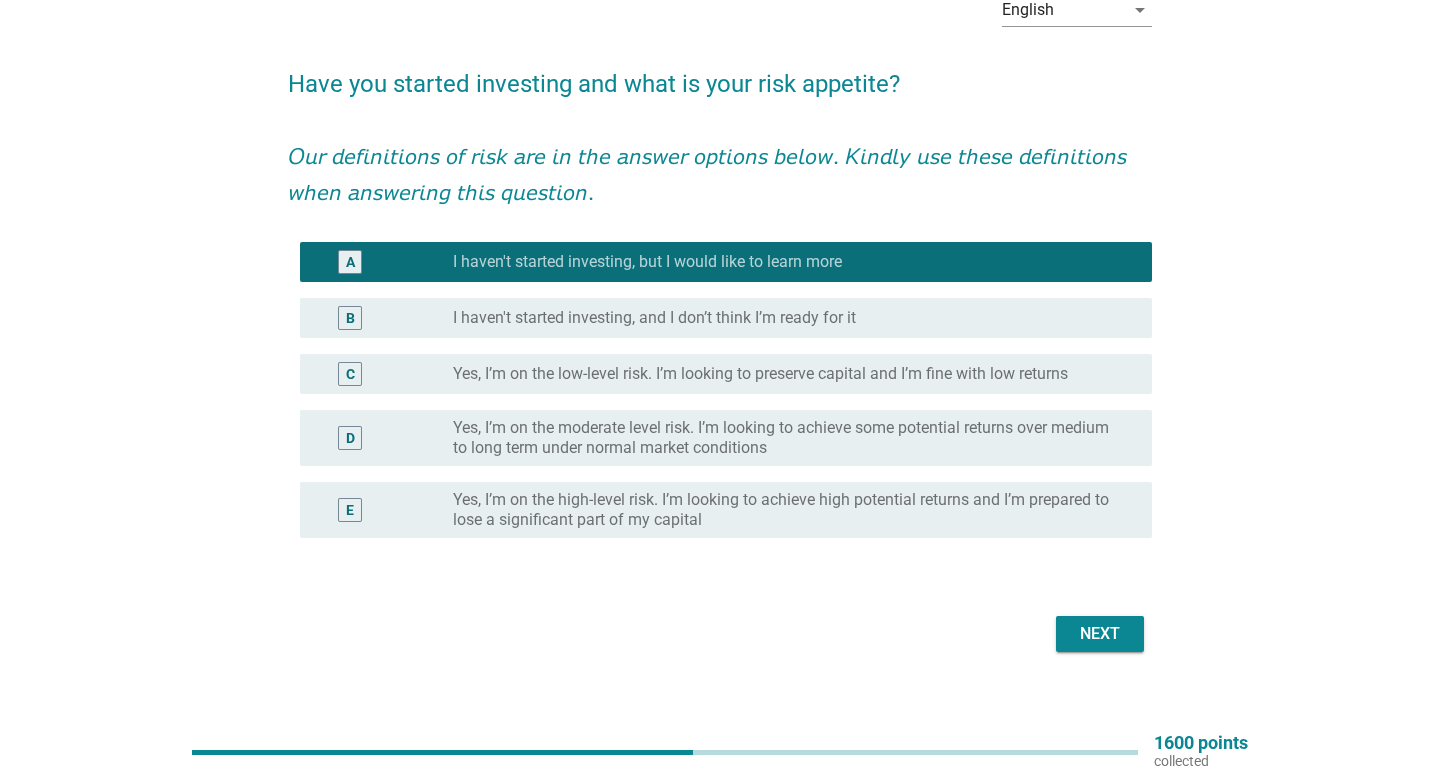scroll, scrollTop: 134, scrollLeft: 0, axis: vertical 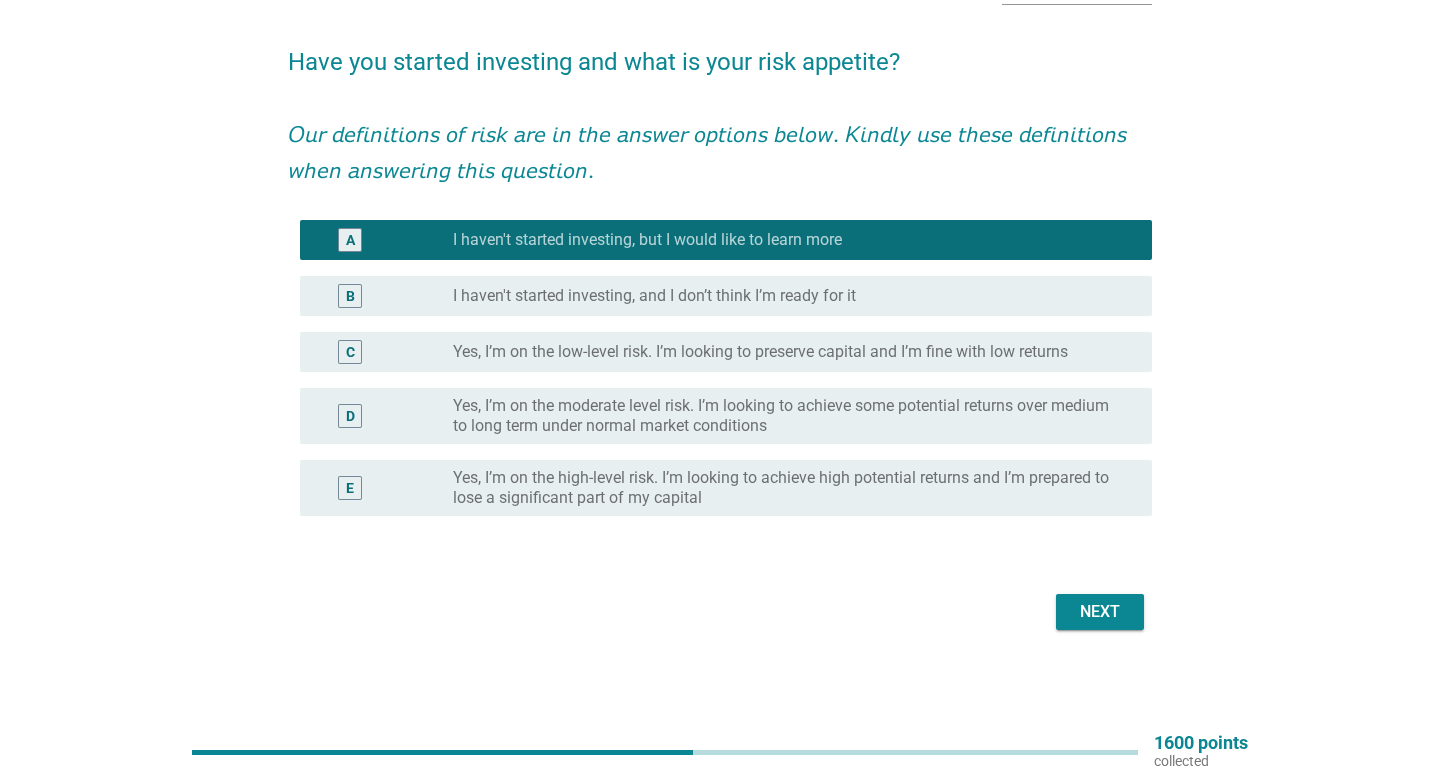 click on "Next" at bounding box center (720, 612) 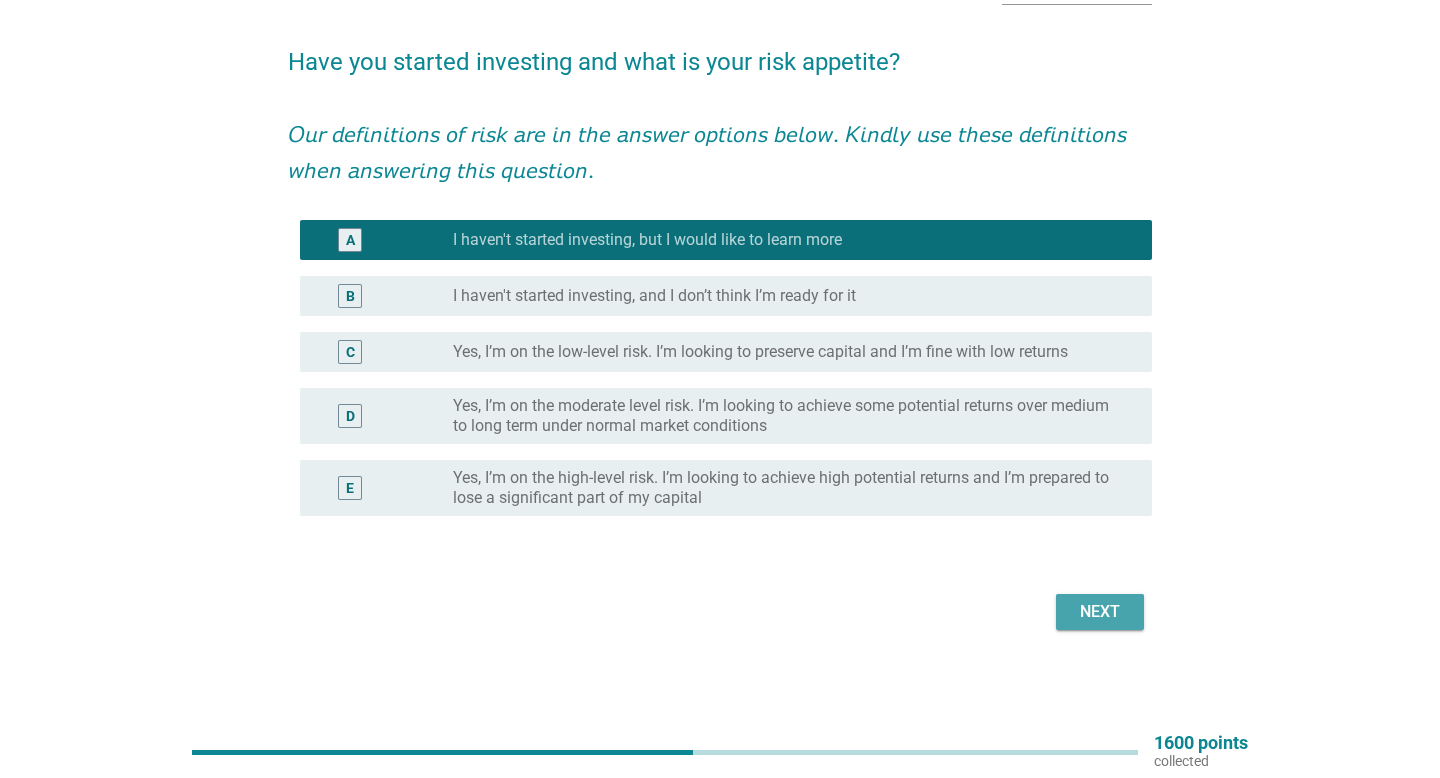 click on "Next" at bounding box center [1100, 612] 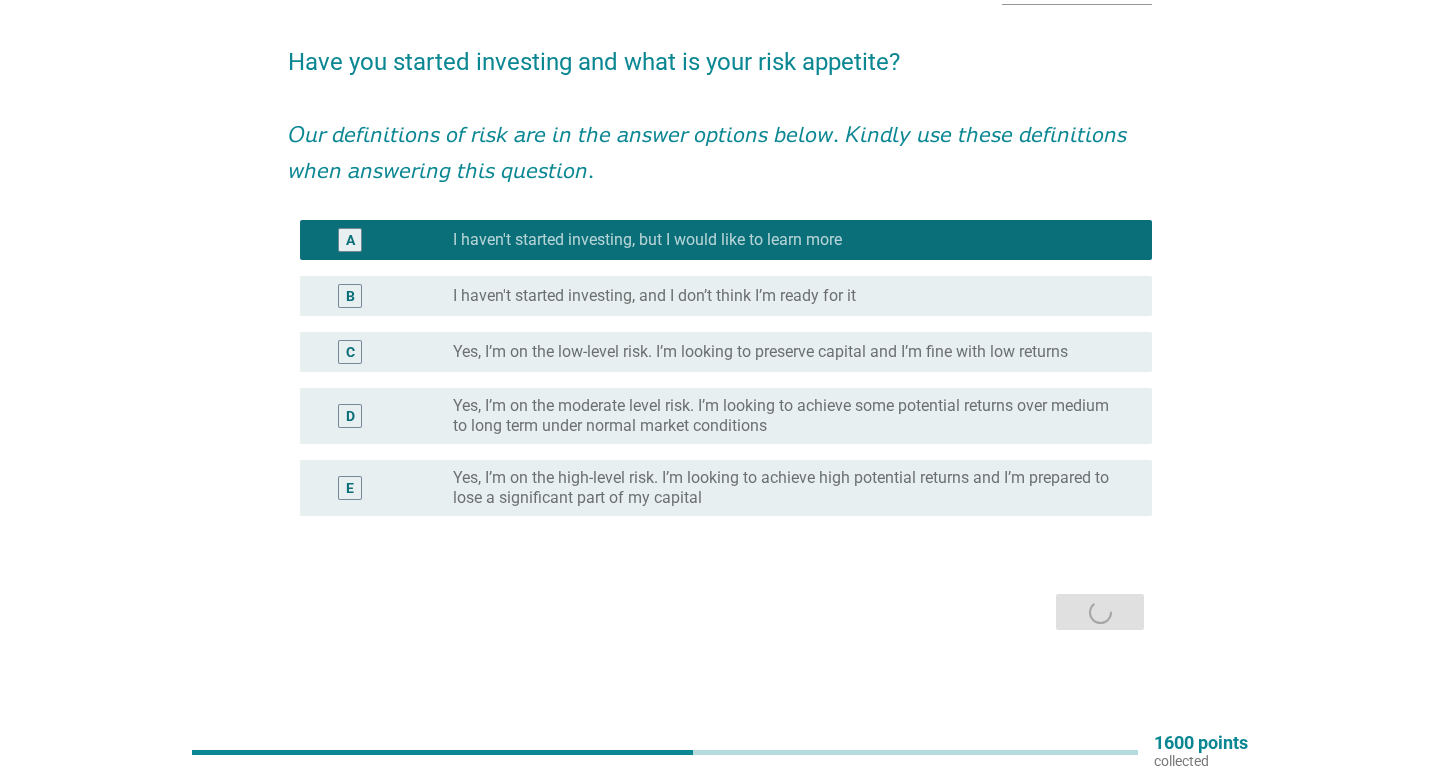 click on "Next" at bounding box center (720, 612) 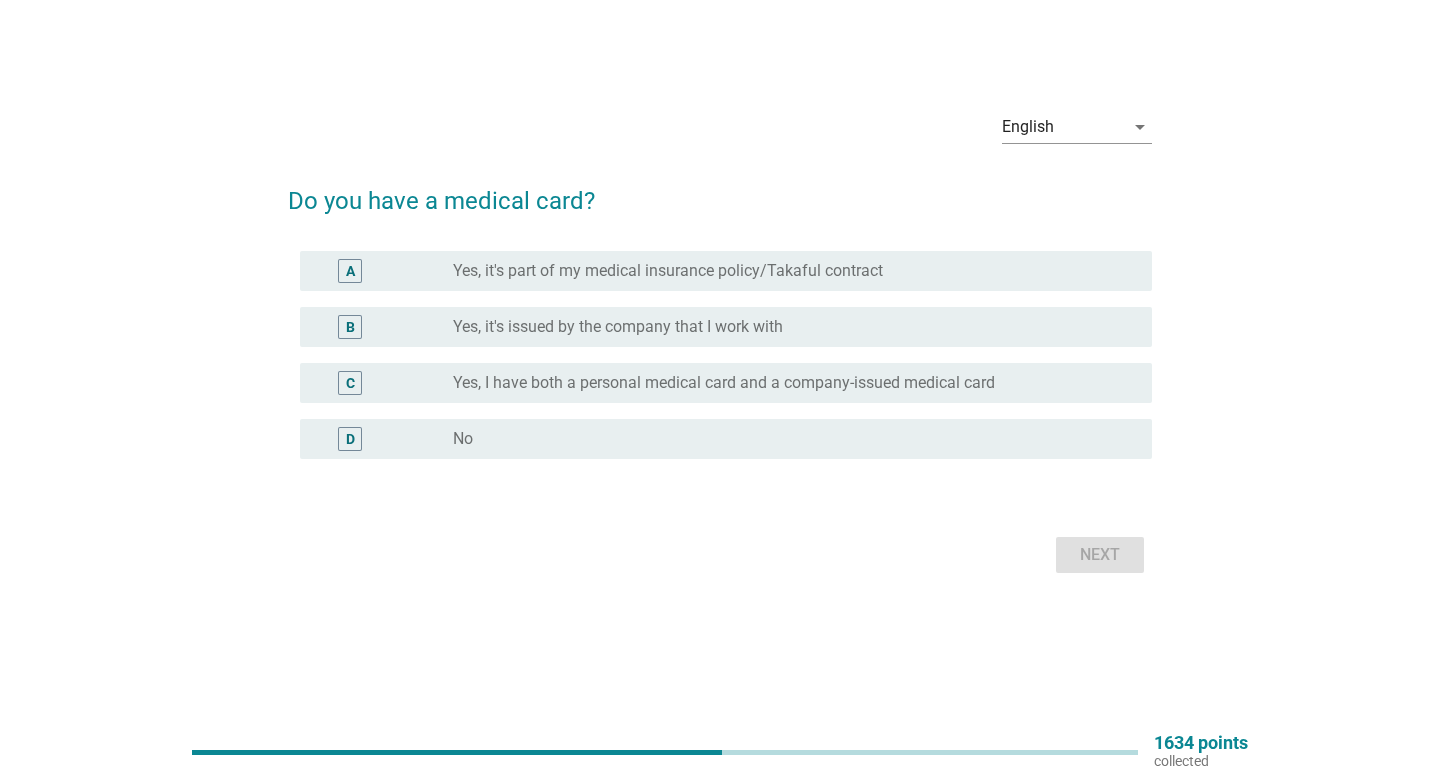 scroll, scrollTop: 0, scrollLeft: 0, axis: both 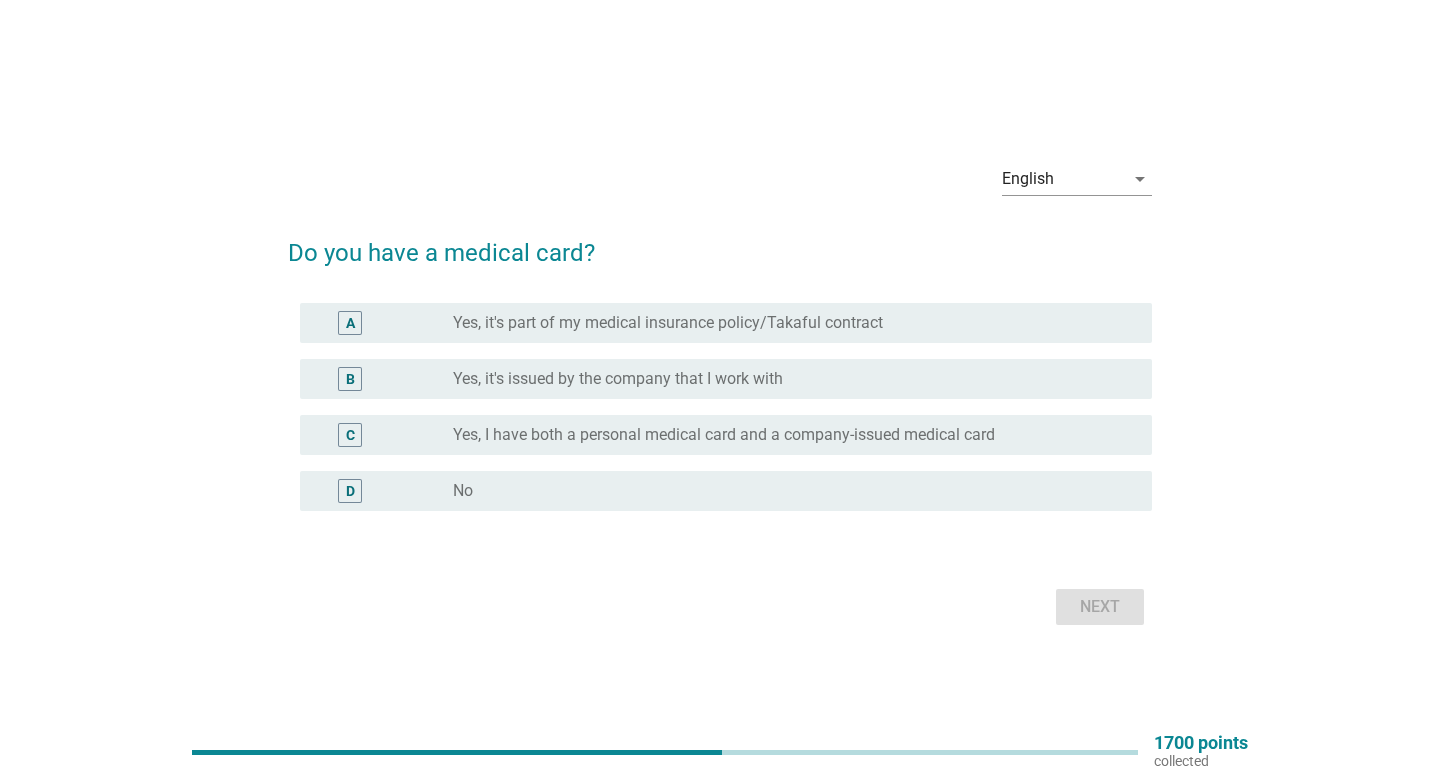 click on "Yes, I have both a personal medical card and a company-issued medical card" at bounding box center [724, 435] 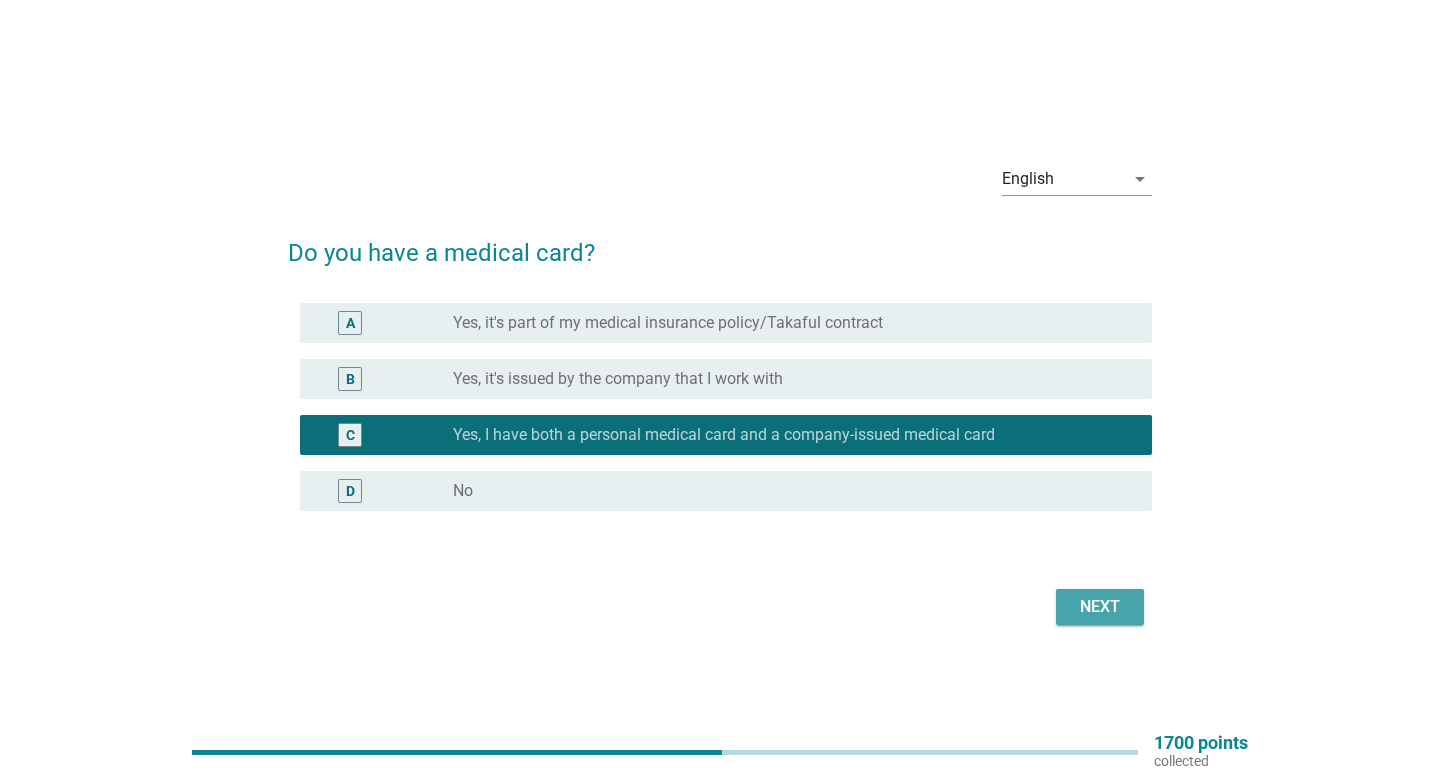 click on "Next" at bounding box center [1100, 607] 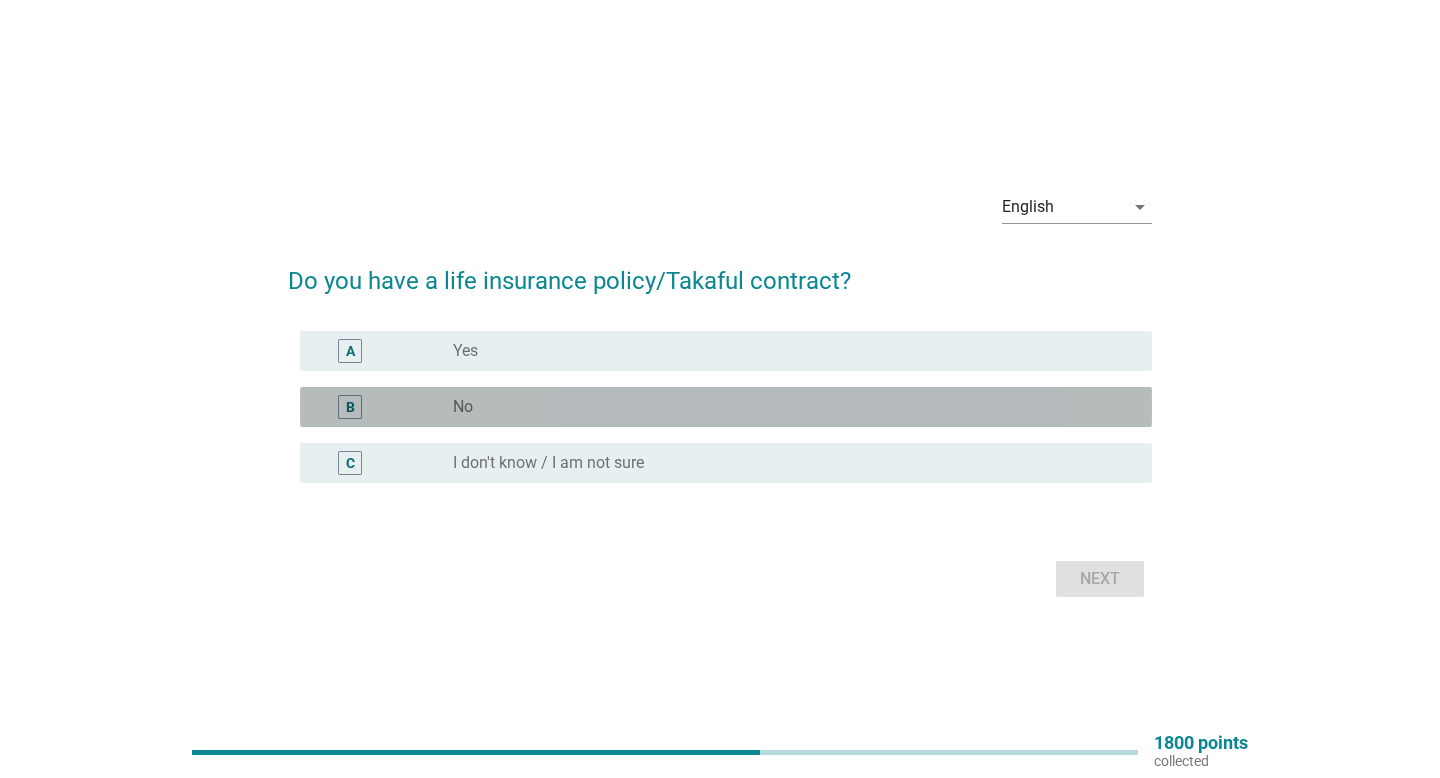click on "radio_button_unchecked No" at bounding box center (786, 407) 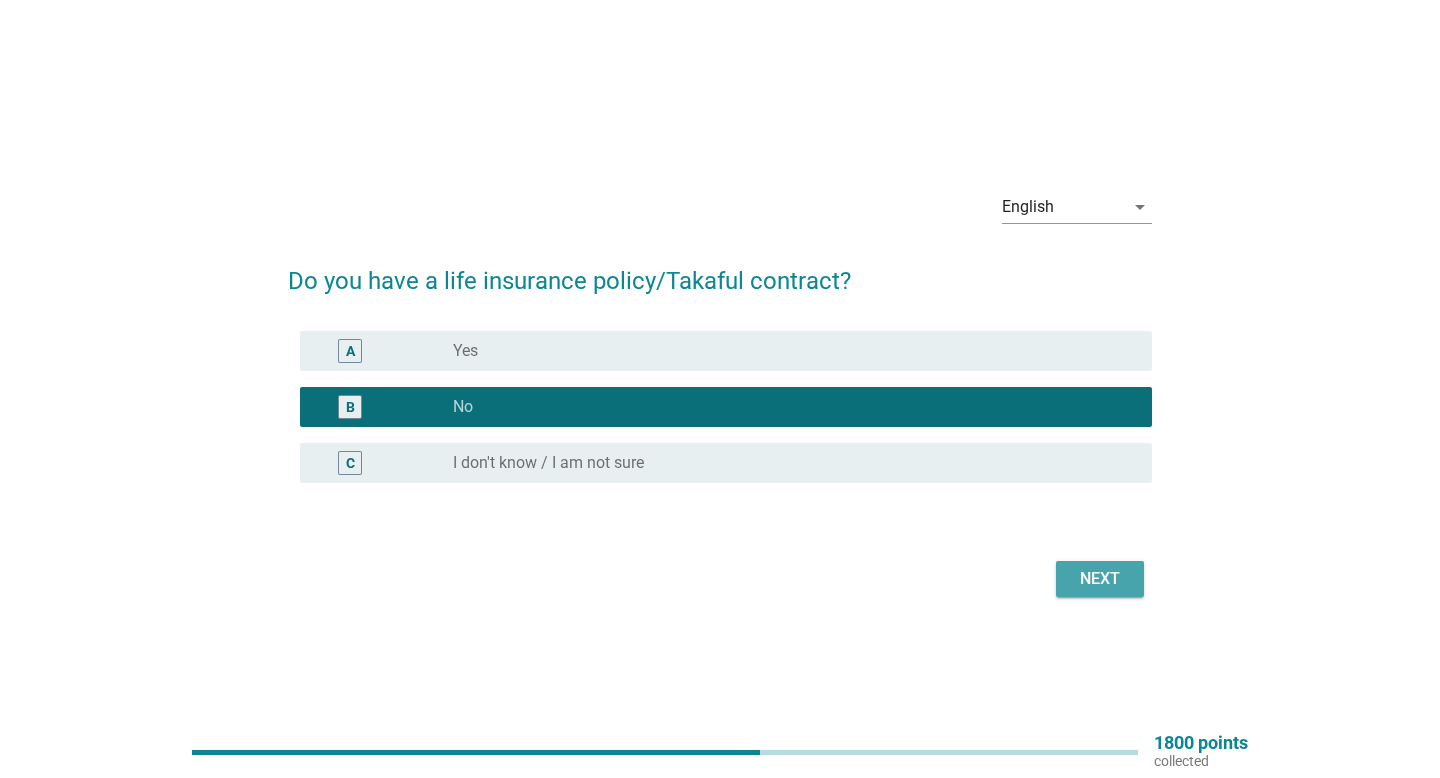 click on "Next" at bounding box center [1100, 579] 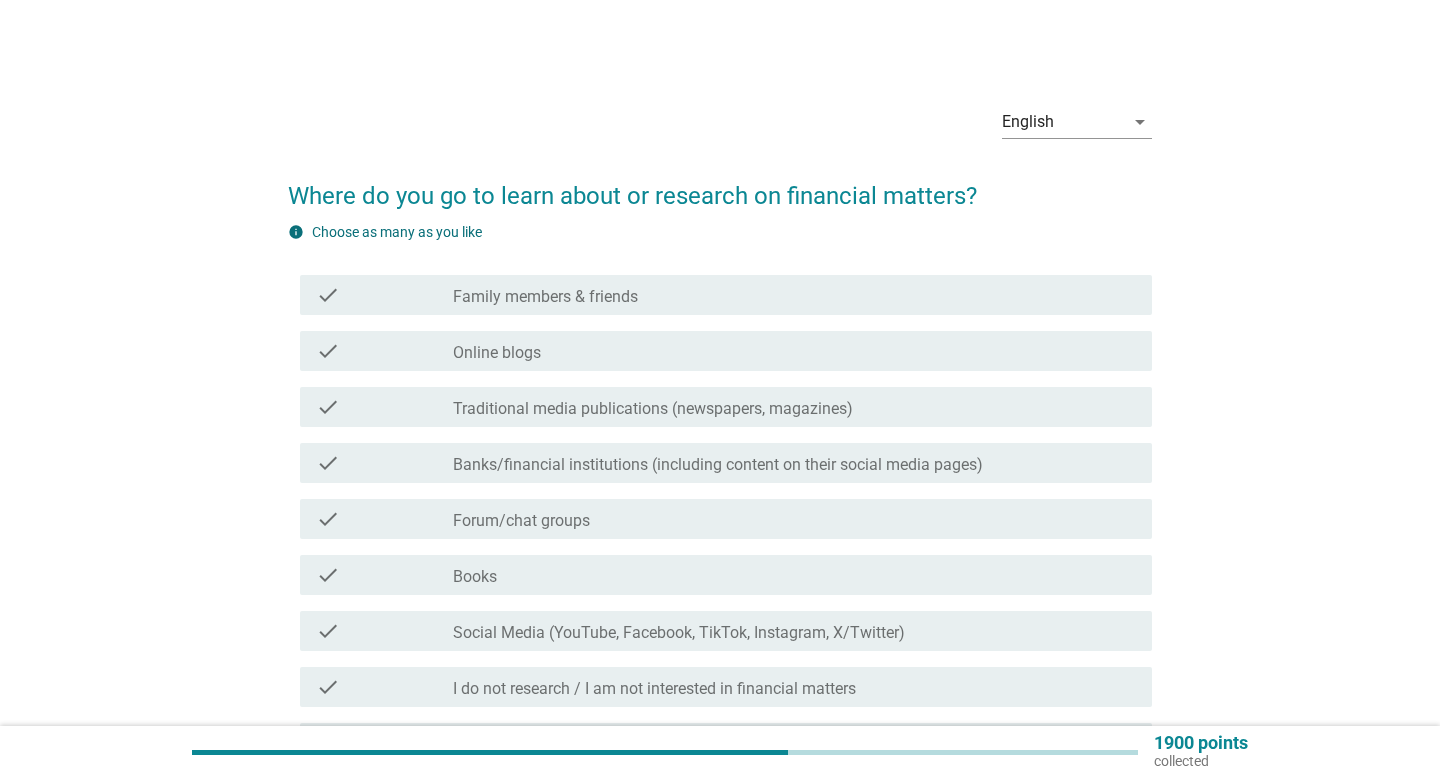 click on "check_box_outline_blank Online blogs" at bounding box center (794, 351) 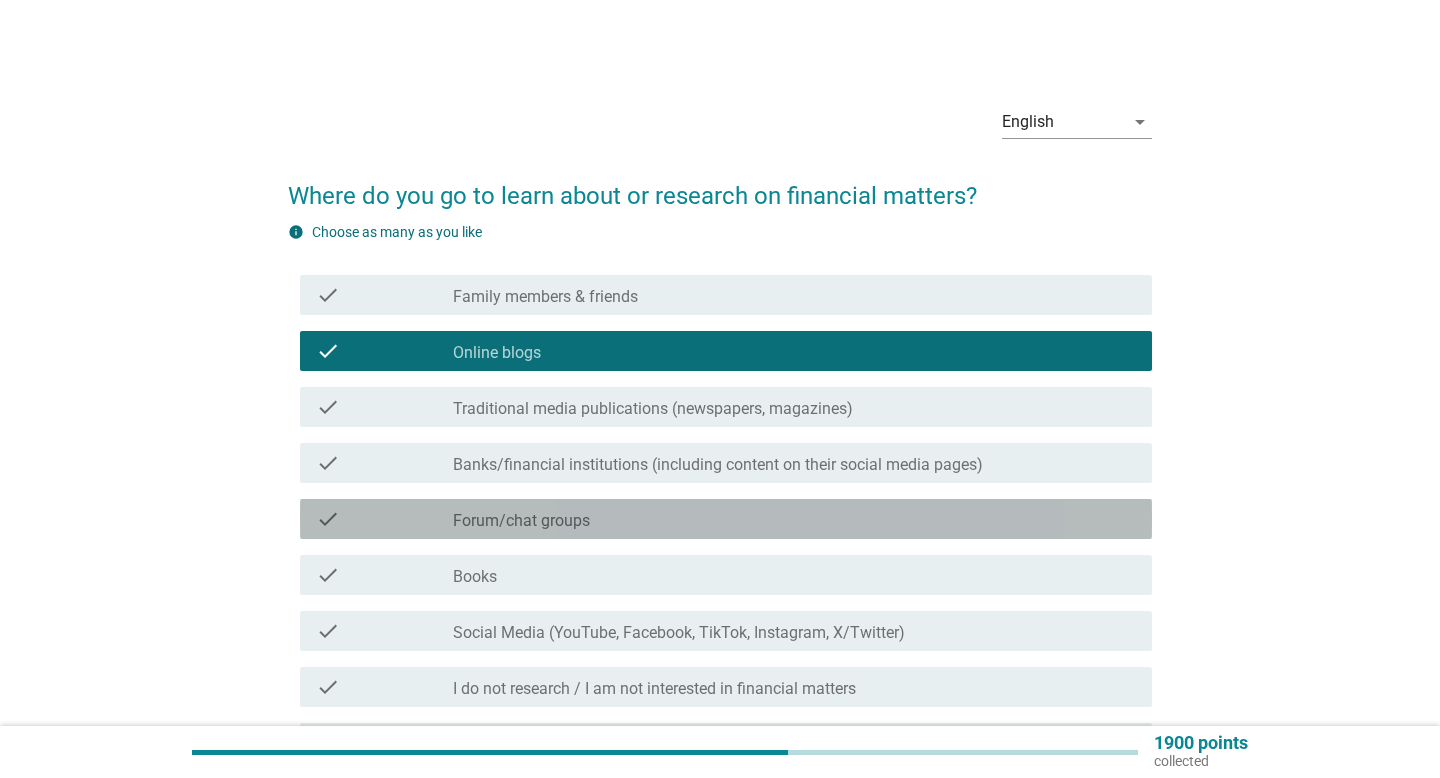 click on "check_box_outline_blank Forum/chat groups" at bounding box center (794, 519) 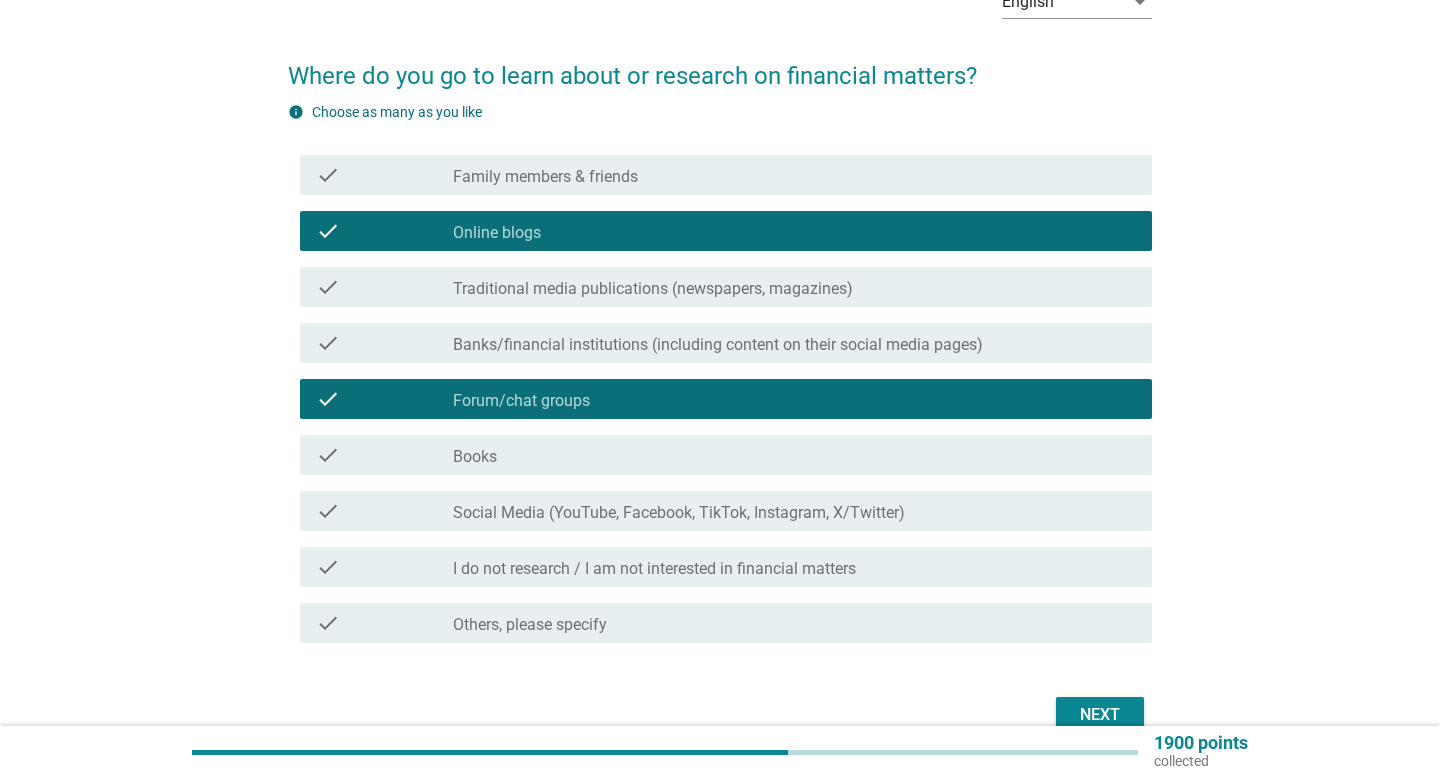 scroll, scrollTop: 223, scrollLeft: 0, axis: vertical 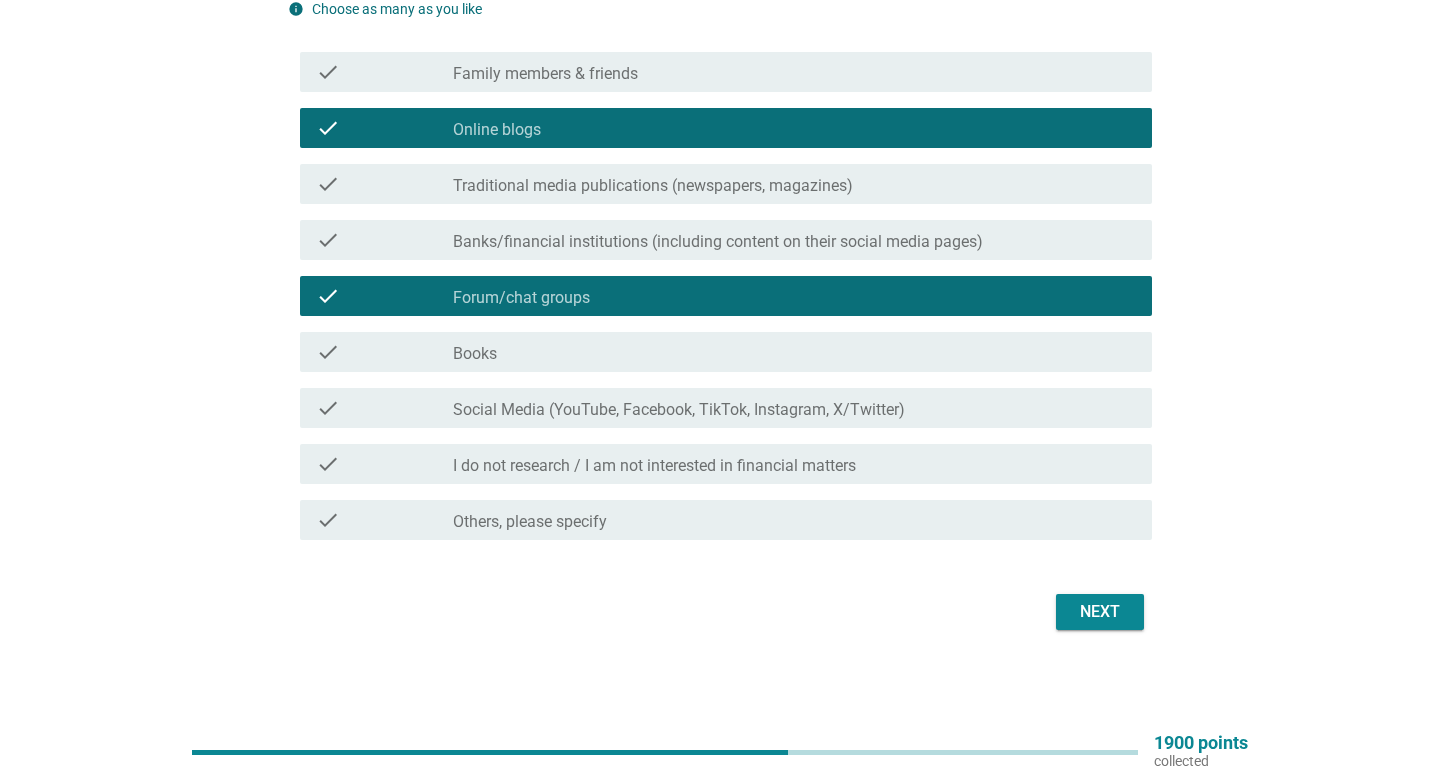 click on "Next" at bounding box center [1100, 612] 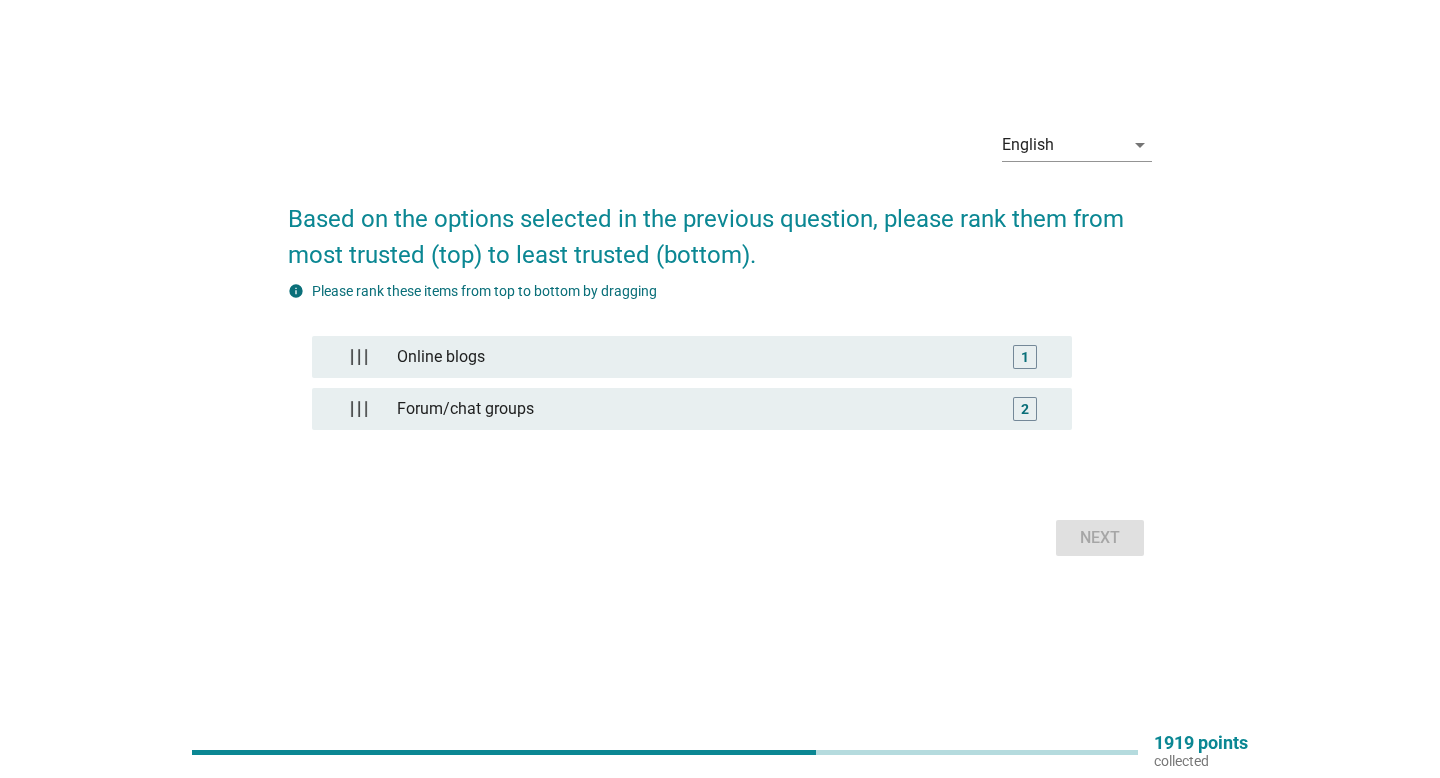 scroll, scrollTop: 0, scrollLeft: 0, axis: both 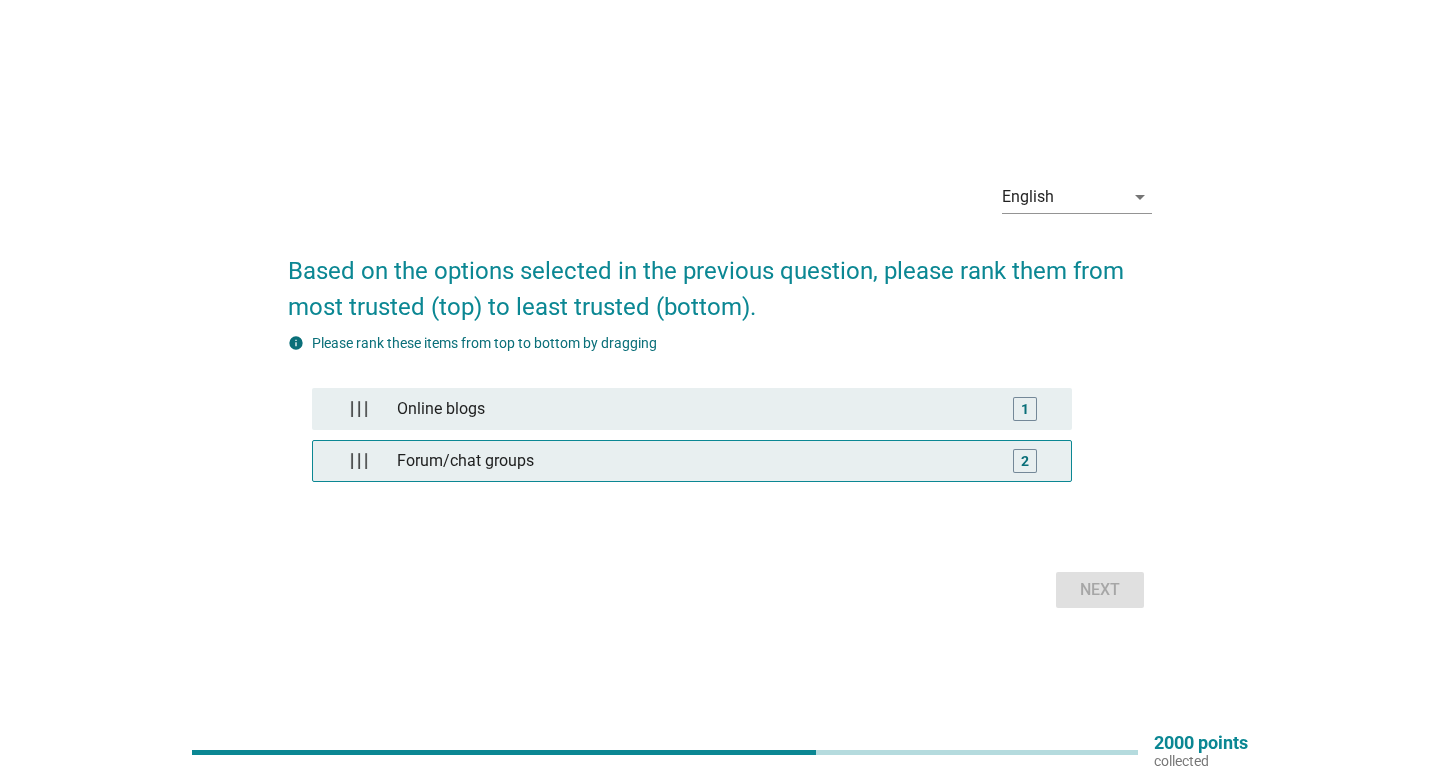 click on "Forum/chat groups" at bounding box center (691, 461) 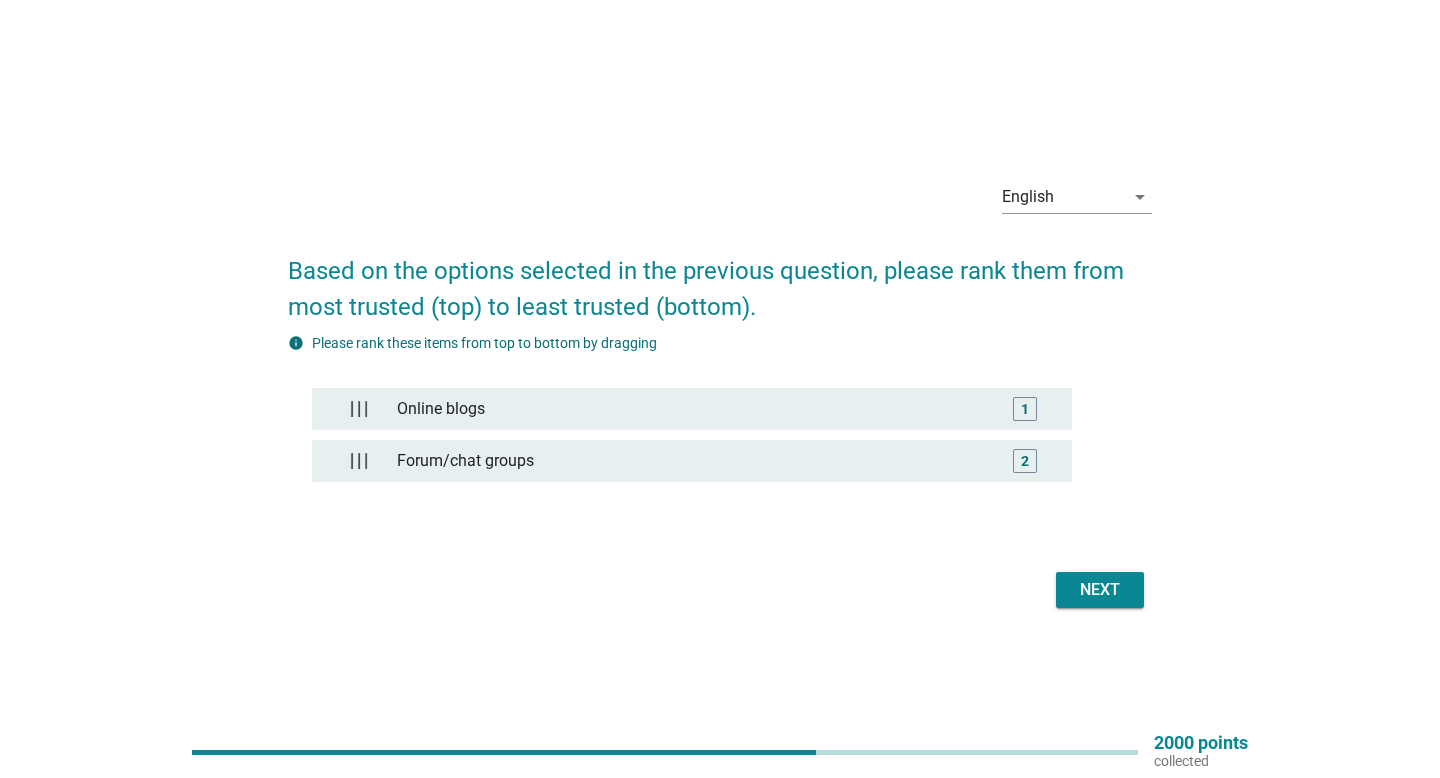 click on "Next" at bounding box center (1100, 590) 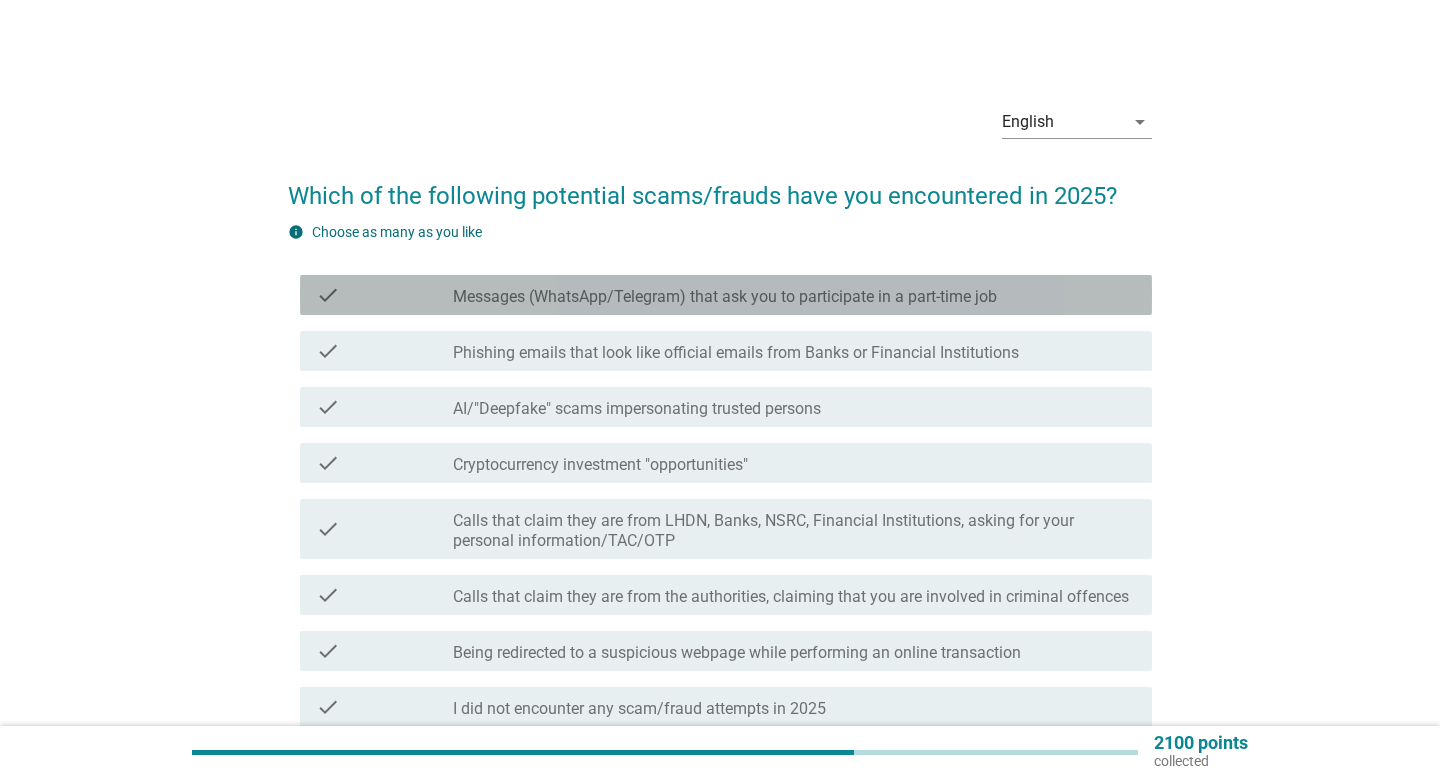 click on "Messages (WhatsApp/Telegram) that ask you to participate in a part-time job" at bounding box center [725, 297] 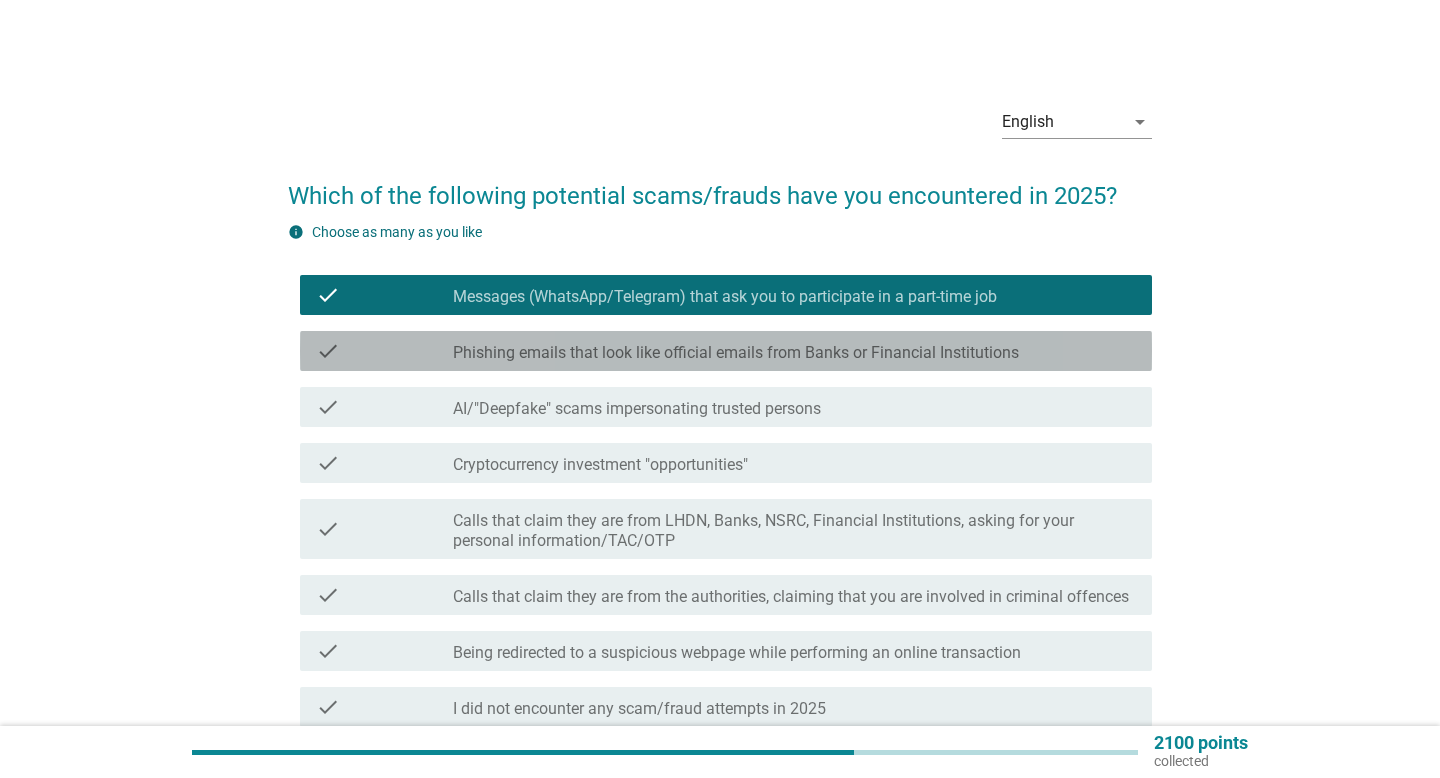 click on "Phishing emails that look like official emails from Banks or Financial Institutions" at bounding box center [736, 353] 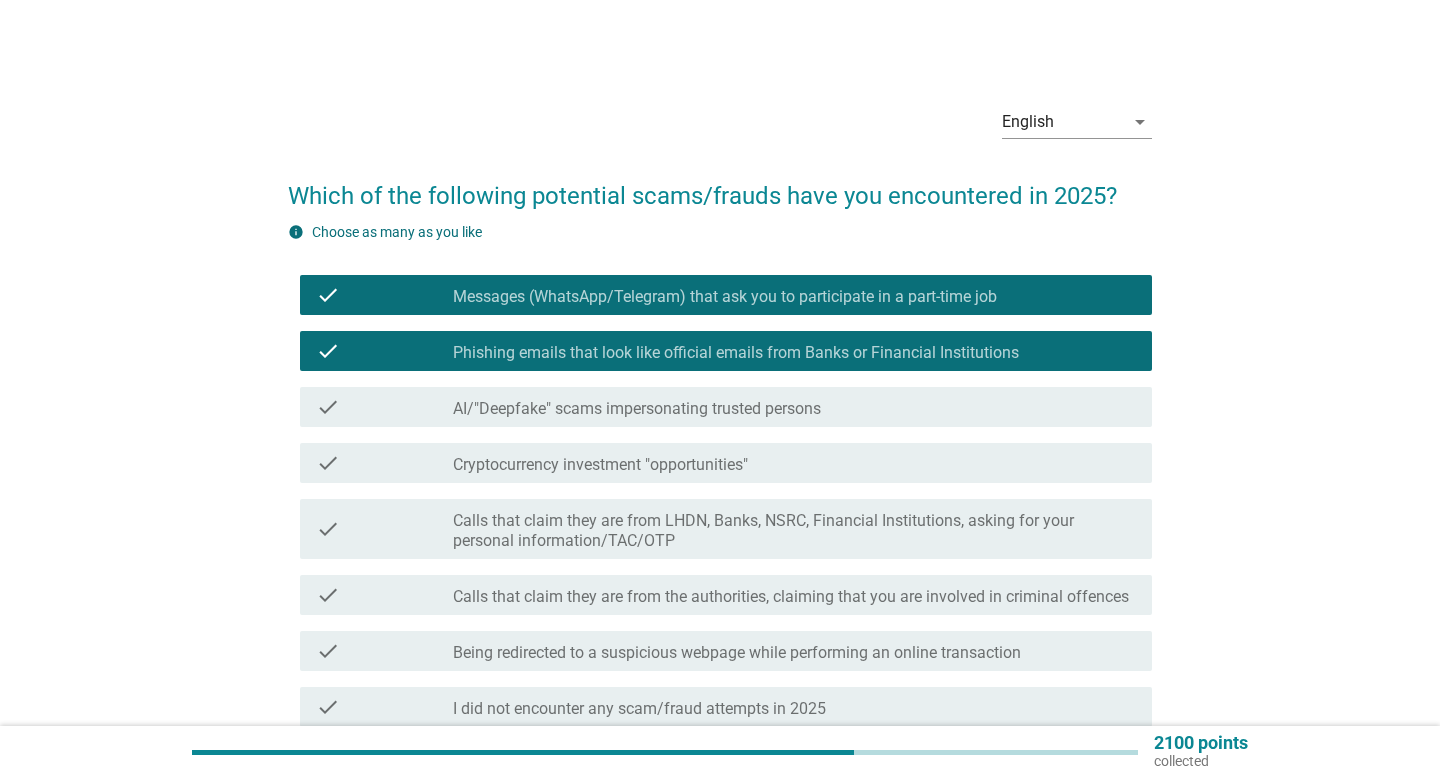 click on "AI/"Deepfake" scams impersonating trusted persons" at bounding box center [637, 409] 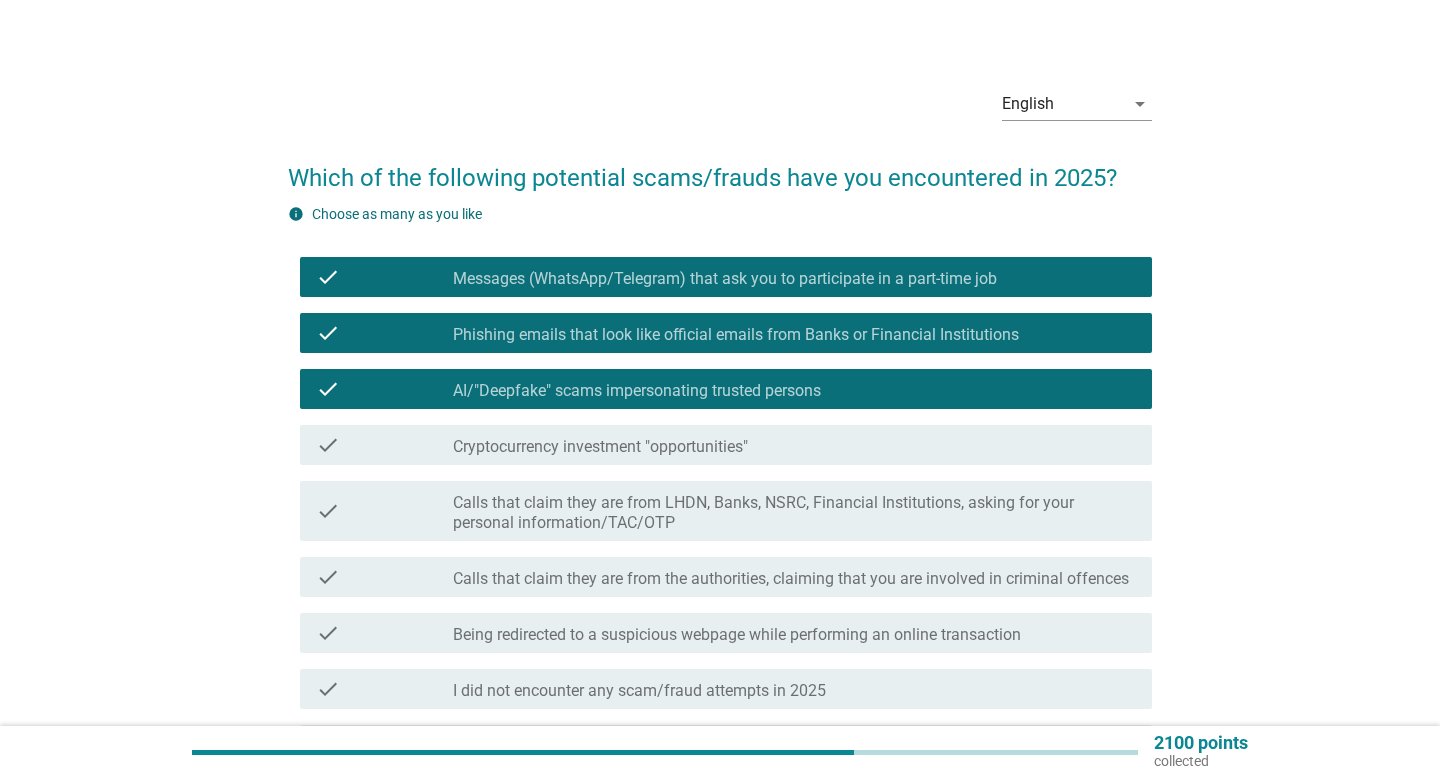 scroll, scrollTop: 41, scrollLeft: 0, axis: vertical 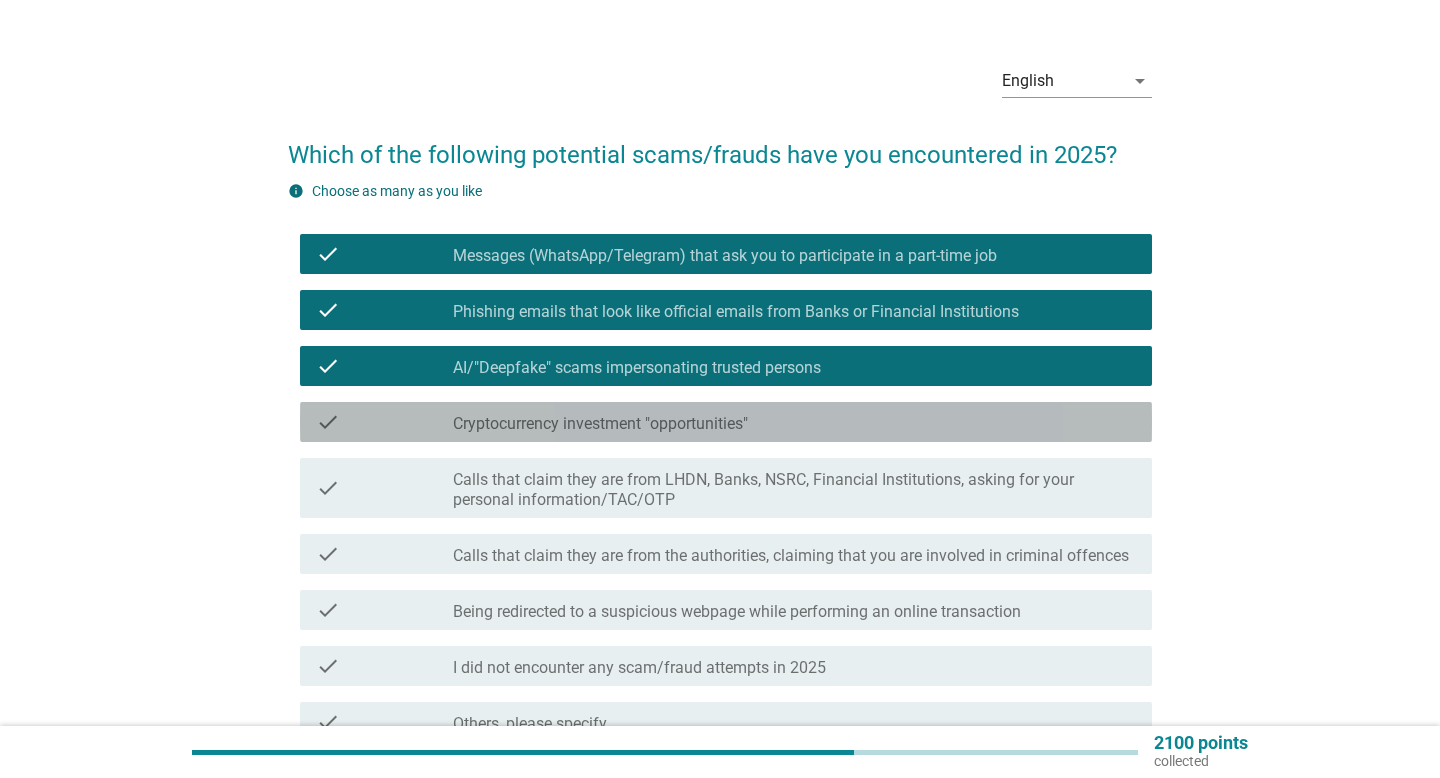 click on "Cryptocurrency investment "opportunities"" at bounding box center (600, 424) 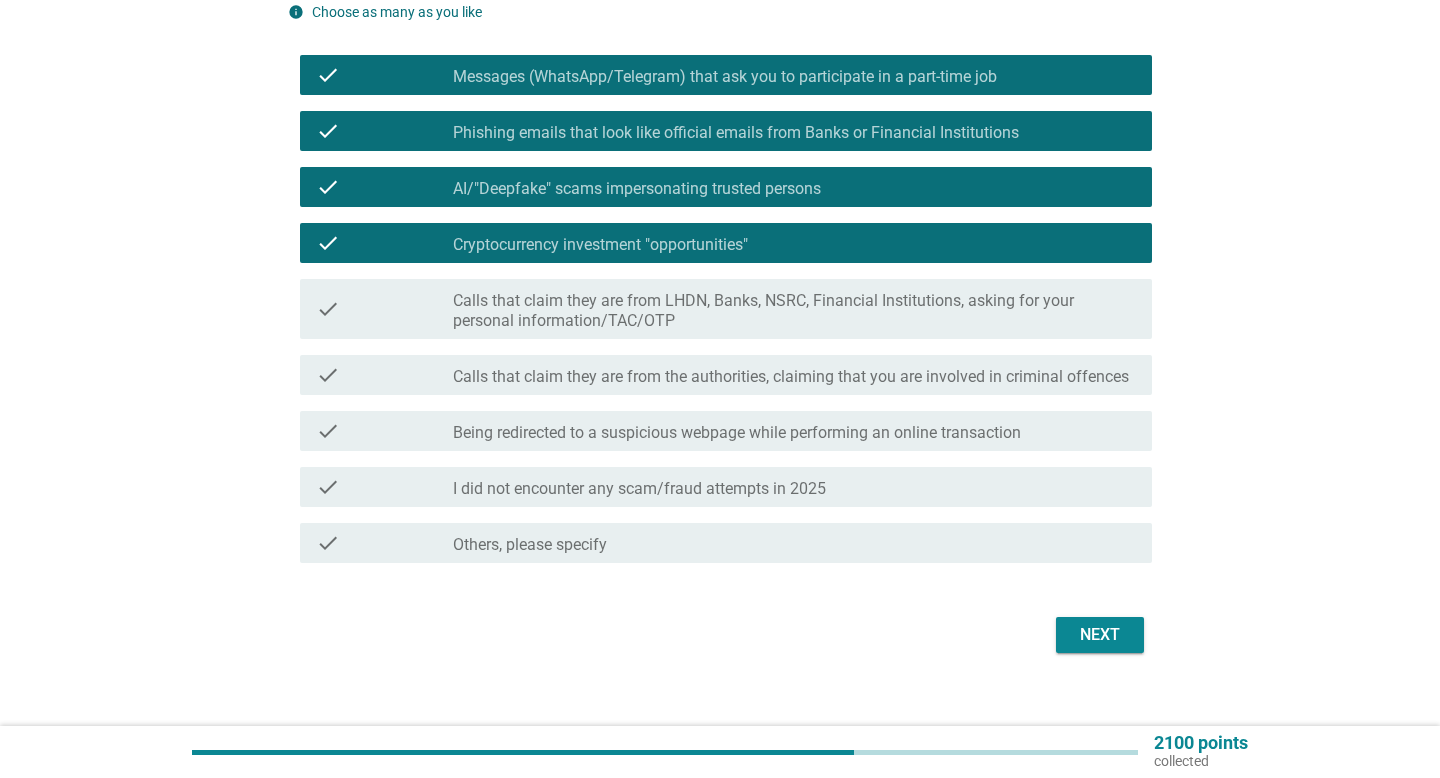 scroll, scrollTop: 224, scrollLeft: 0, axis: vertical 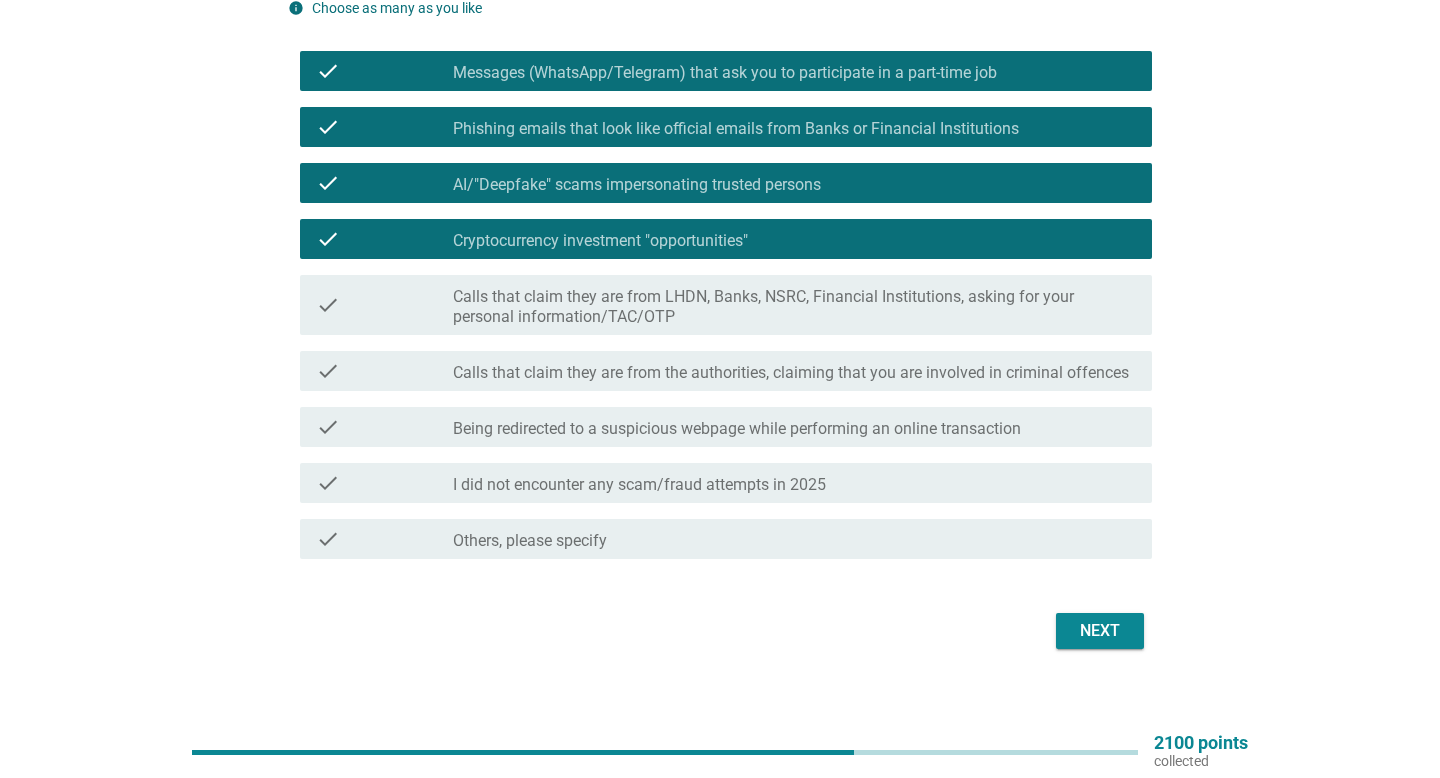 click on "Calls that claim they are from LHDN, Banks, NSRC, Financial Institutions, asking for your personal information/TAC/OTP" at bounding box center [794, 307] 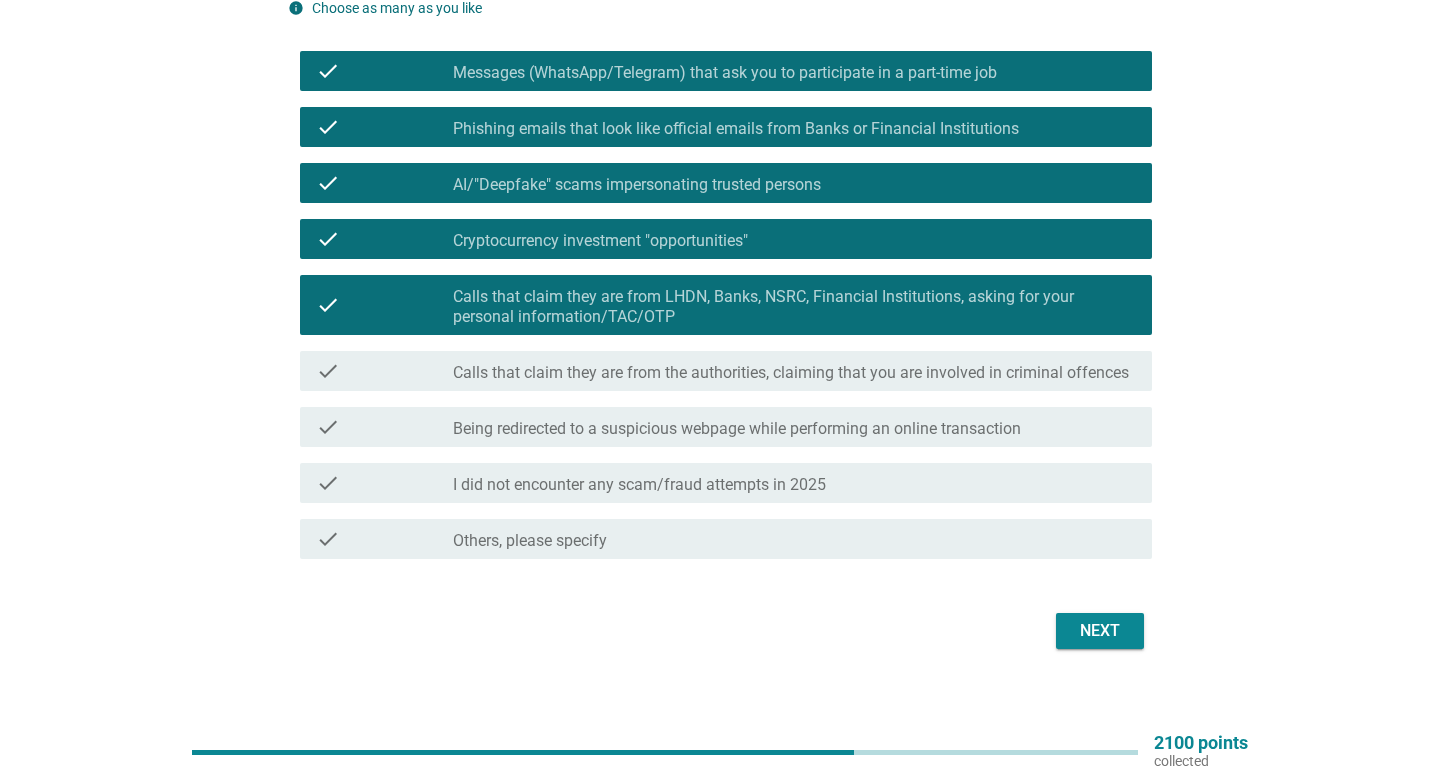 click on "Calls that claim they are from the authorities, claiming that you are involved in criminal offences" at bounding box center (791, 373) 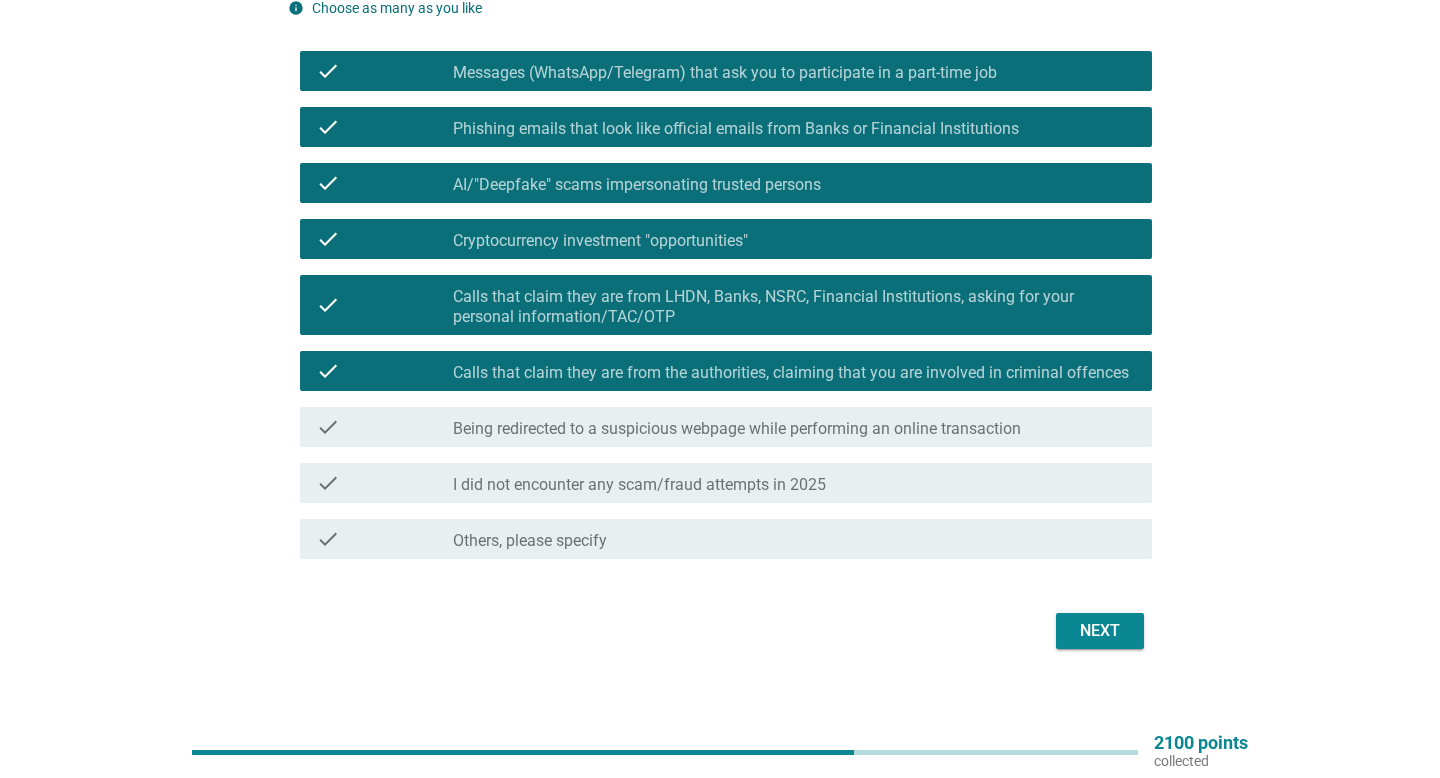 click on "Being redirected to a suspicious webpage while performing an online transaction" at bounding box center [737, 429] 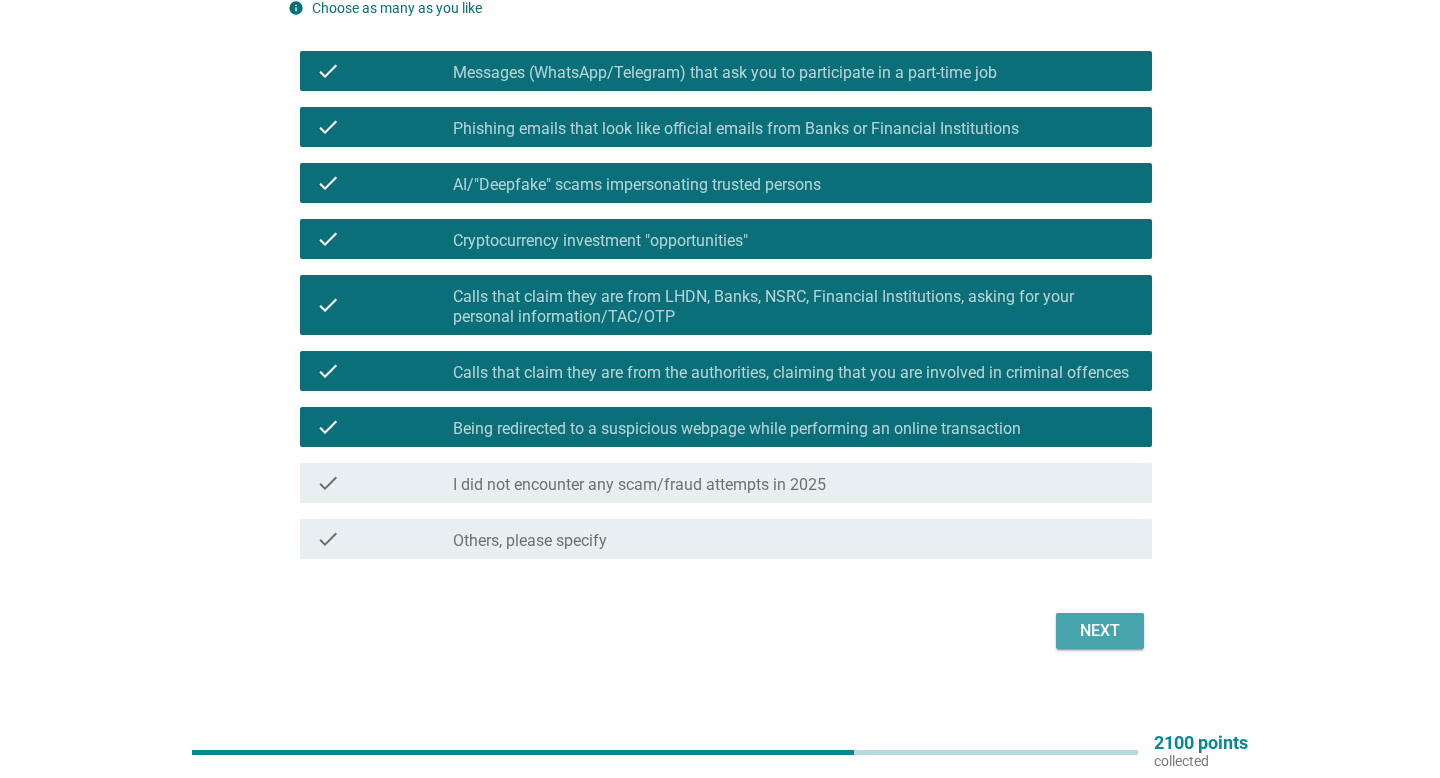 click on "Next" at bounding box center (1100, 631) 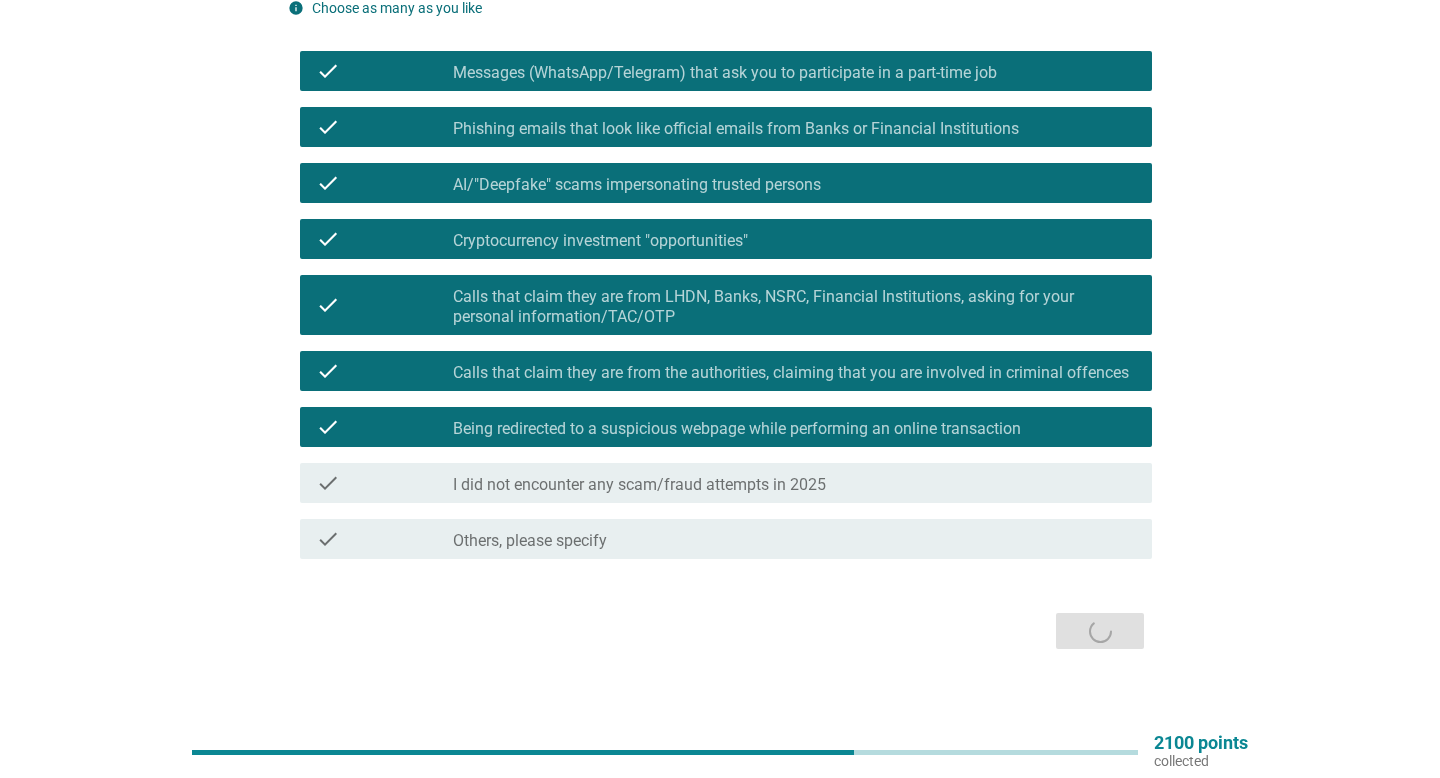 scroll, scrollTop: 0, scrollLeft: 0, axis: both 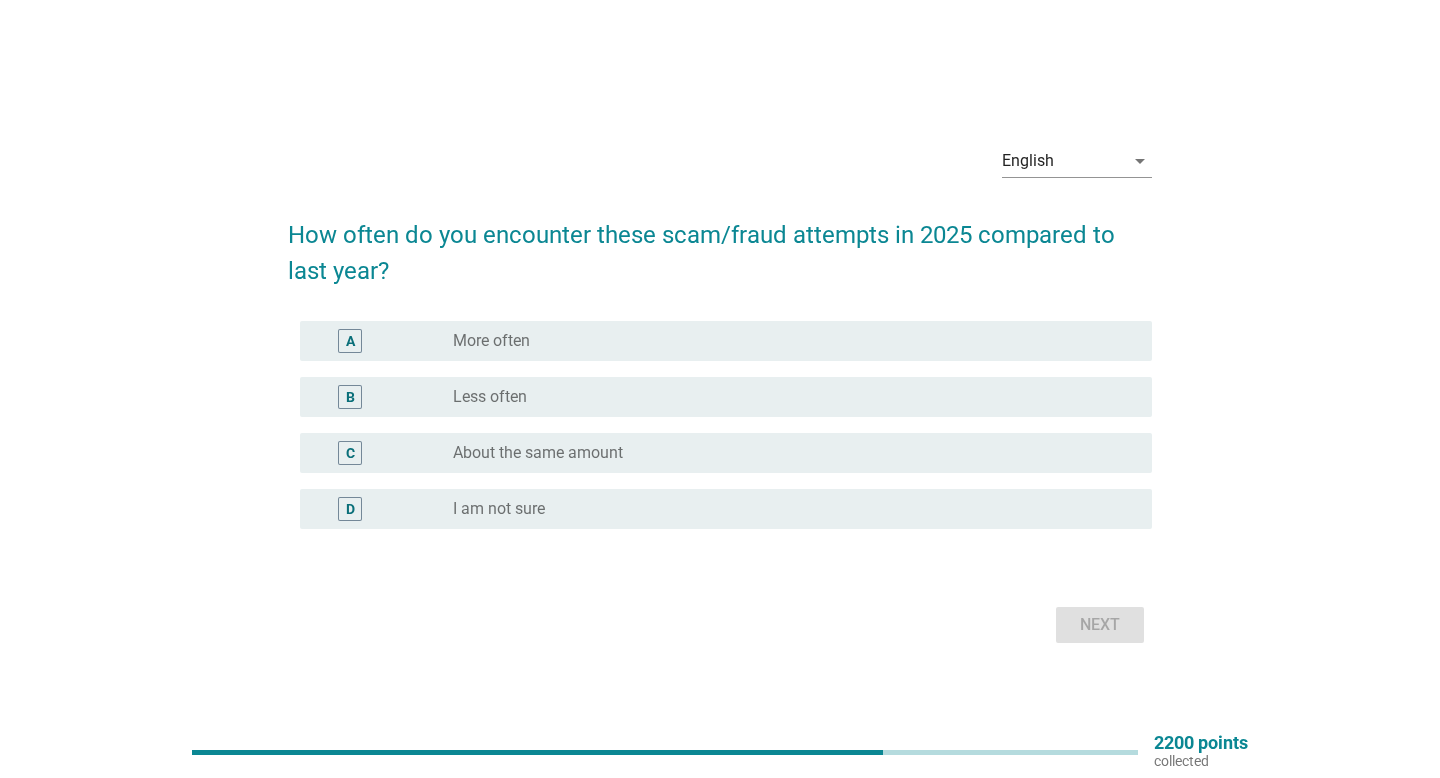 click on "radio_button_unchecked More often" at bounding box center (786, 341) 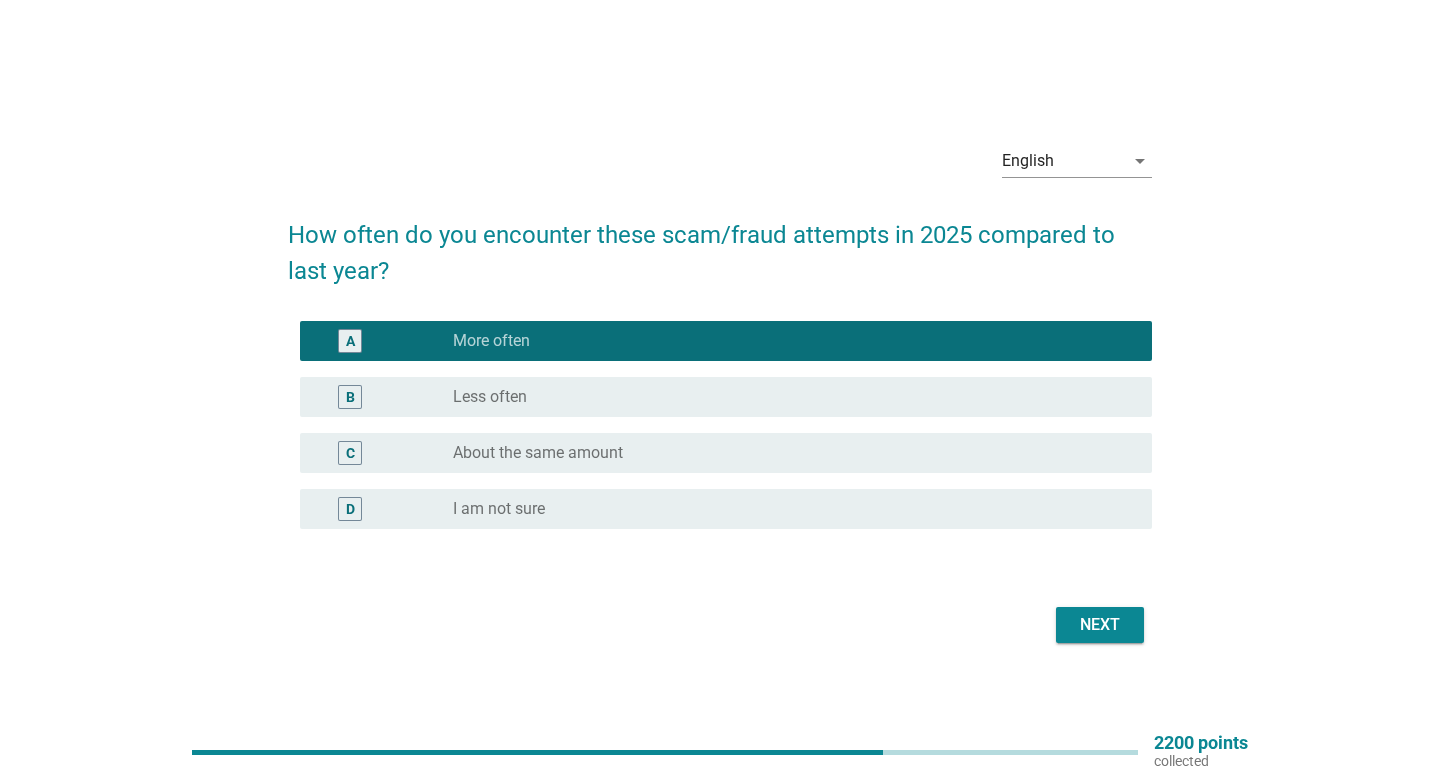 click on "Next" at bounding box center [1100, 625] 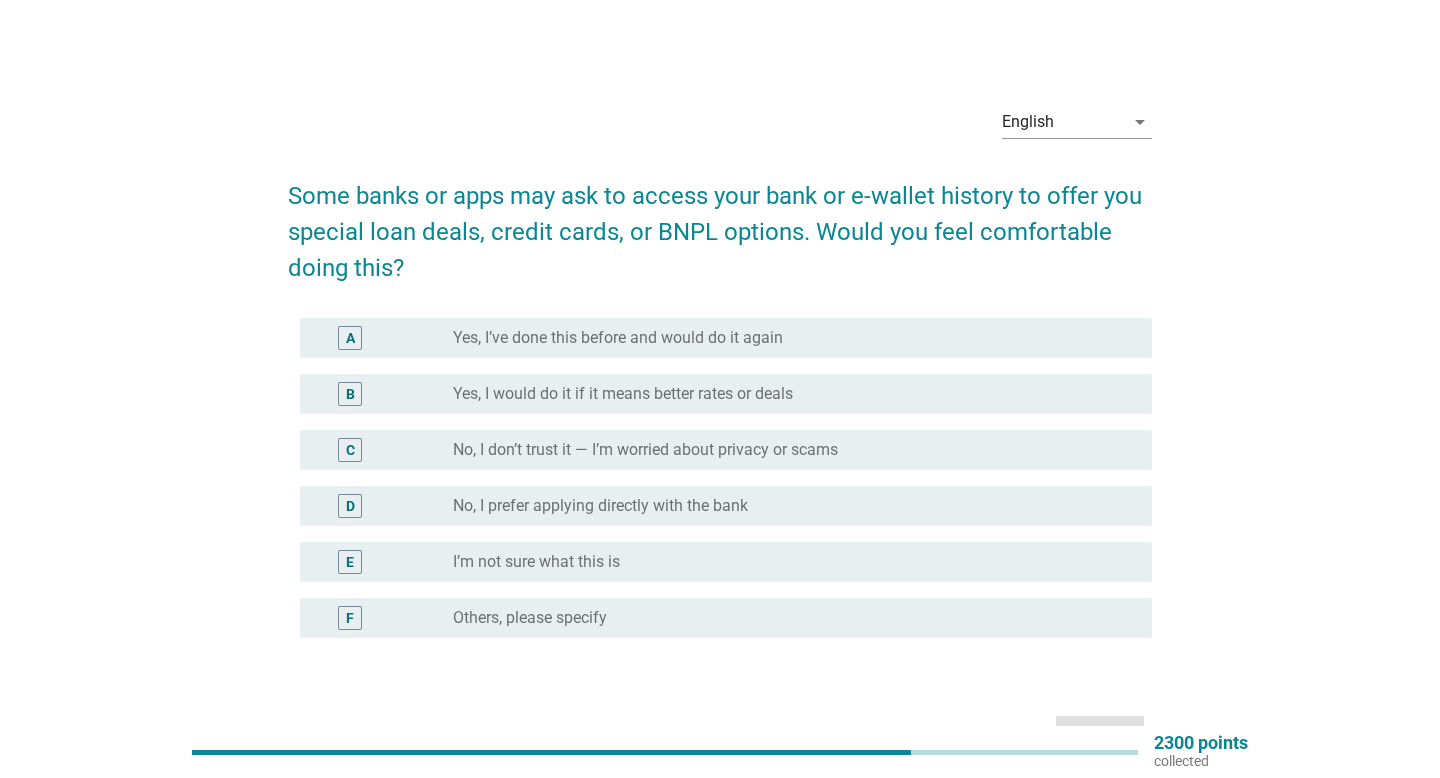 click on "No, I don’t trust it — I’m worried about privacy or scams" at bounding box center [645, 450] 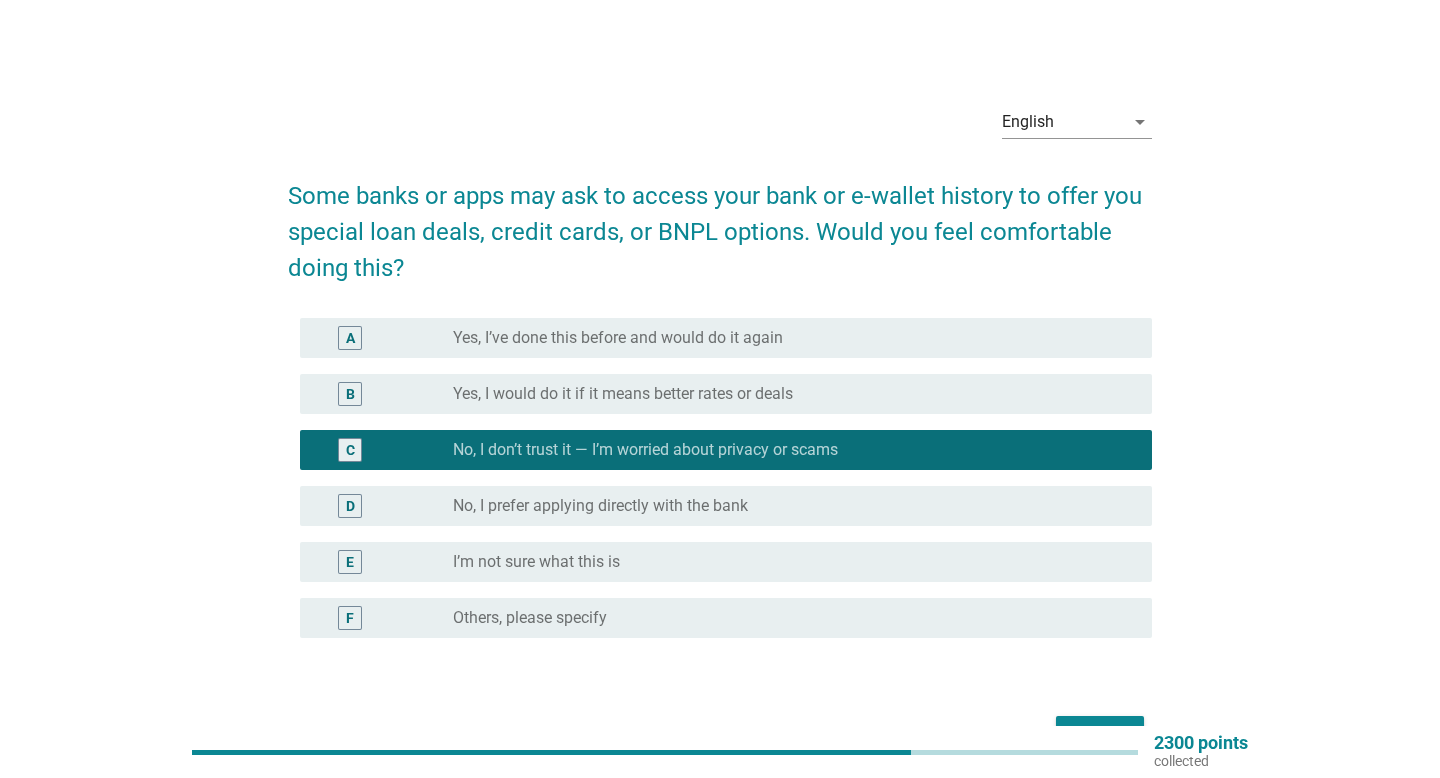 scroll, scrollTop: 122, scrollLeft: 0, axis: vertical 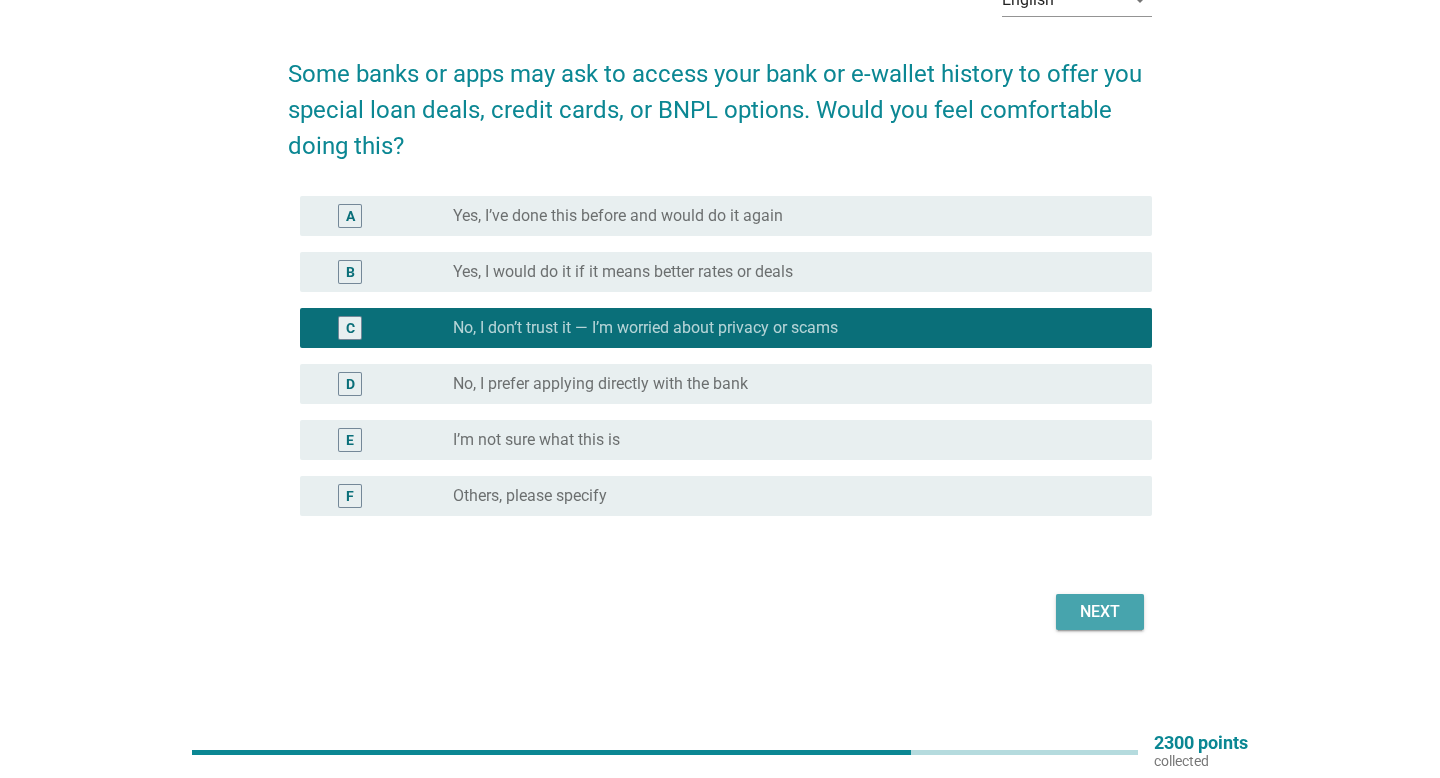 click on "Next" at bounding box center (1100, 612) 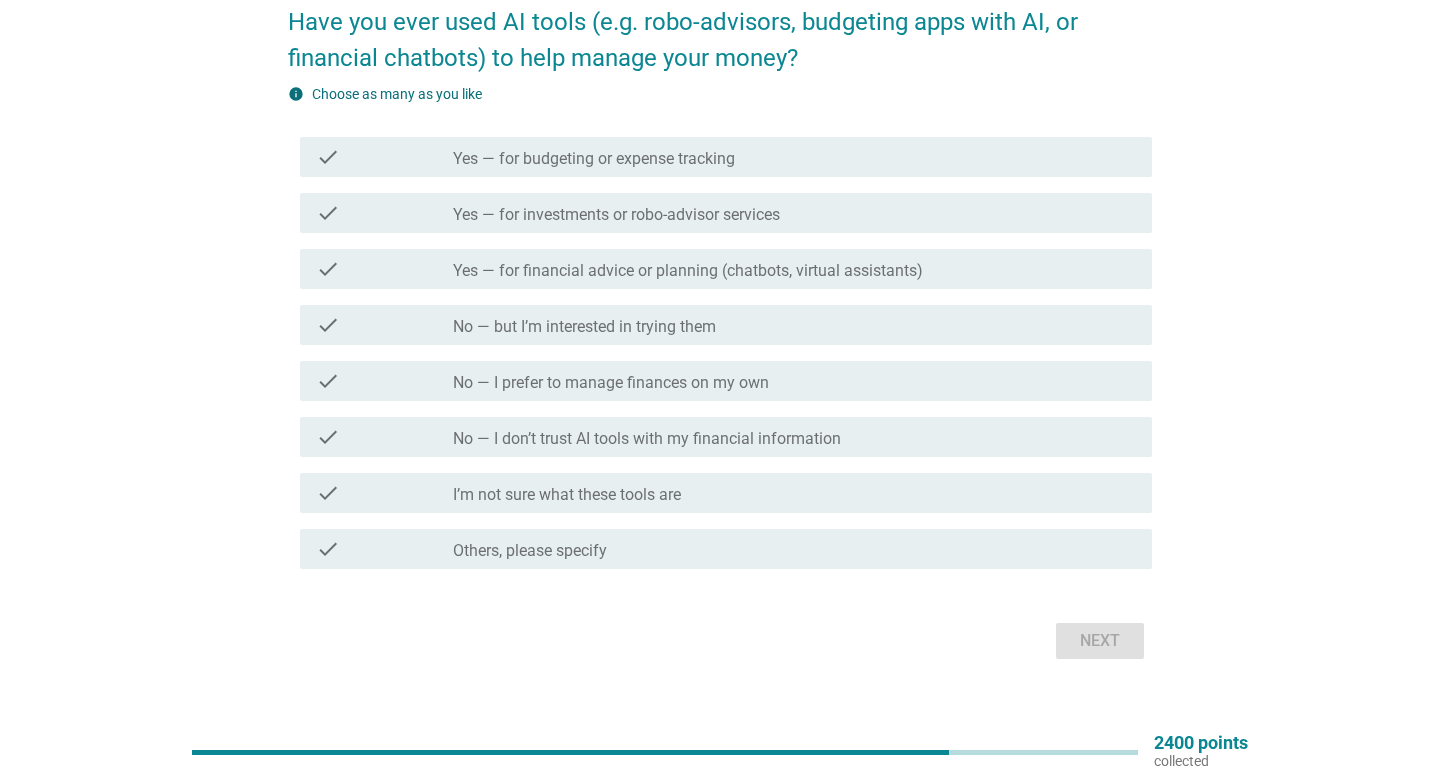 scroll, scrollTop: 160, scrollLeft: 0, axis: vertical 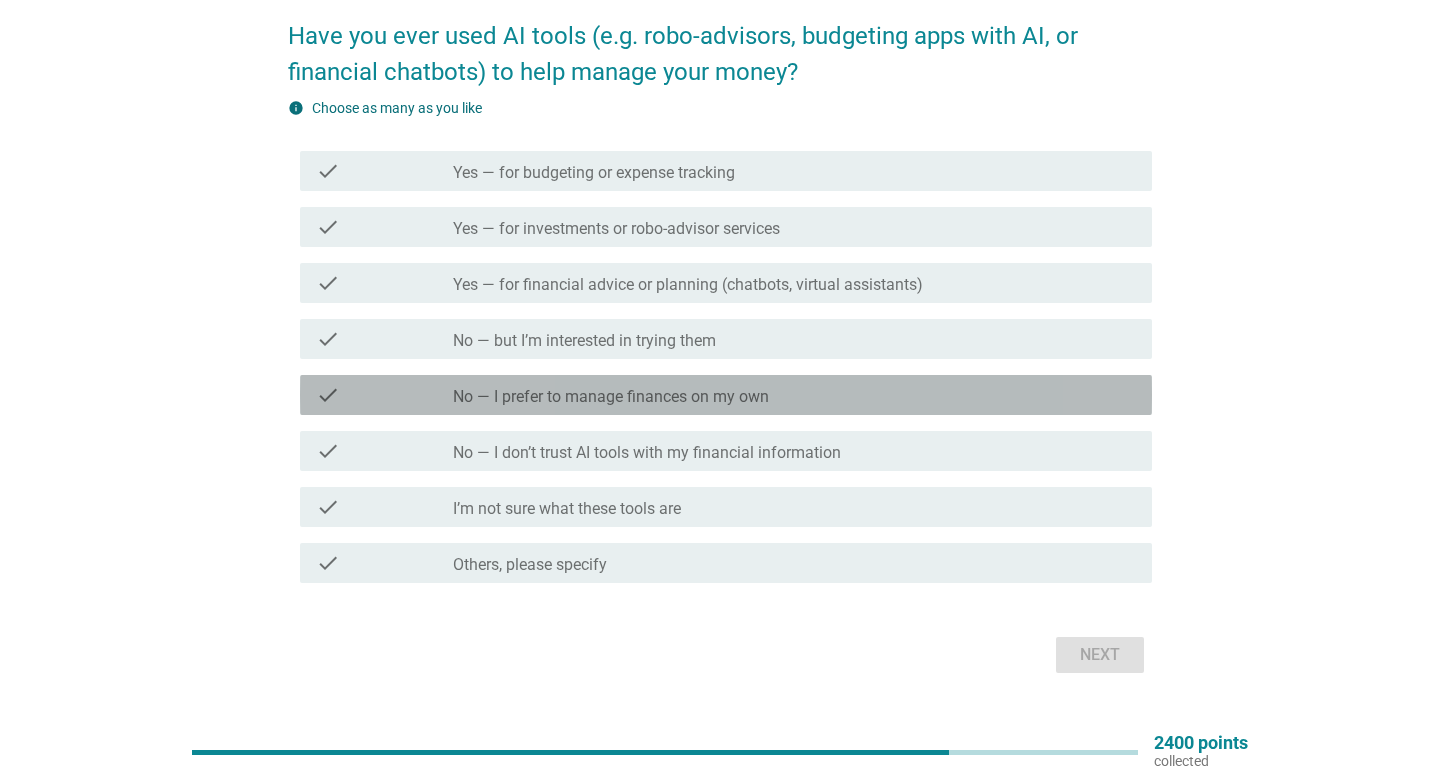 click on "No — I prefer to manage finances on my own" at bounding box center (611, 397) 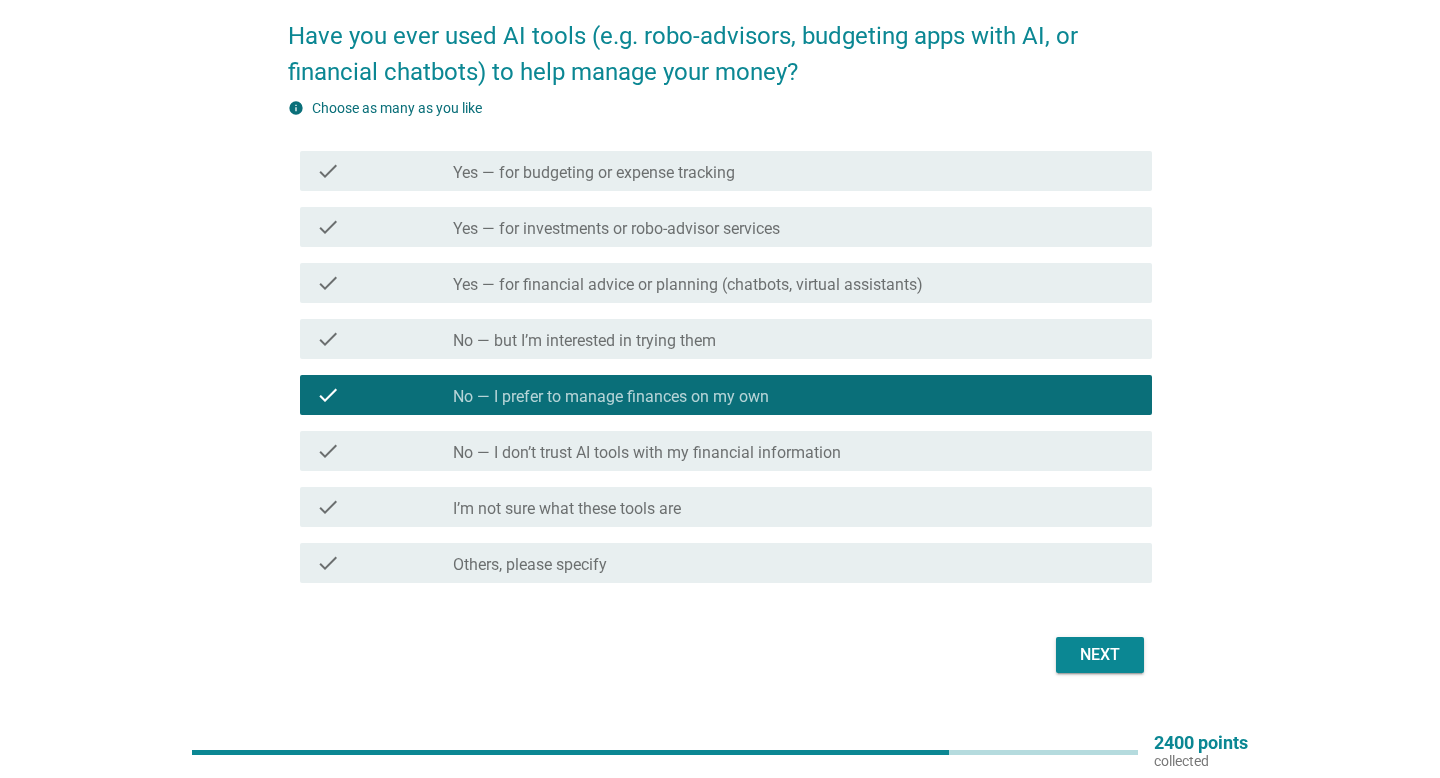 click on "Next" at bounding box center [1100, 655] 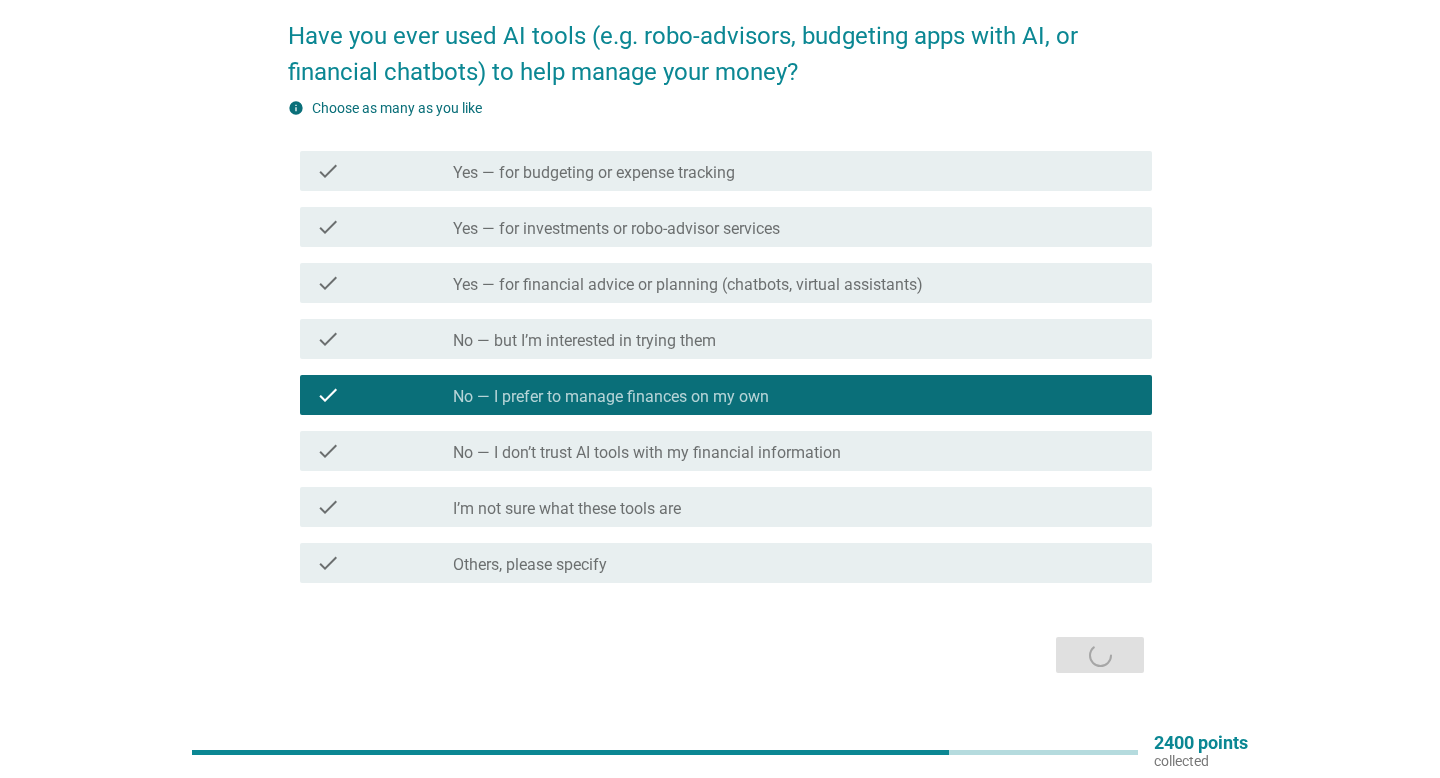 scroll, scrollTop: 0, scrollLeft: 0, axis: both 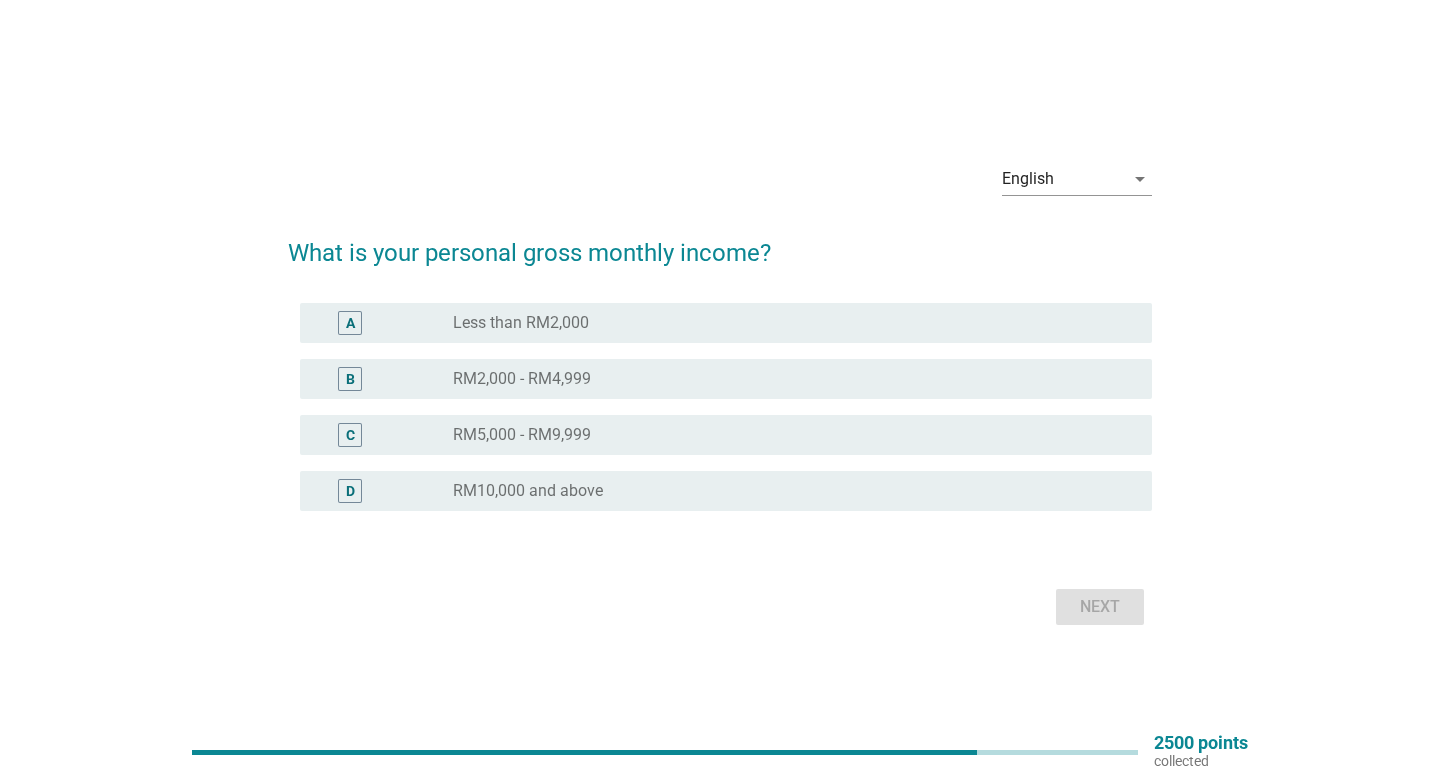 click on "radio_button_unchecked Less than RM2,000" at bounding box center (786, 323) 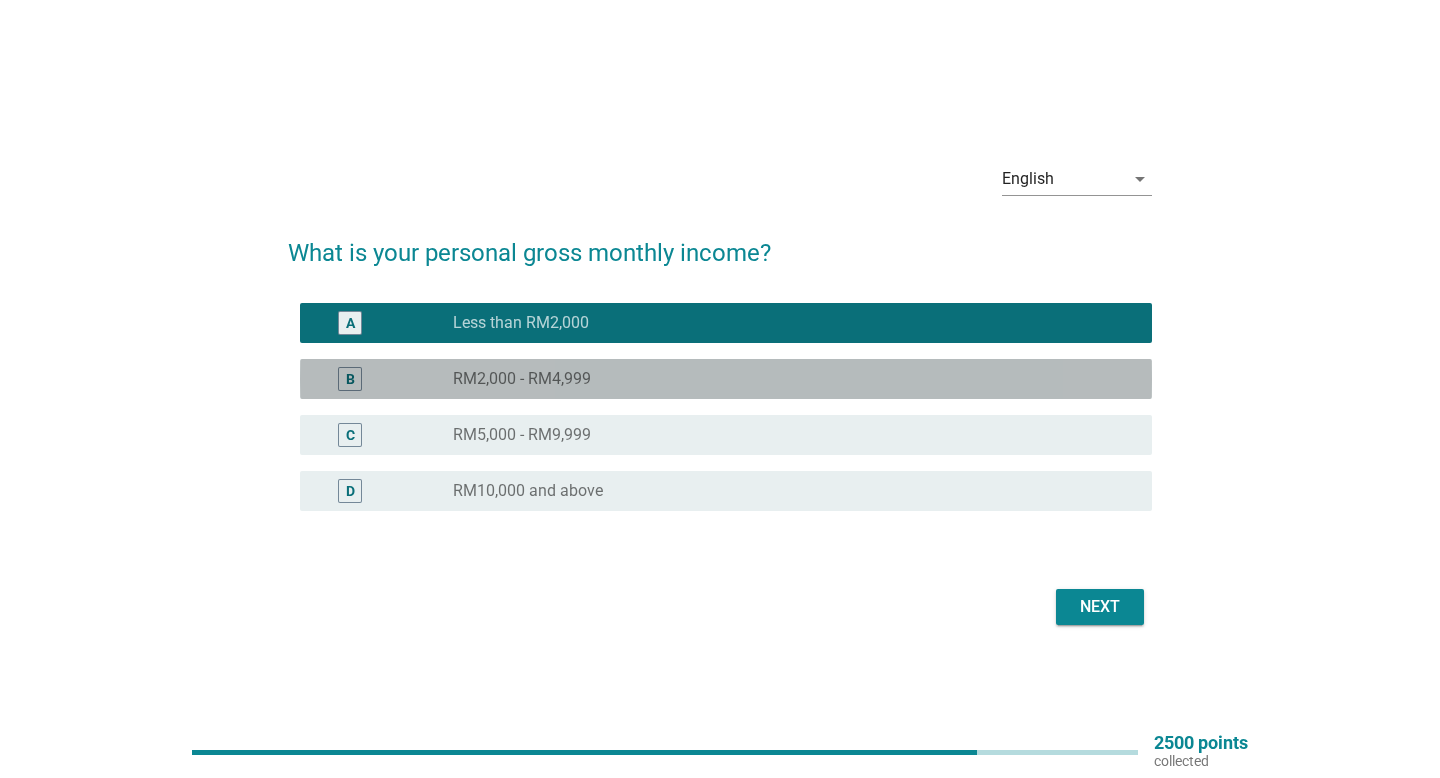 click on "radio_button_unchecked RM2,000 - RM4,999" at bounding box center [794, 379] 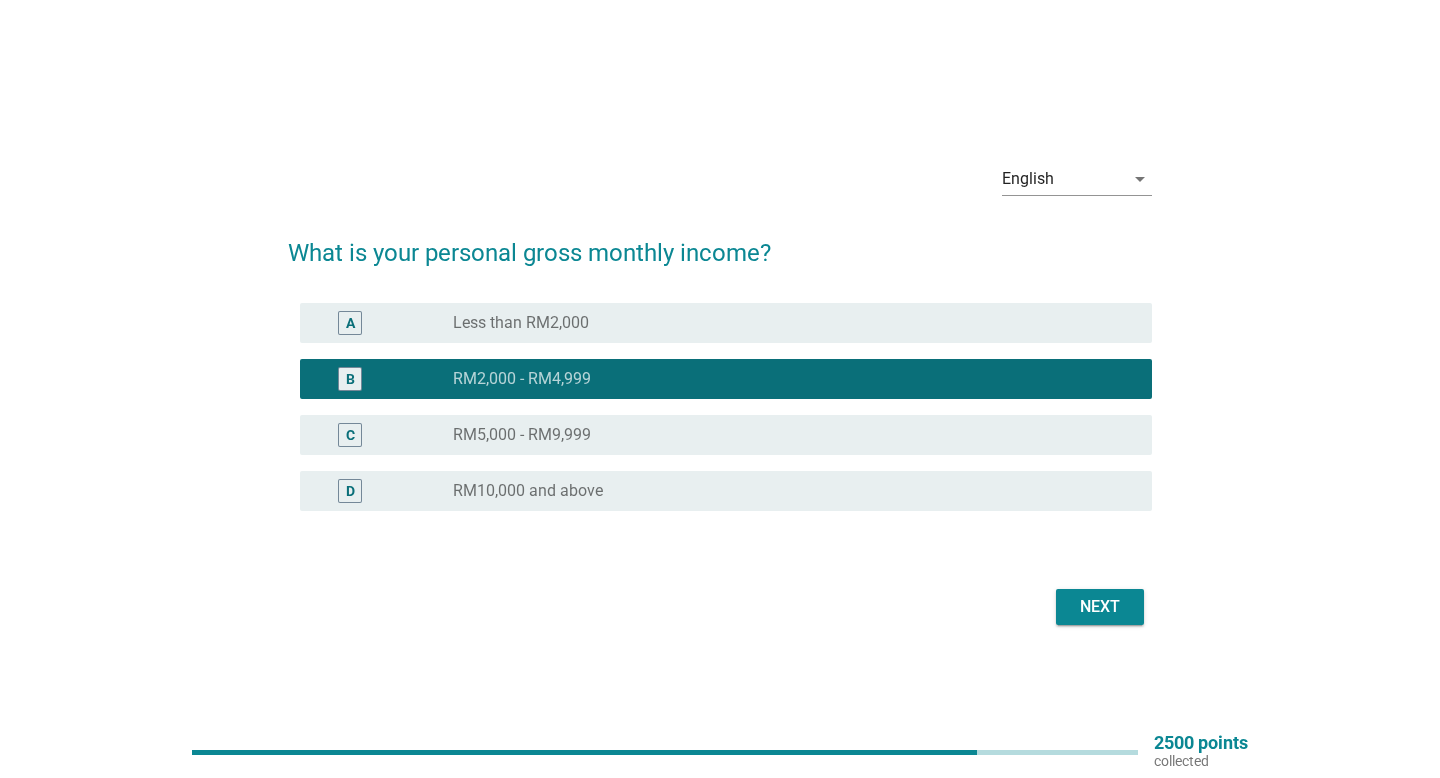click on "Next" at bounding box center (1100, 607) 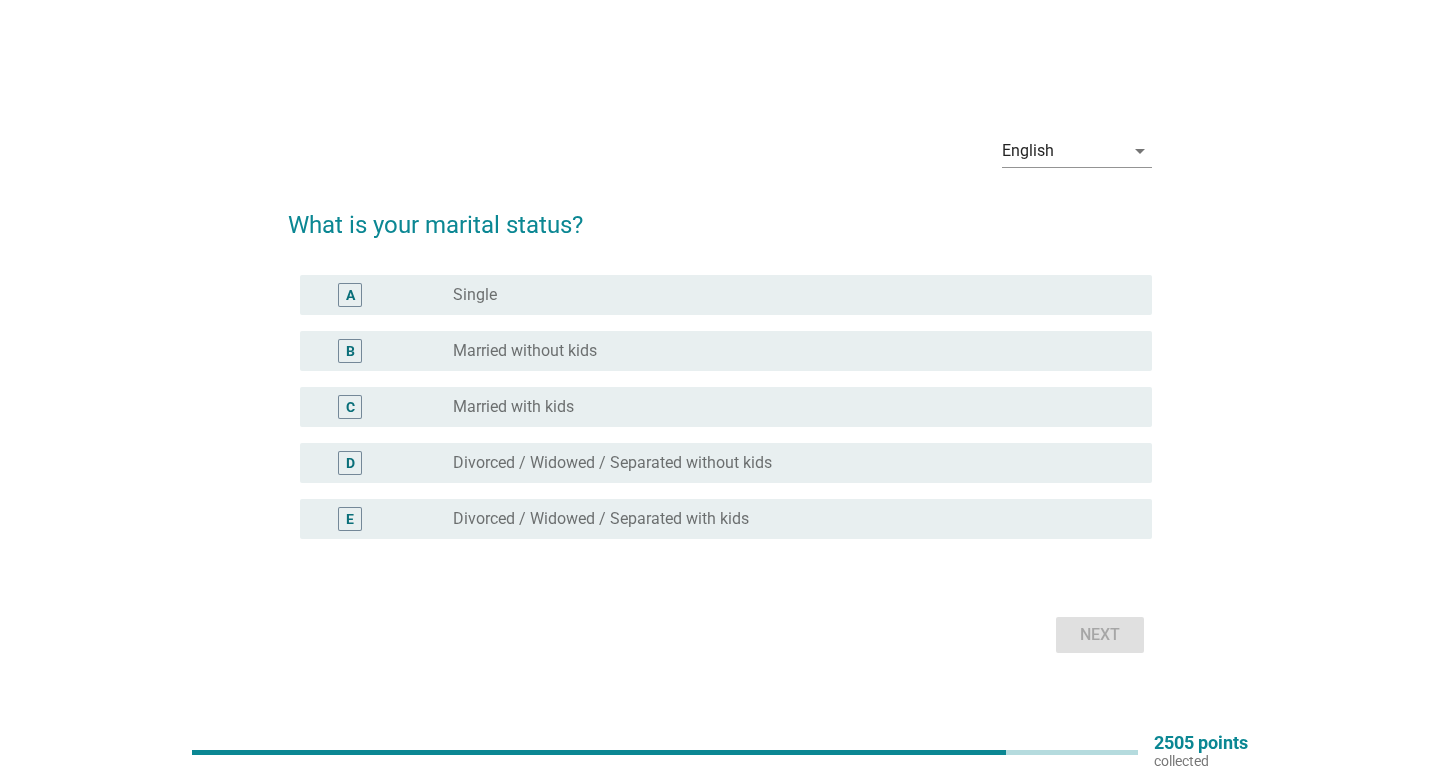 click on "Next" at bounding box center (720, 635) 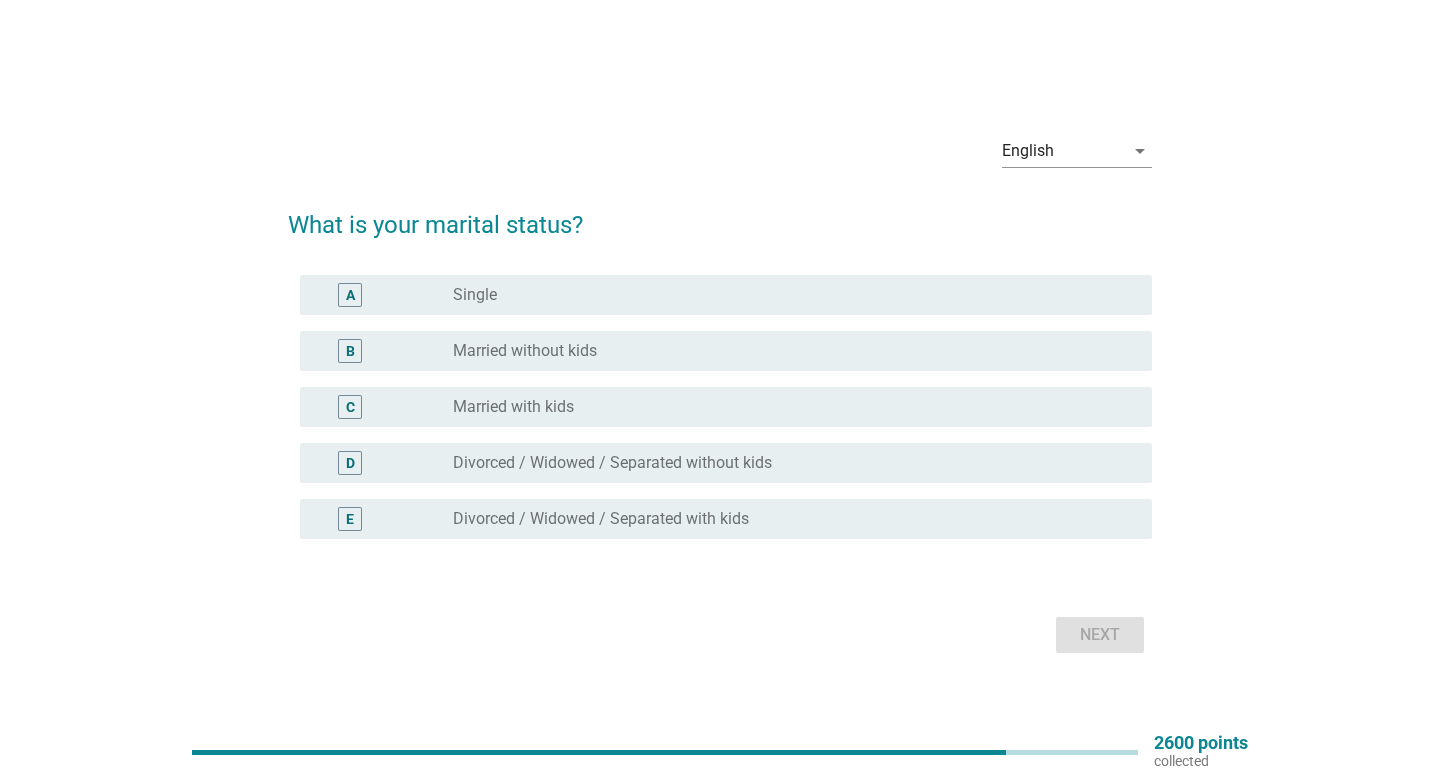click on "radio_button_unchecked Married without kids" at bounding box center [786, 351] 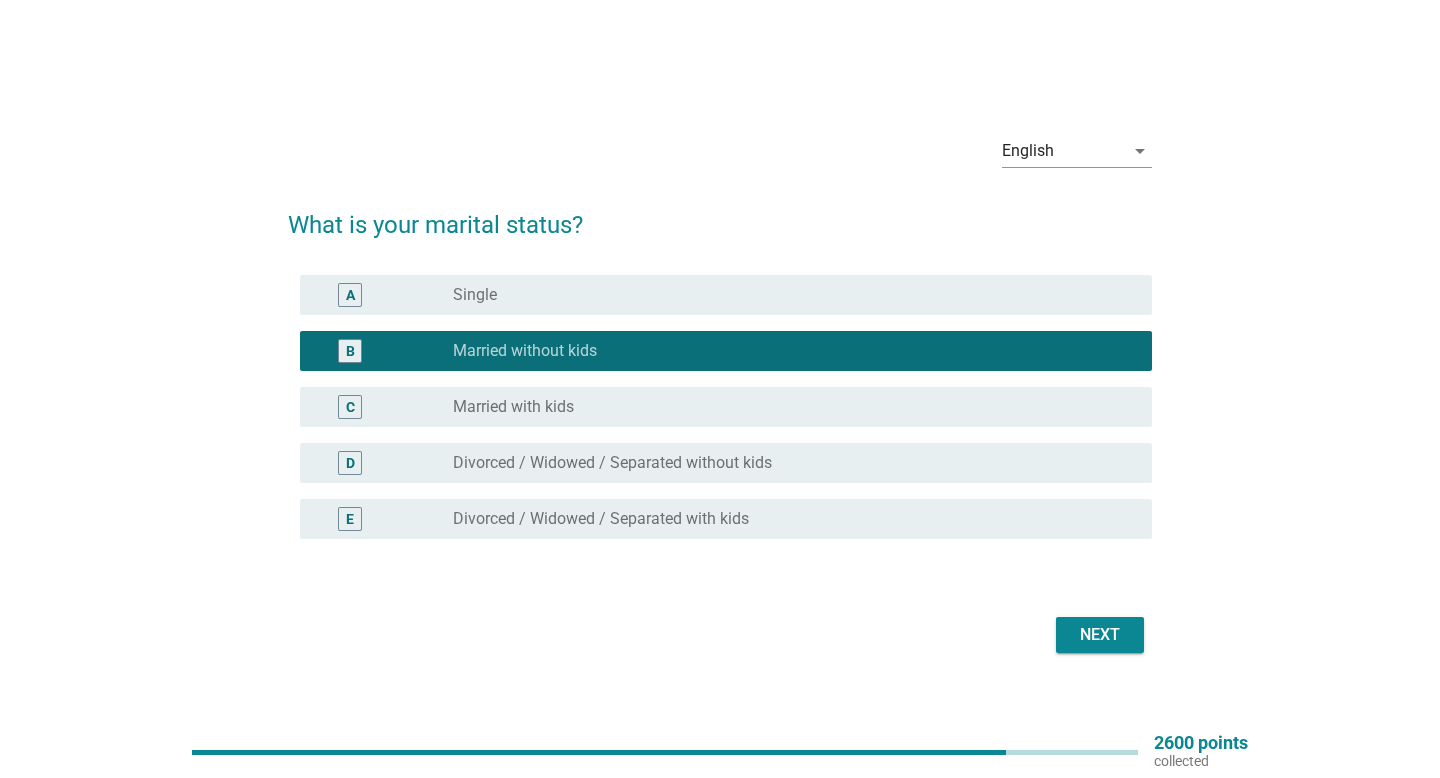 click on "radio_button_unchecked Married with kids" at bounding box center (786, 407) 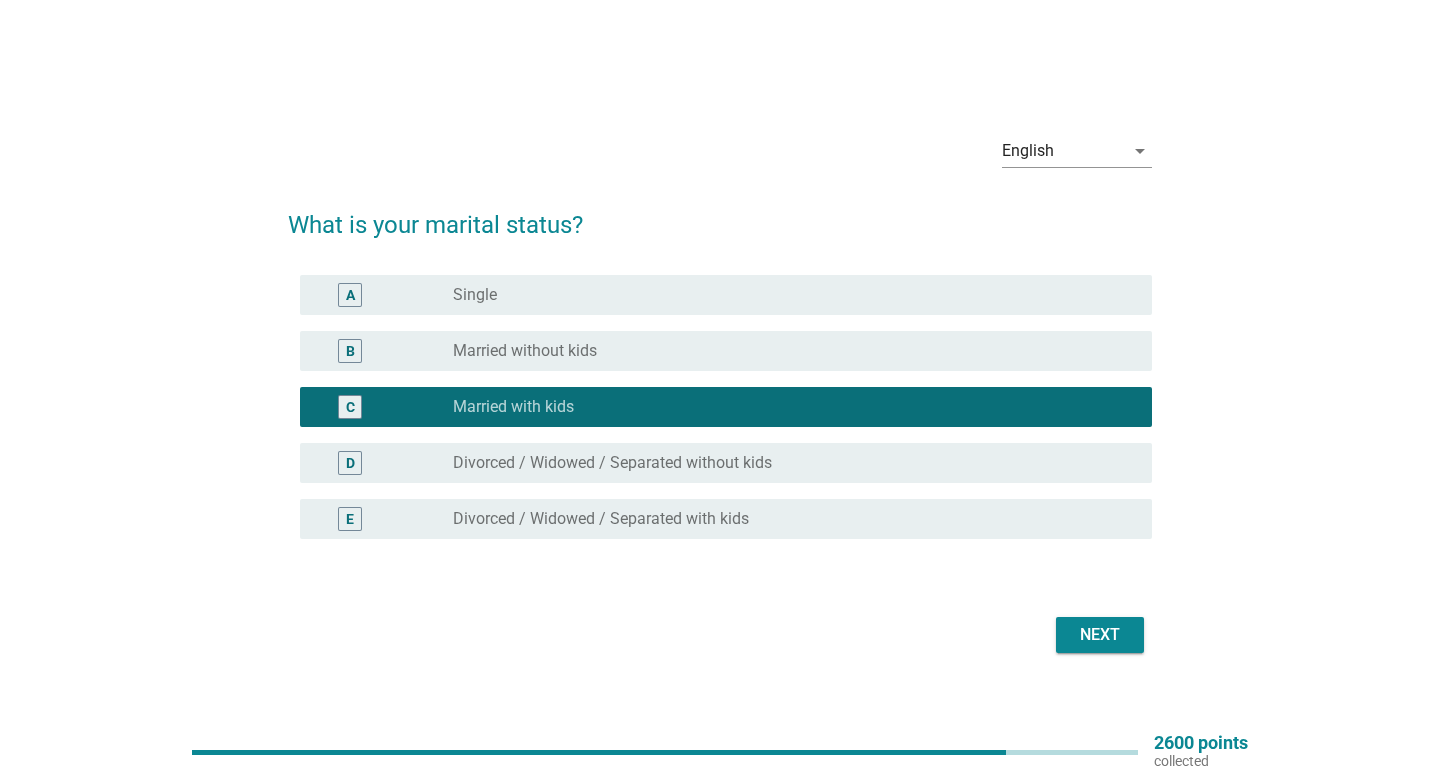 click on "Next" at bounding box center (1100, 635) 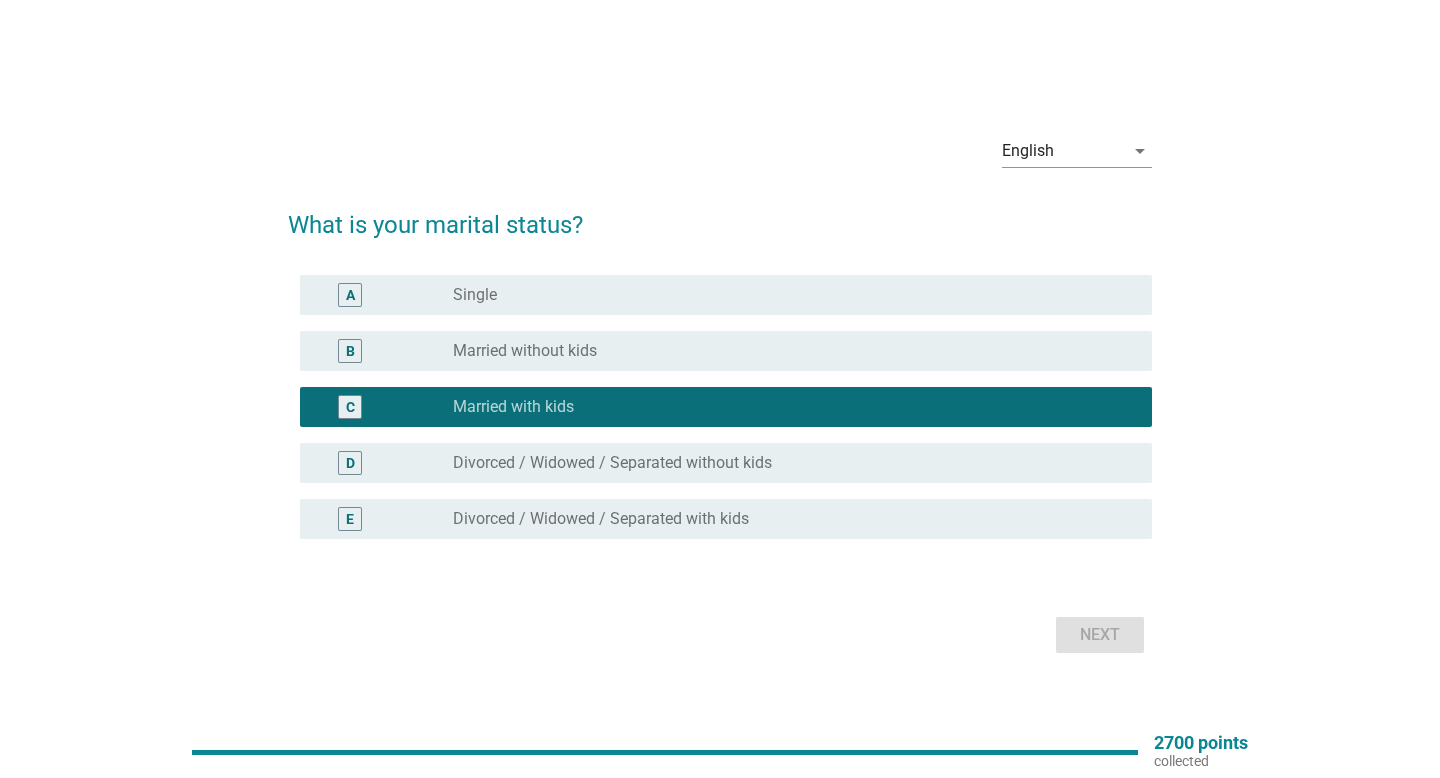 click on "Next" at bounding box center (720, 635) 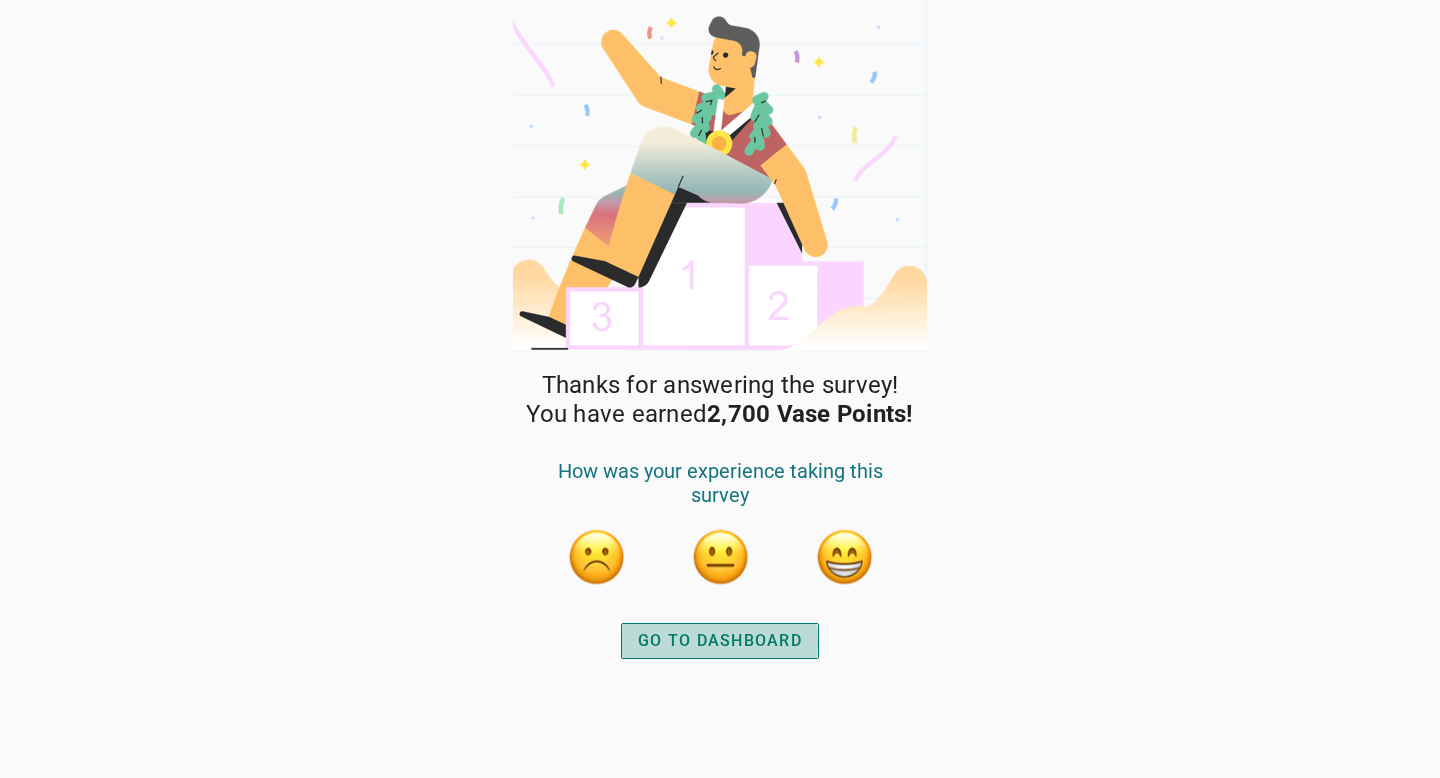 click on "GO TO DASHBOARD" at bounding box center [720, 641] 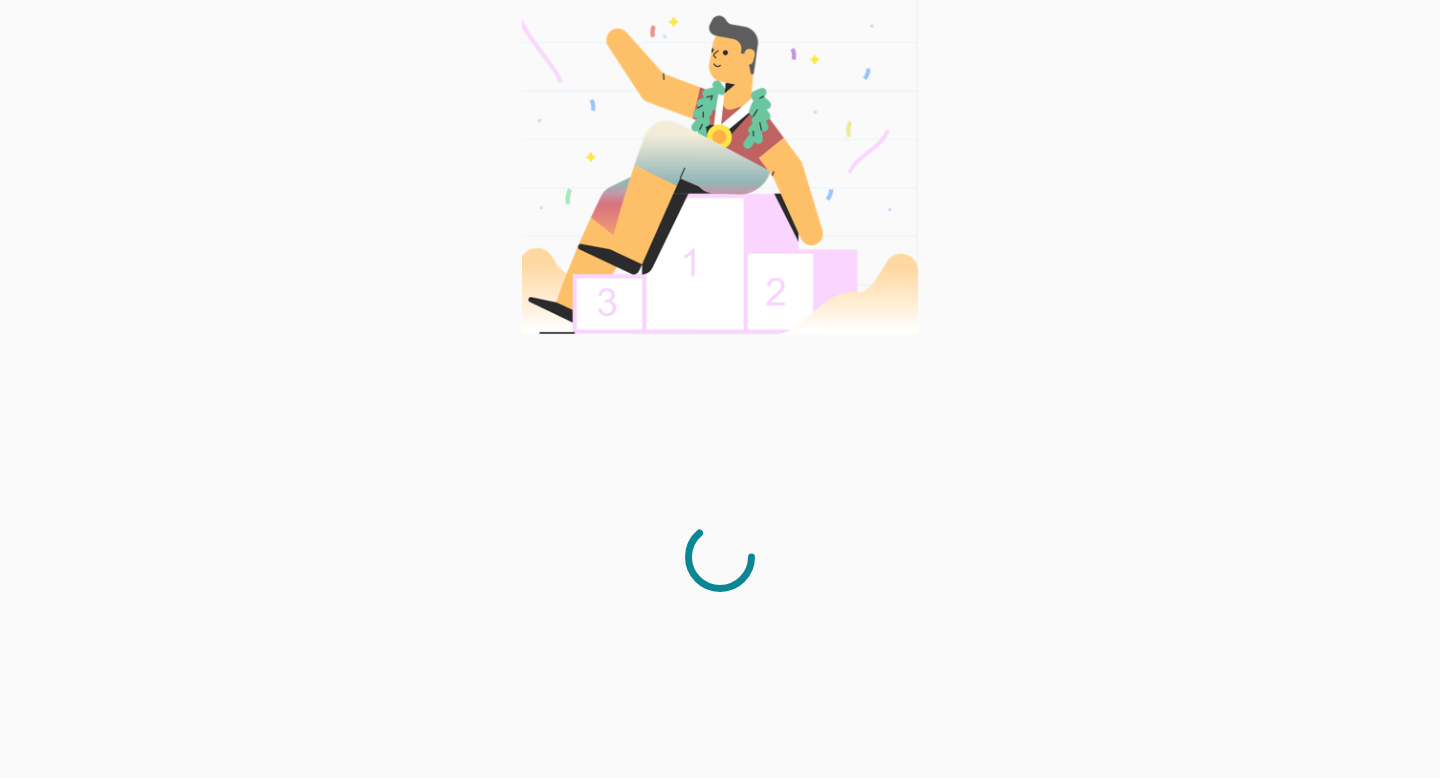 scroll, scrollTop: 0, scrollLeft: 0, axis: both 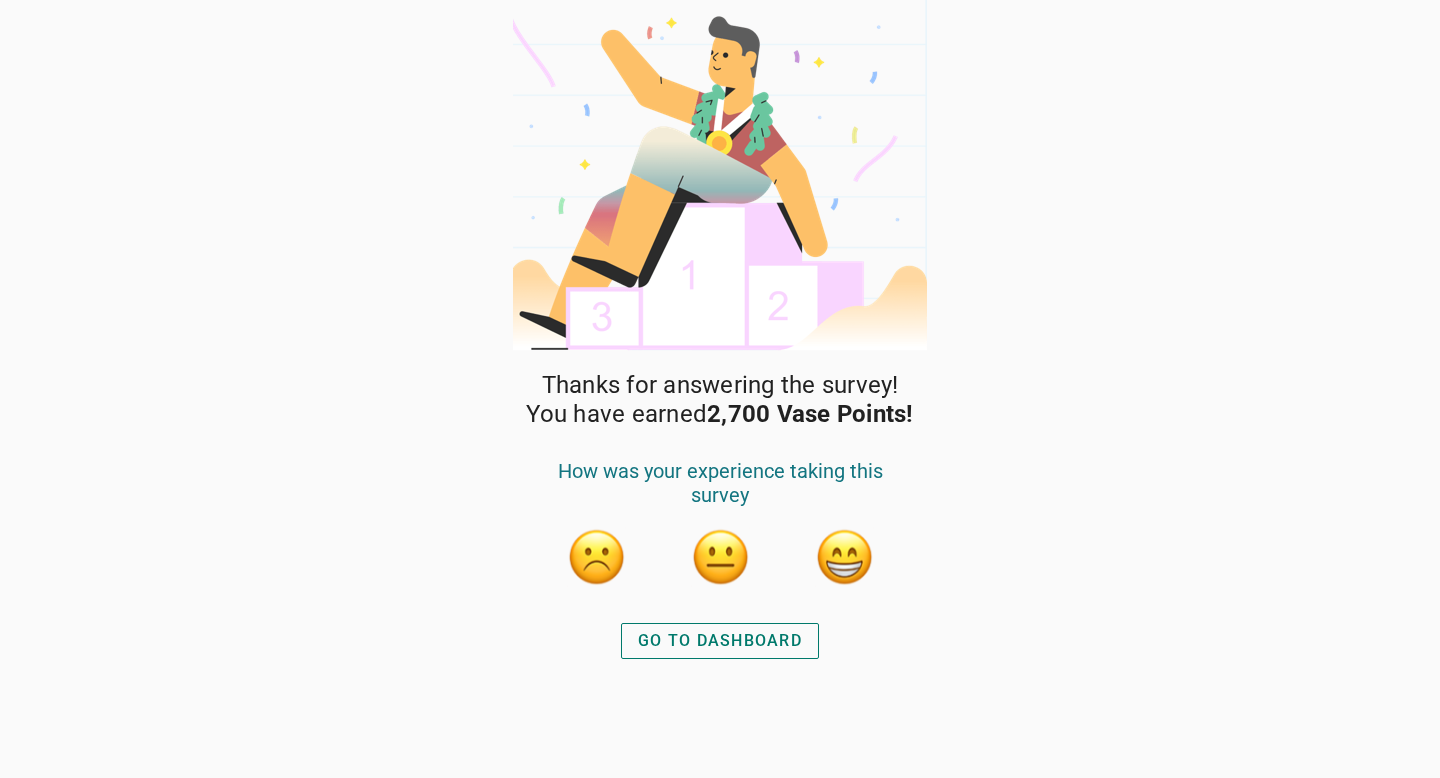 click on "GO TO DASHBOARD" at bounding box center (720, 641) 